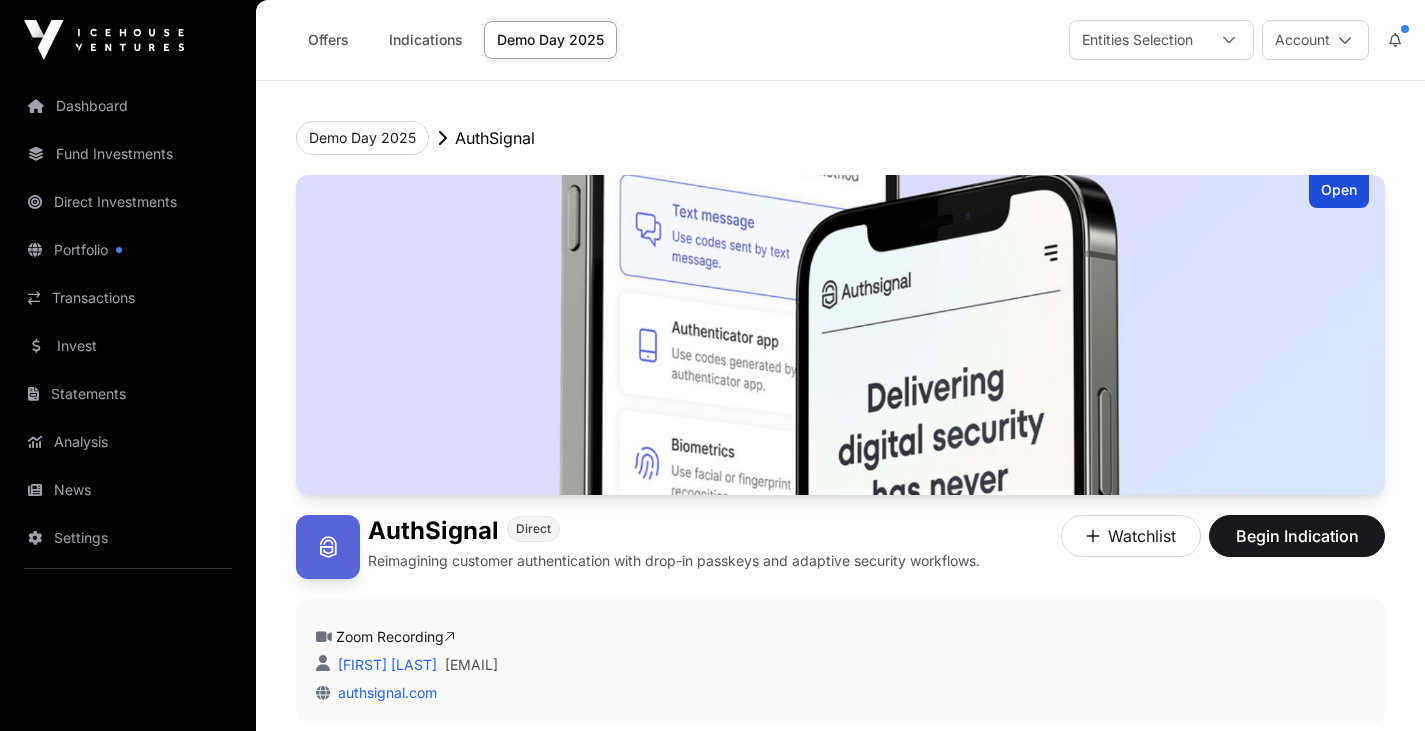 scroll, scrollTop: 216, scrollLeft: 0, axis: vertical 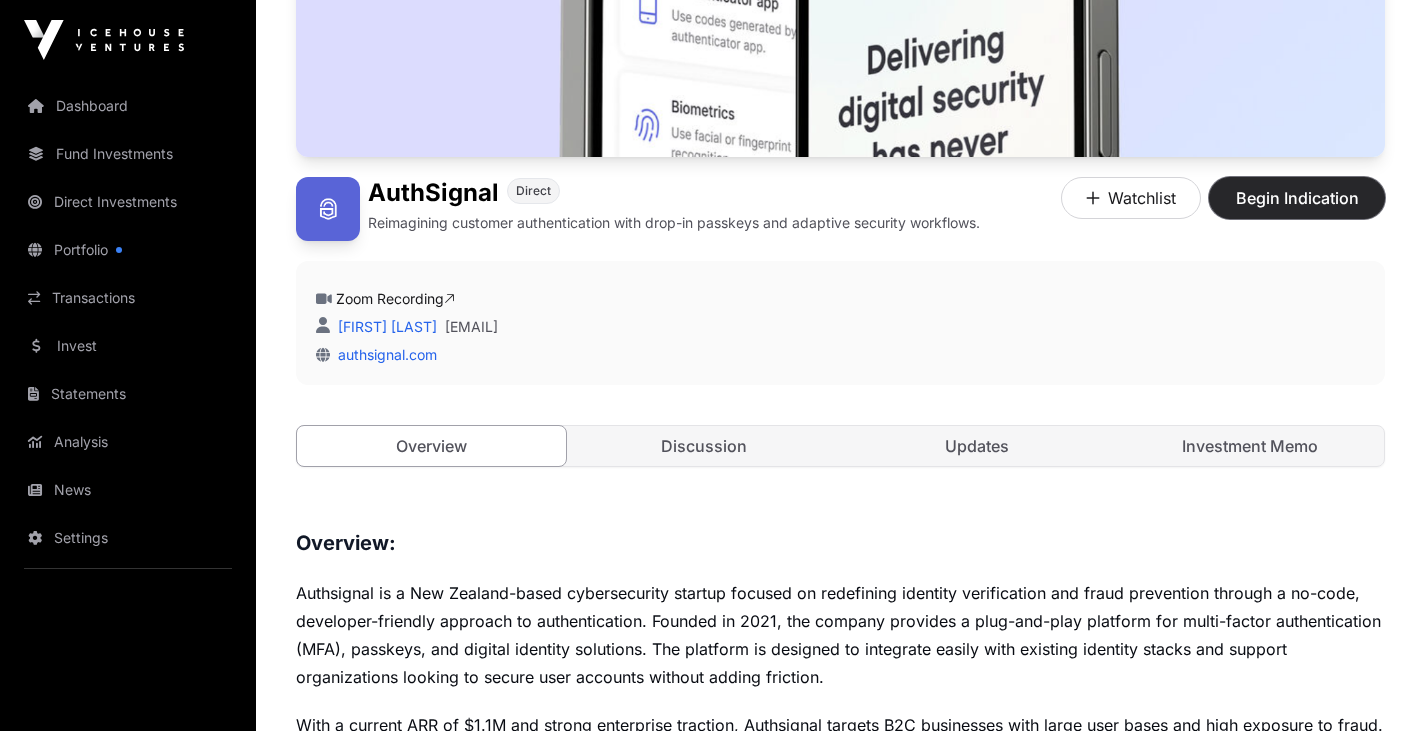 click on "Begin Indication" 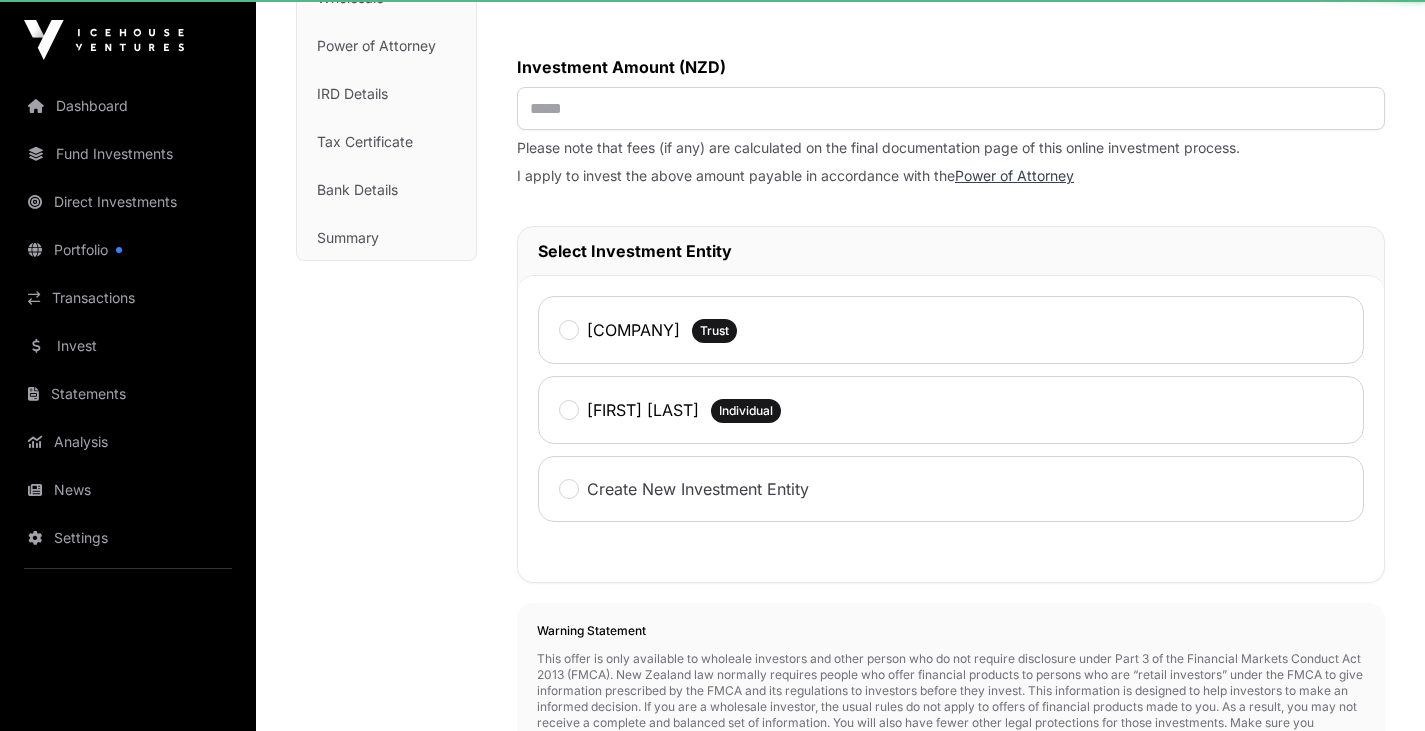 scroll, scrollTop: 0, scrollLeft: 0, axis: both 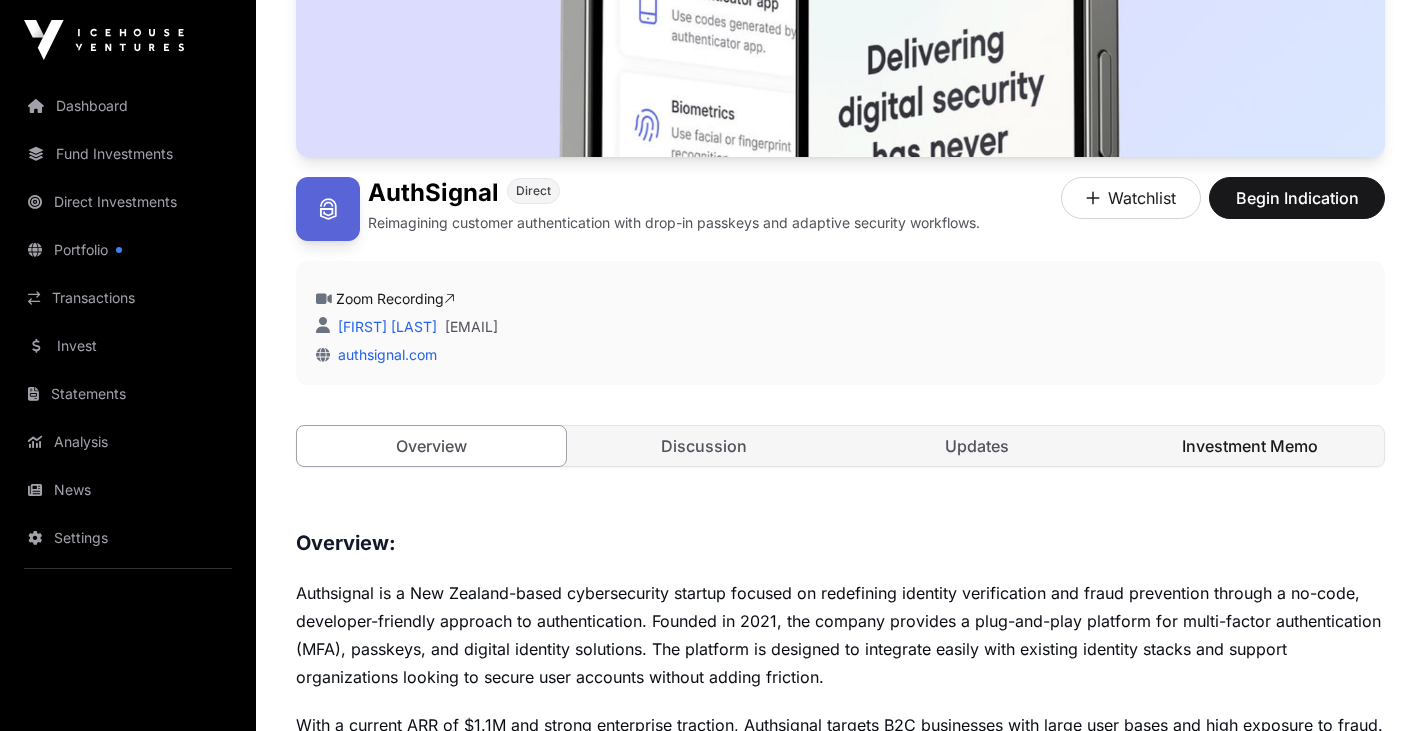 click on "Investment Memo" 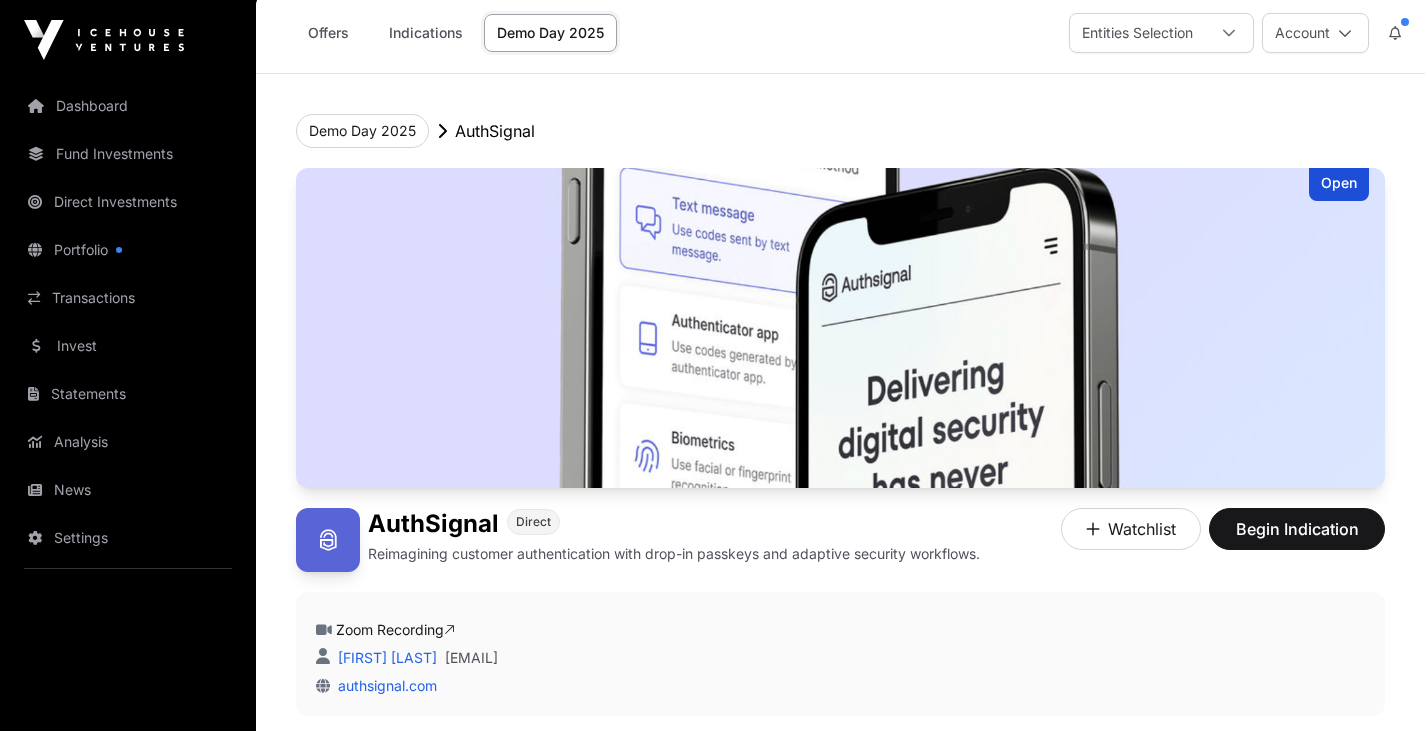 scroll, scrollTop: 0, scrollLeft: 0, axis: both 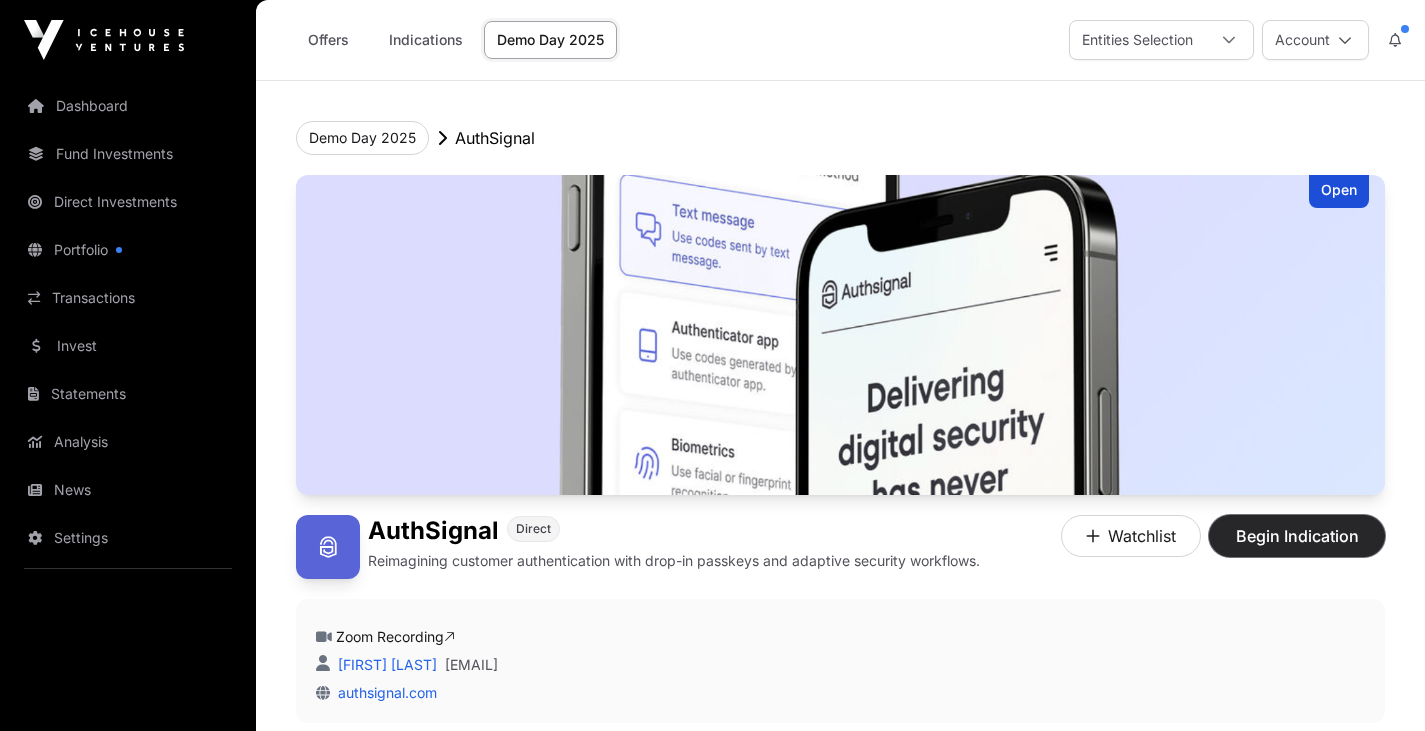 click on "Begin Indication" 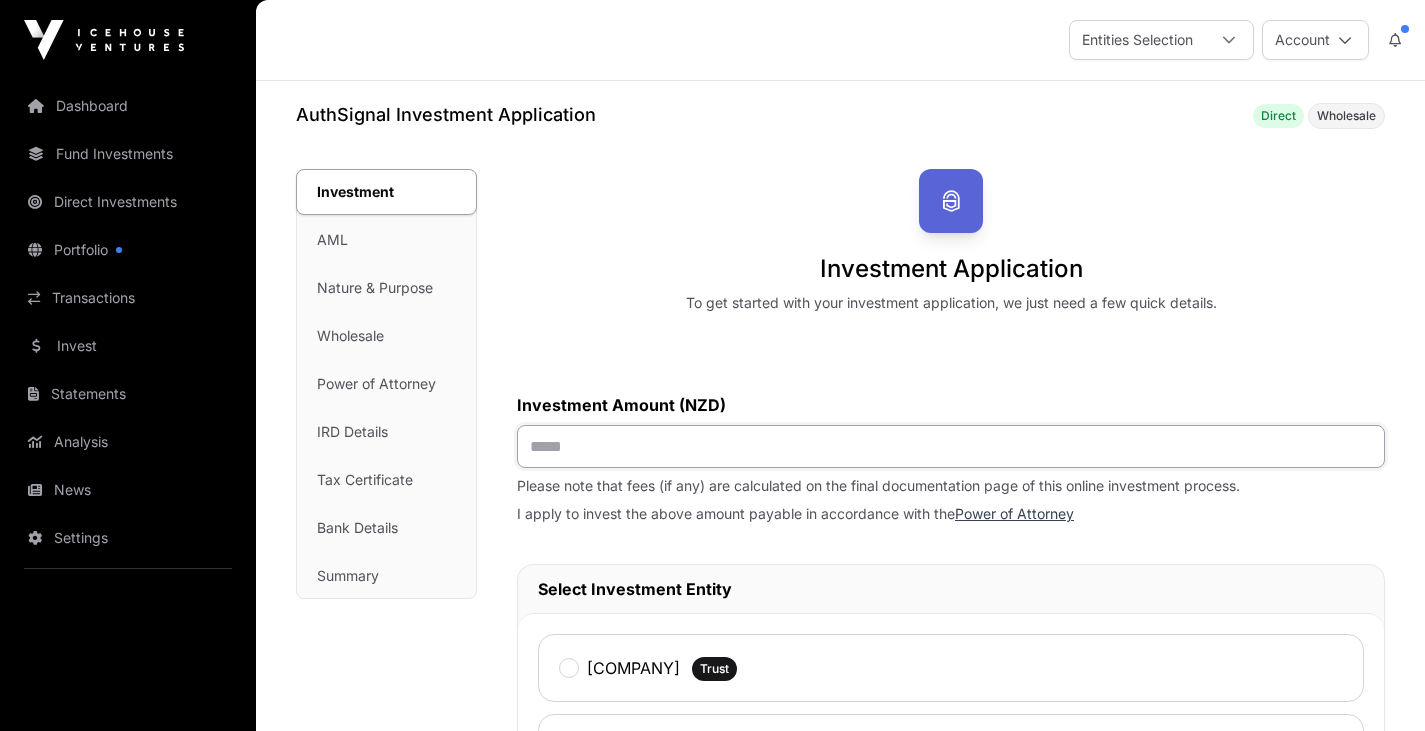 click 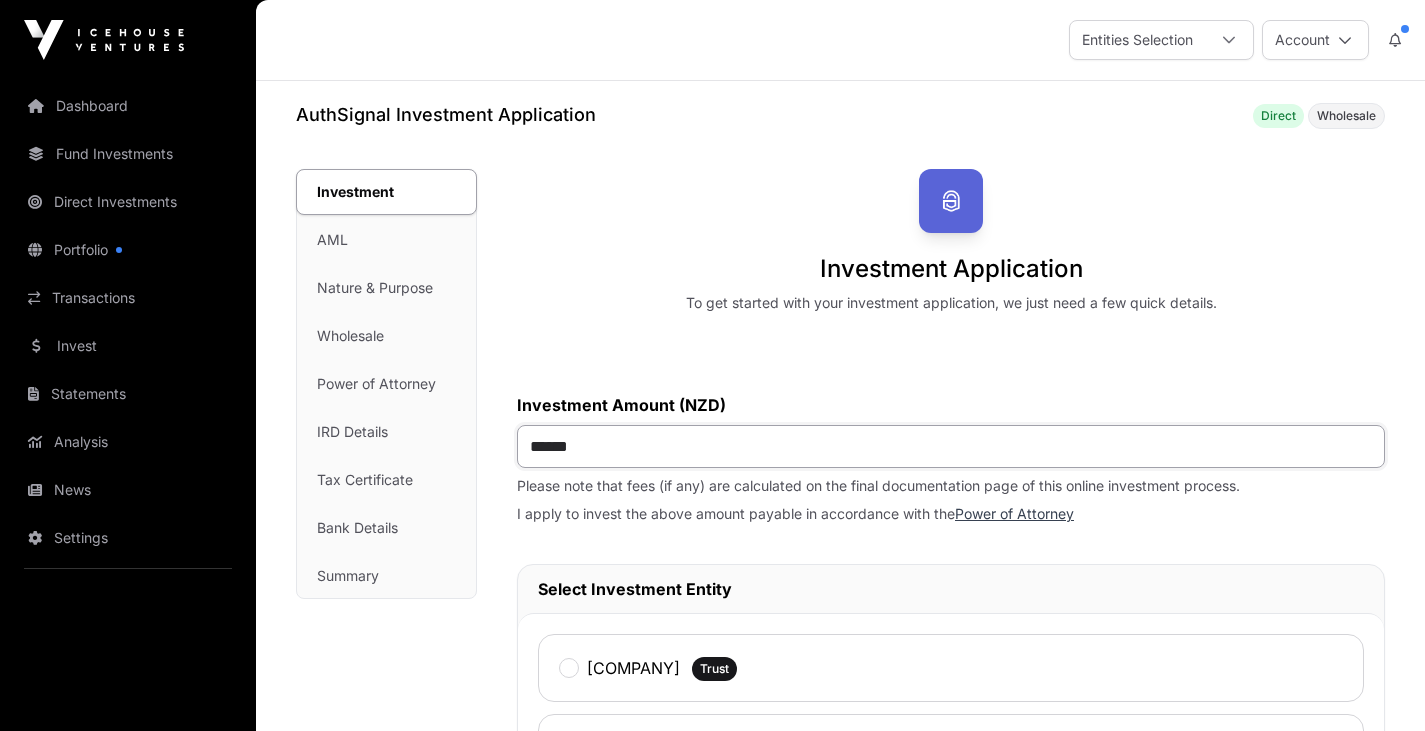 type on "*******" 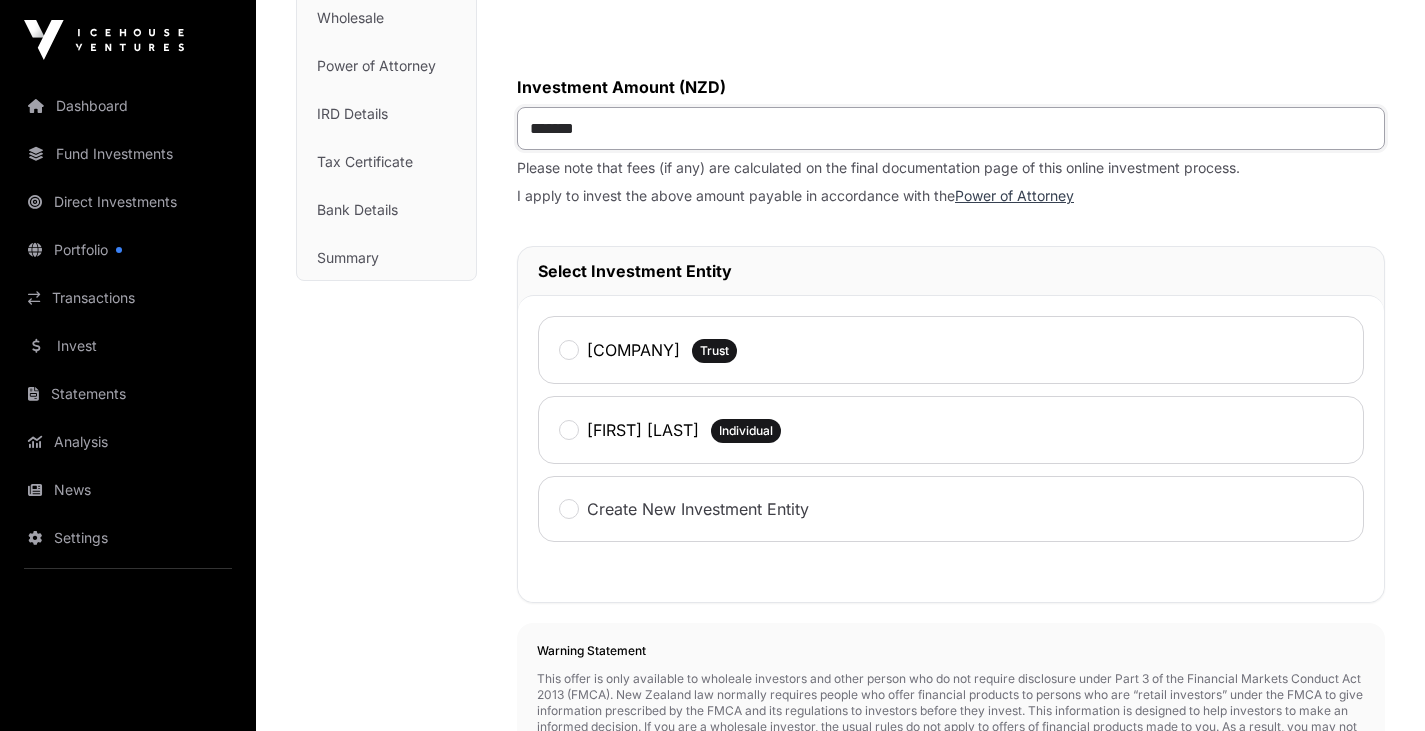 scroll, scrollTop: 331, scrollLeft: 0, axis: vertical 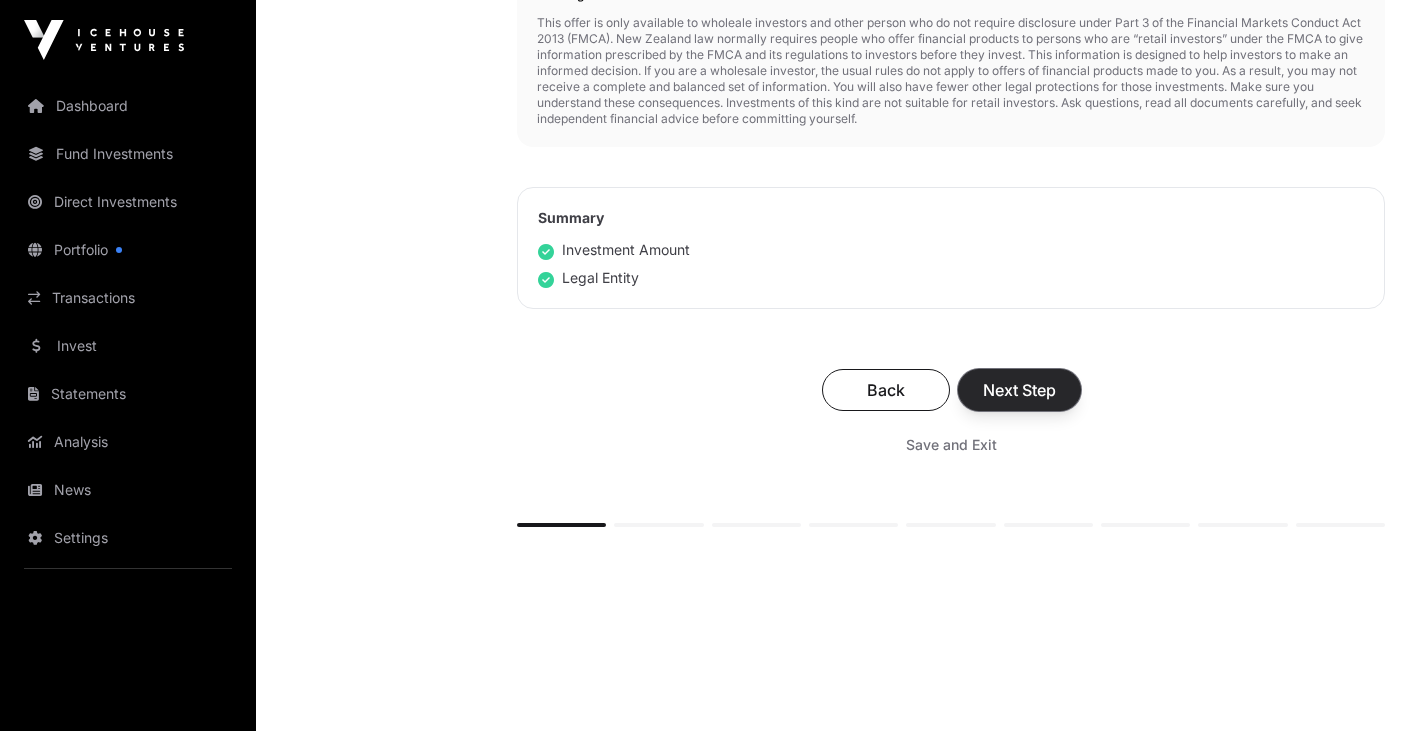 click on "Next Step" 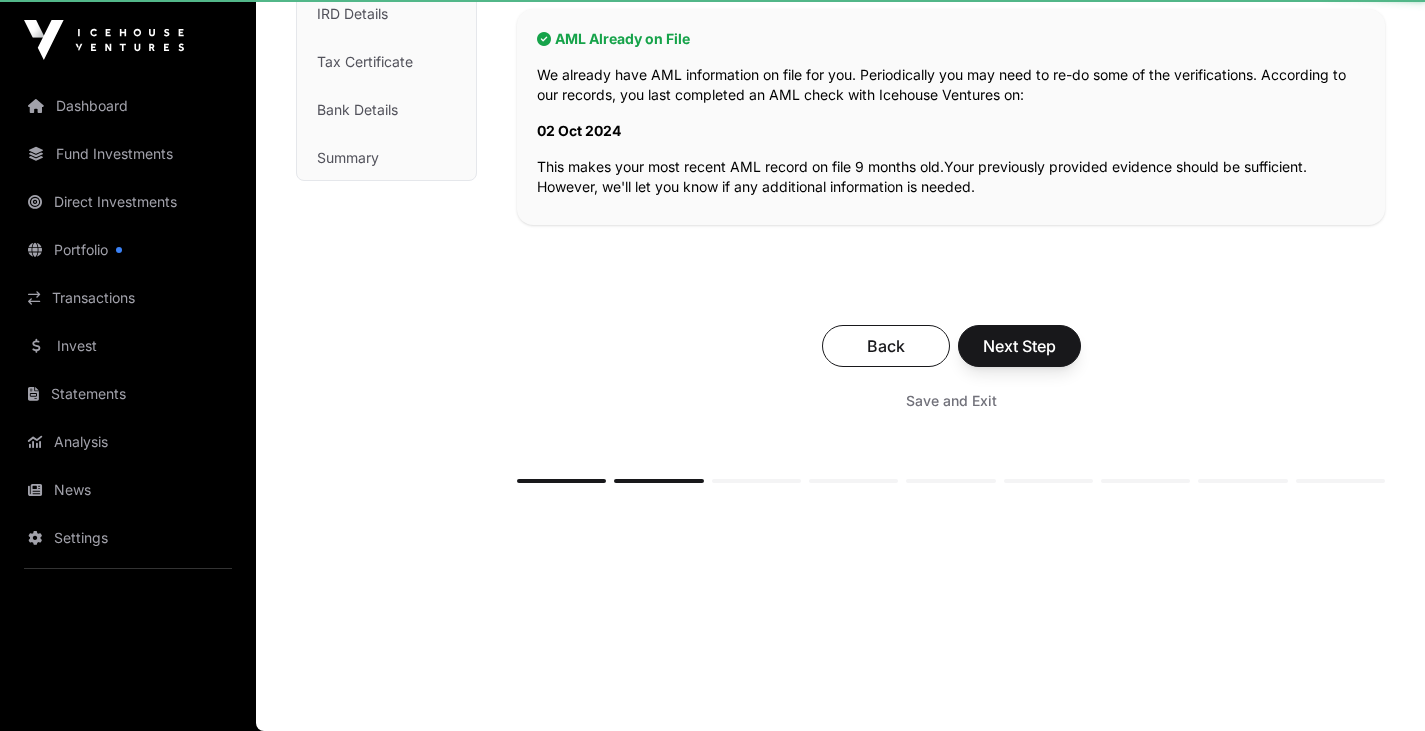 scroll, scrollTop: 0, scrollLeft: 0, axis: both 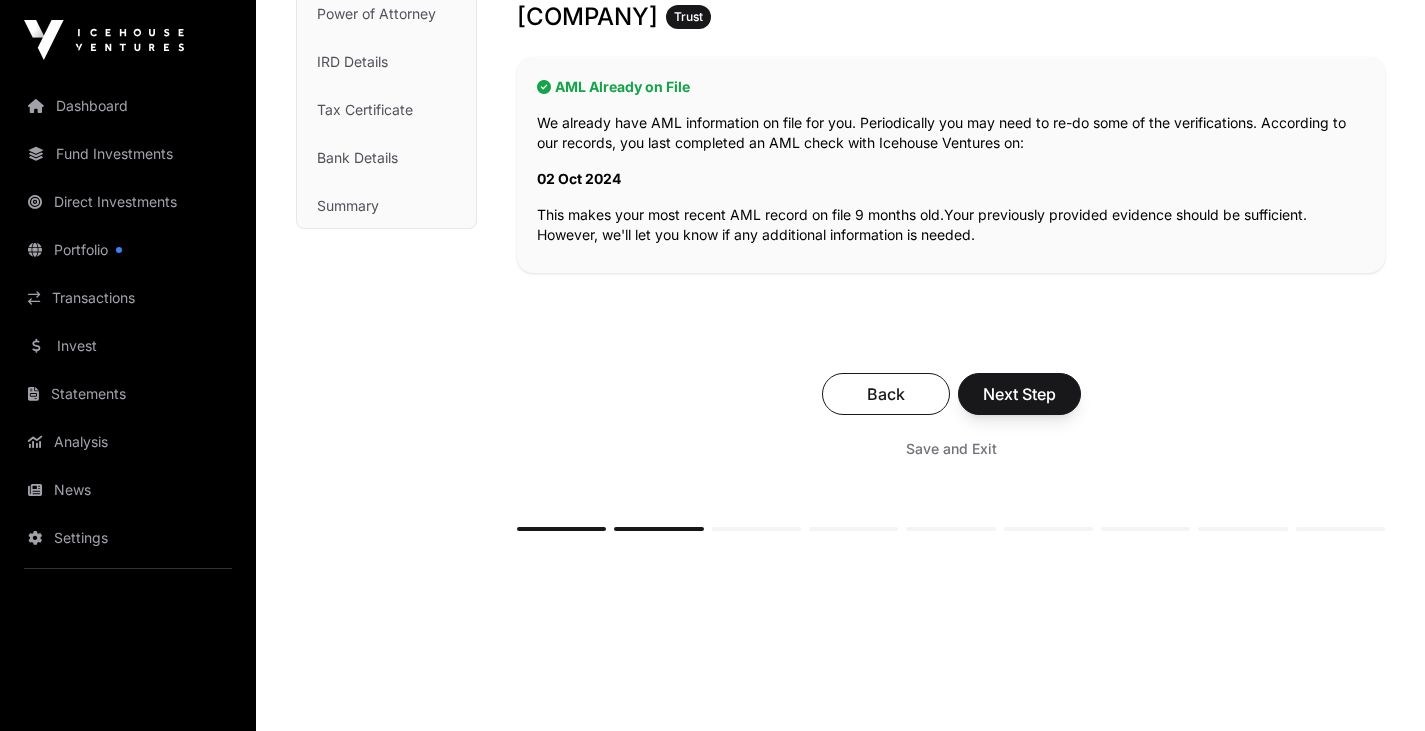 click on "Back Next Step Save and Exit" 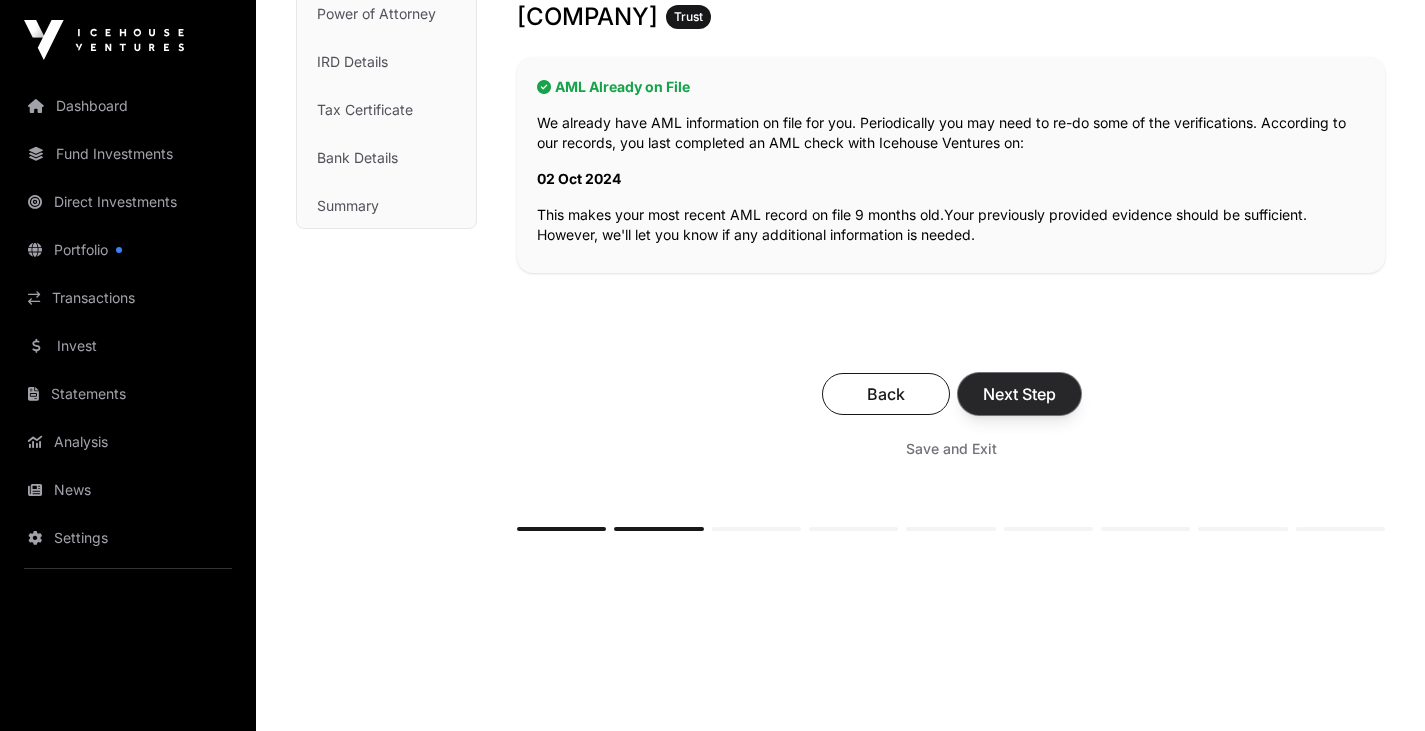 click on "Next Step" 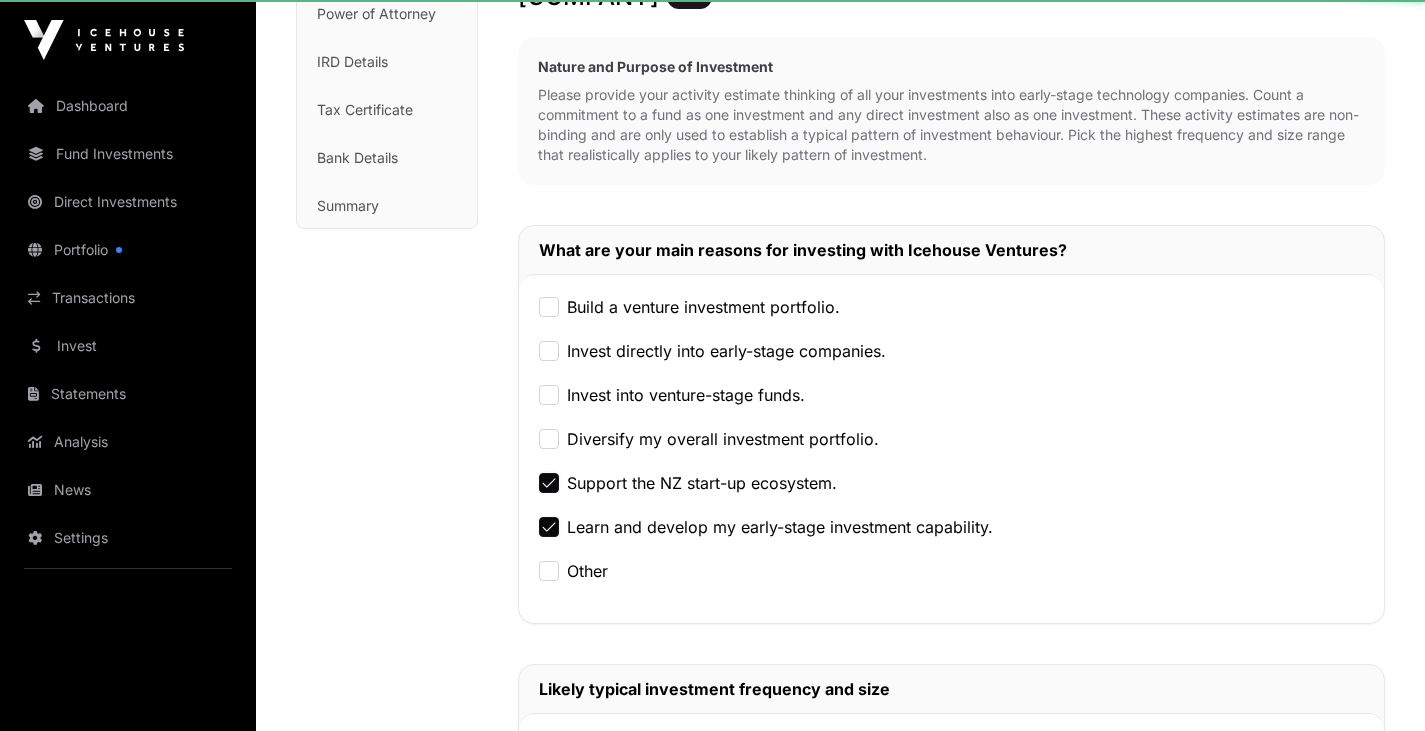 scroll, scrollTop: 0, scrollLeft: 0, axis: both 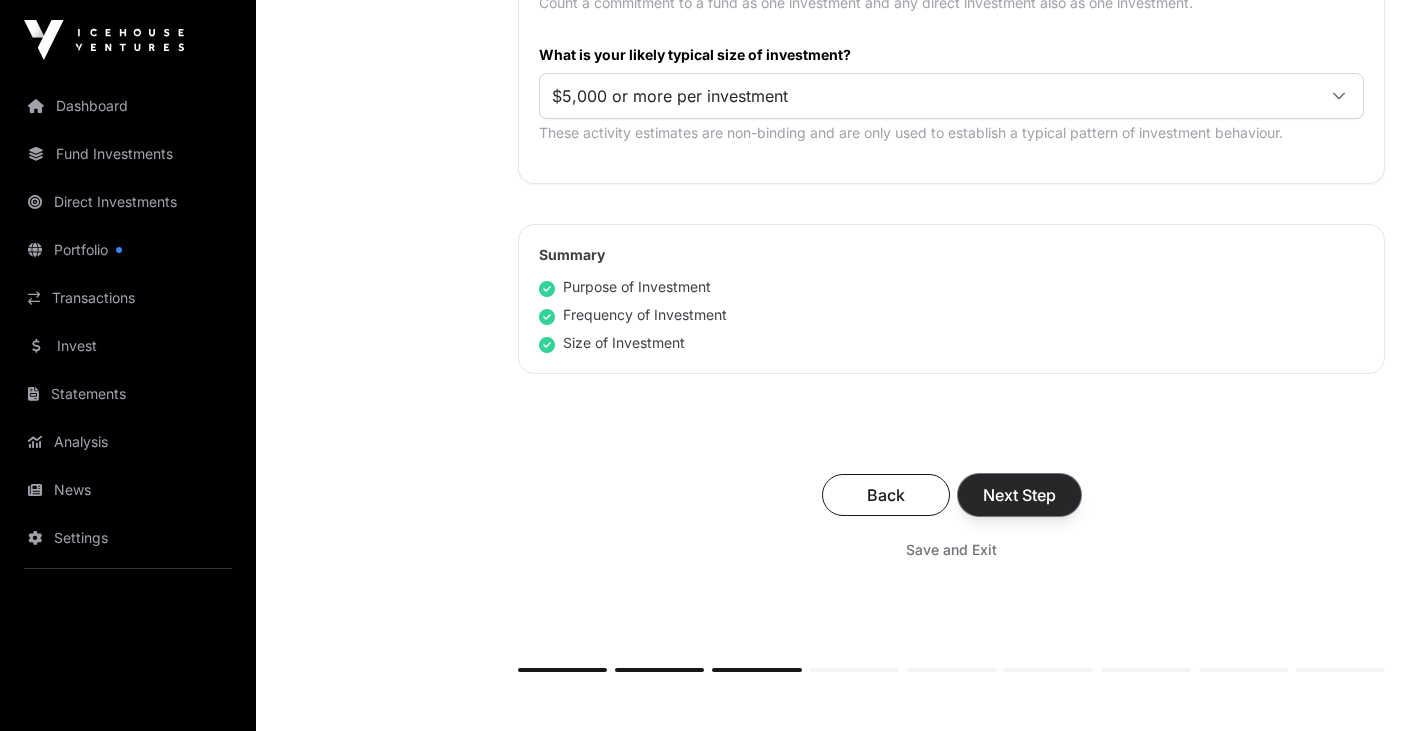 click on "Next Step" 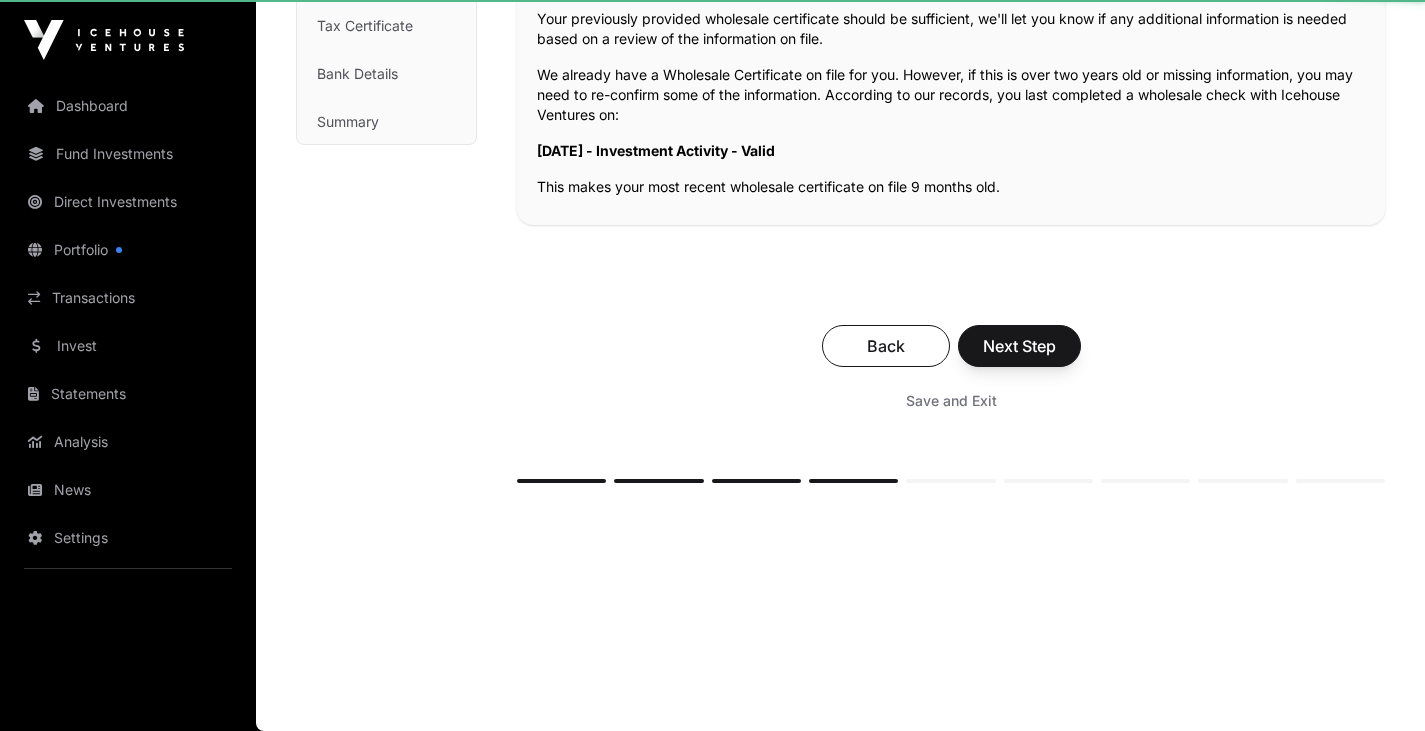 scroll, scrollTop: 0, scrollLeft: 0, axis: both 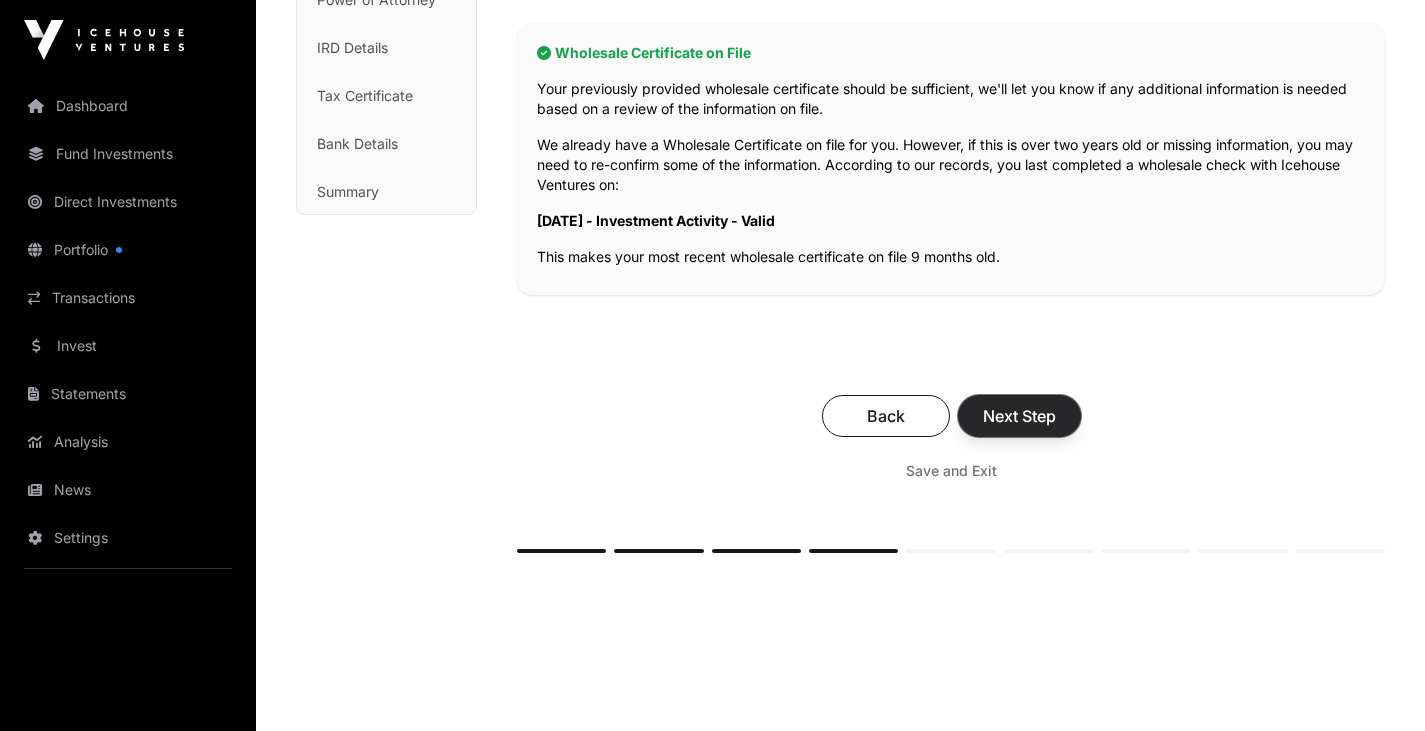 click on "Next Step" 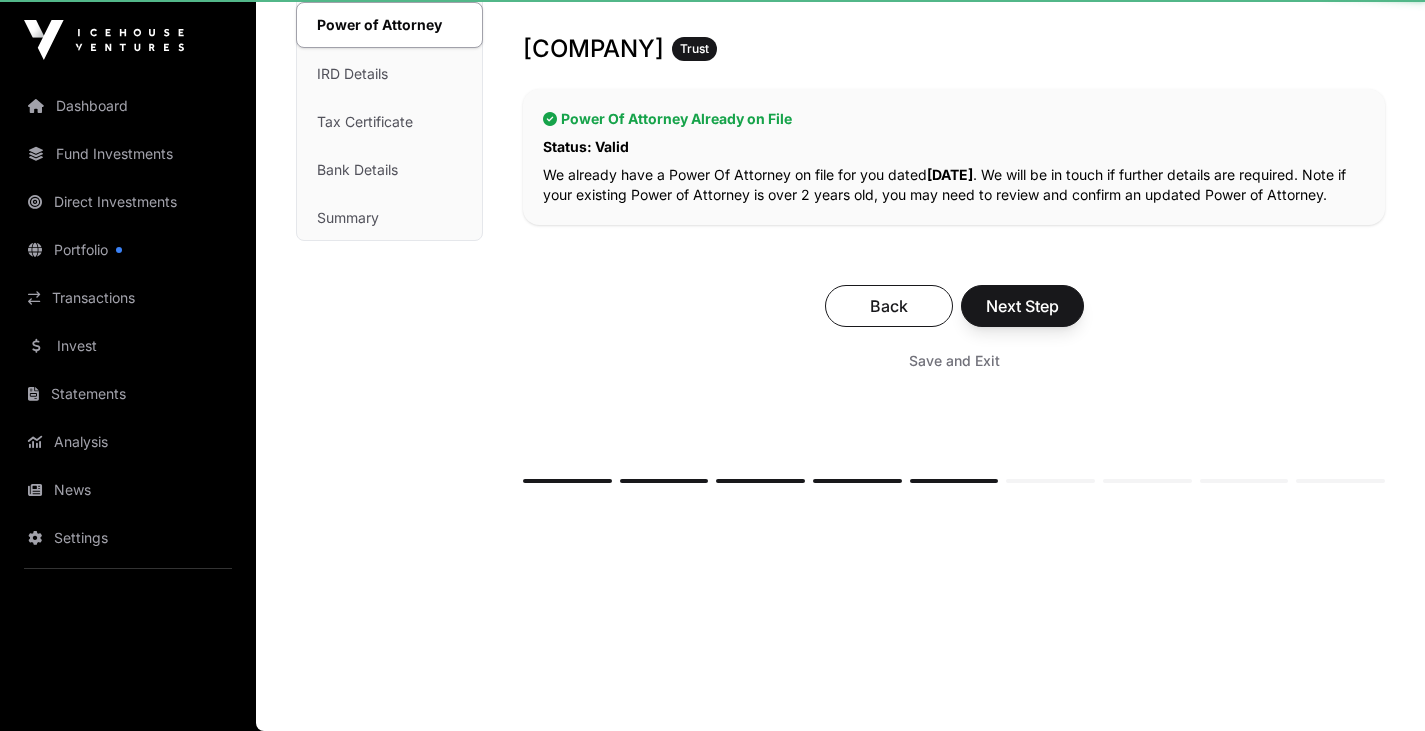 scroll, scrollTop: 0, scrollLeft: 0, axis: both 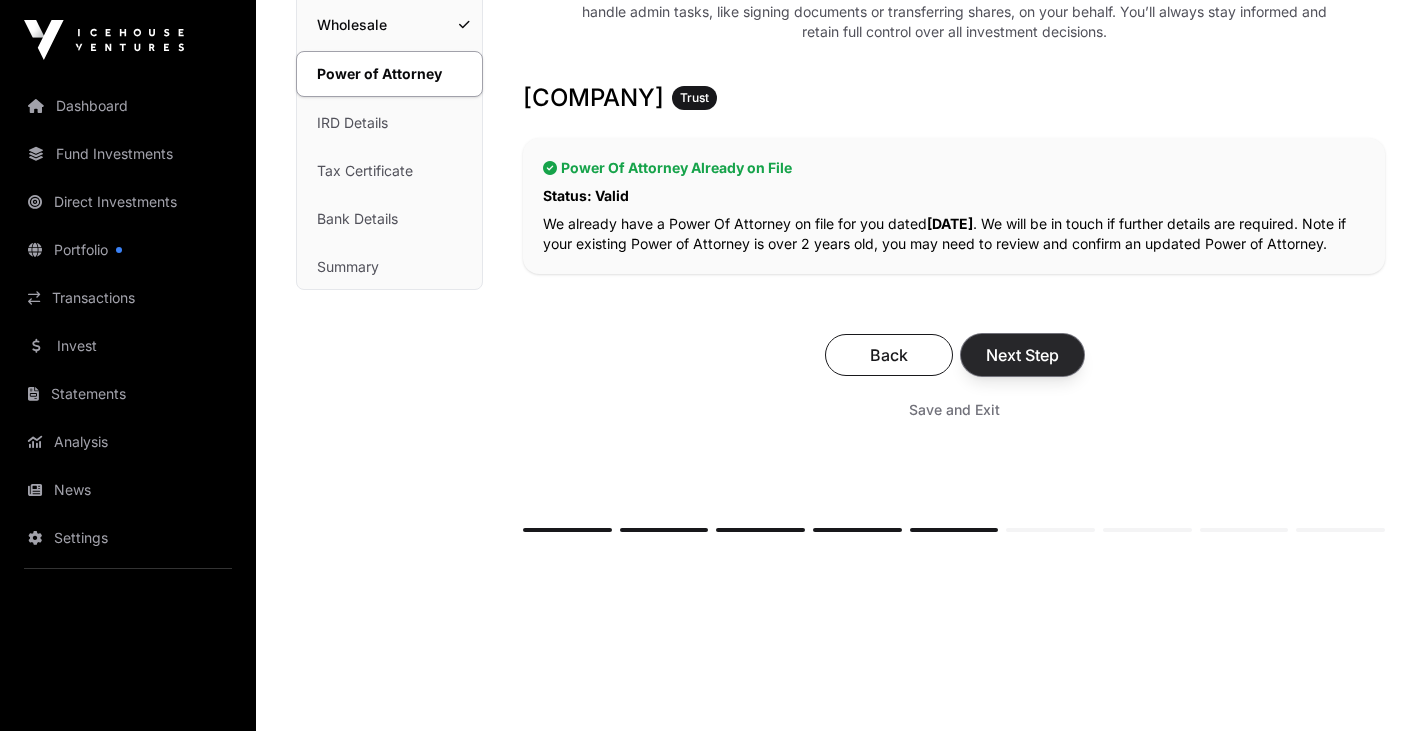 click on "Next Step" 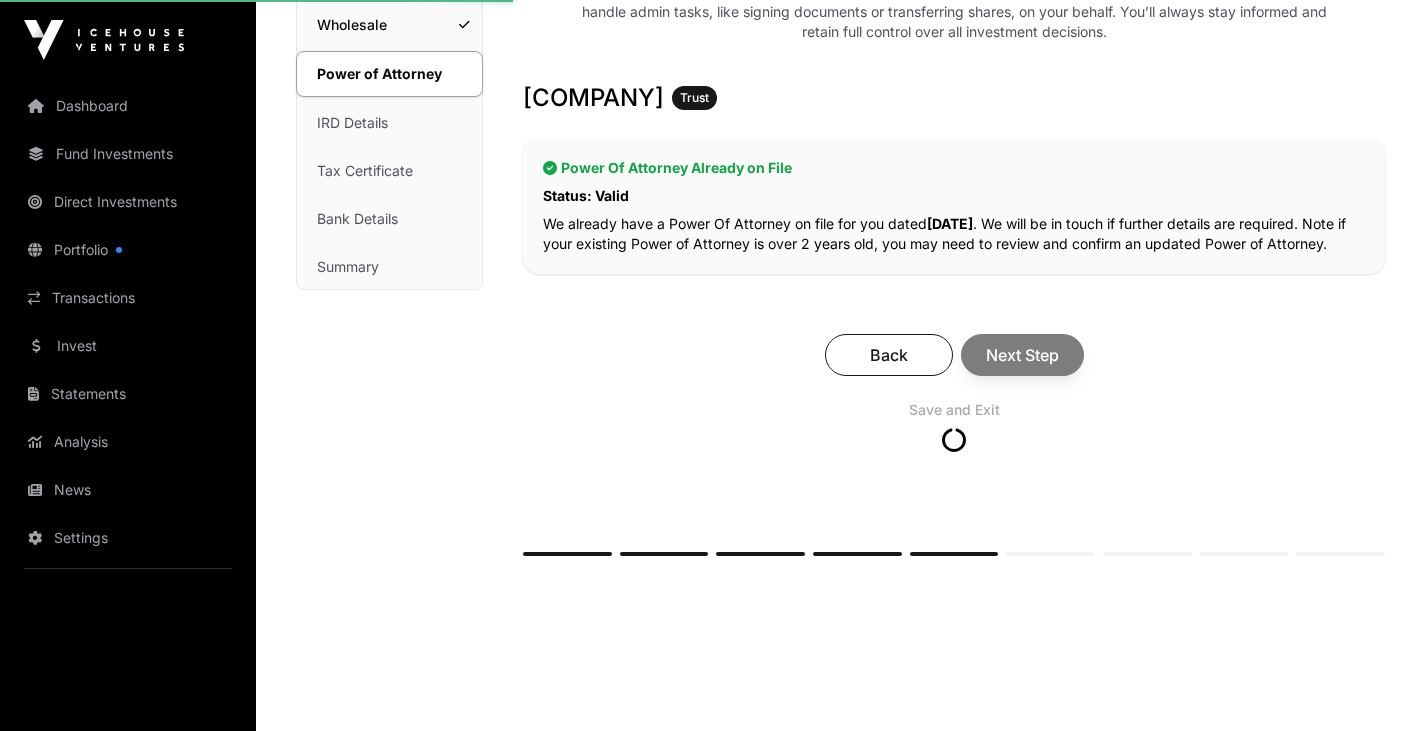 scroll, scrollTop: 0, scrollLeft: 0, axis: both 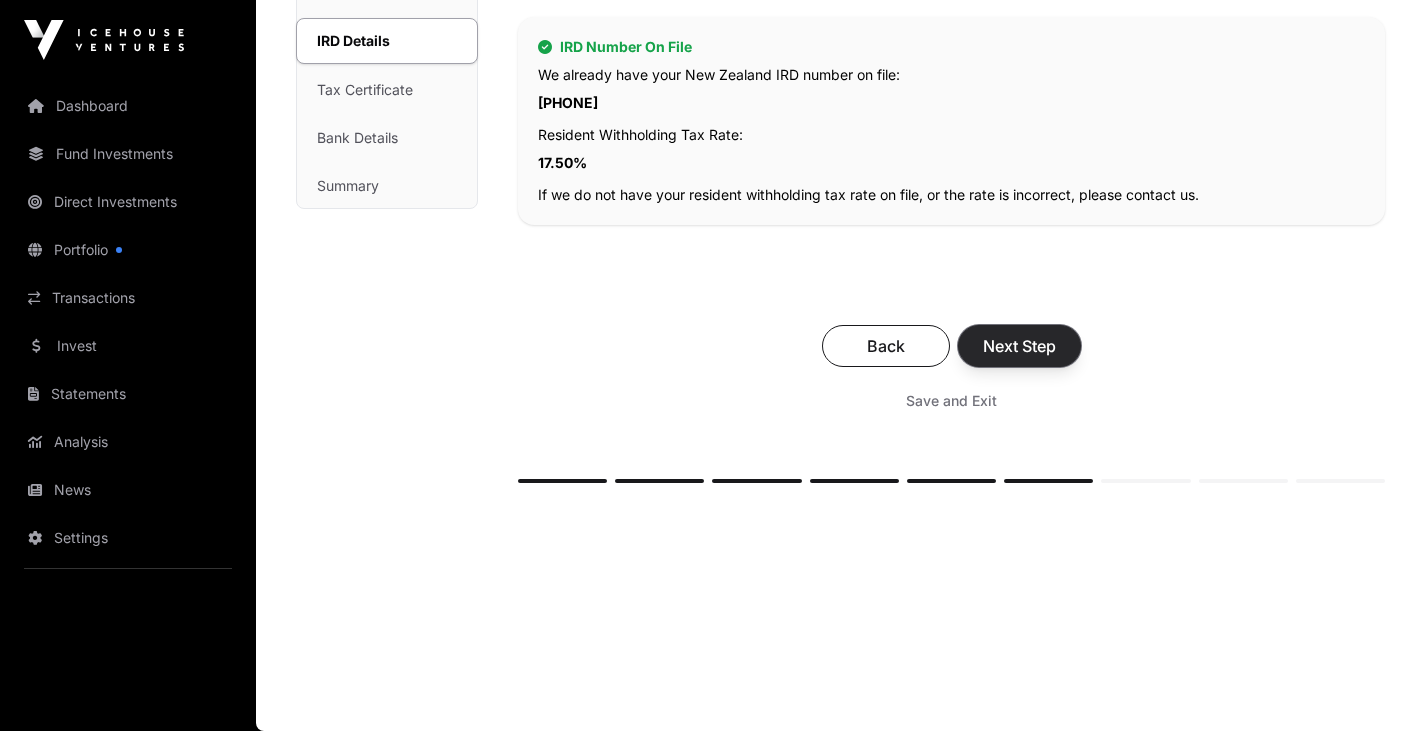 click on "Next Step" 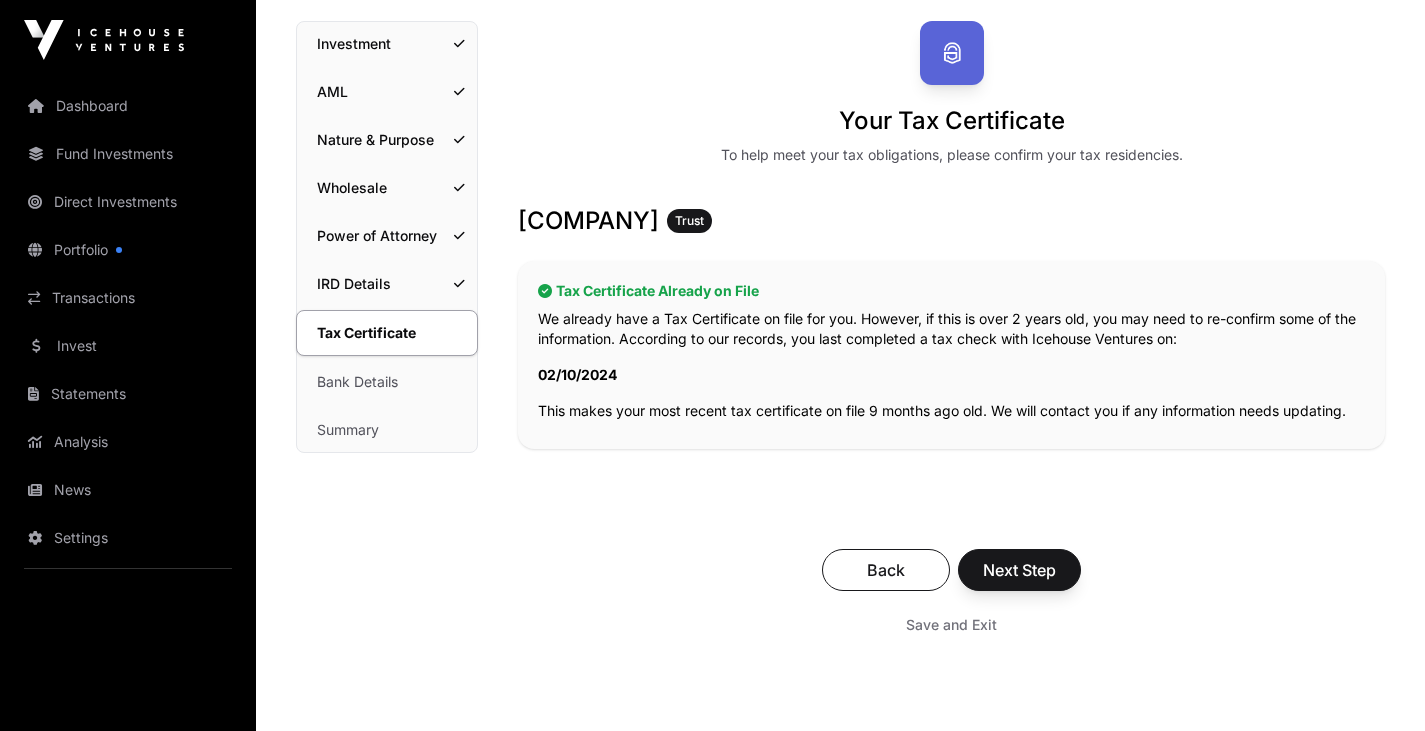 scroll, scrollTop: 345, scrollLeft: 0, axis: vertical 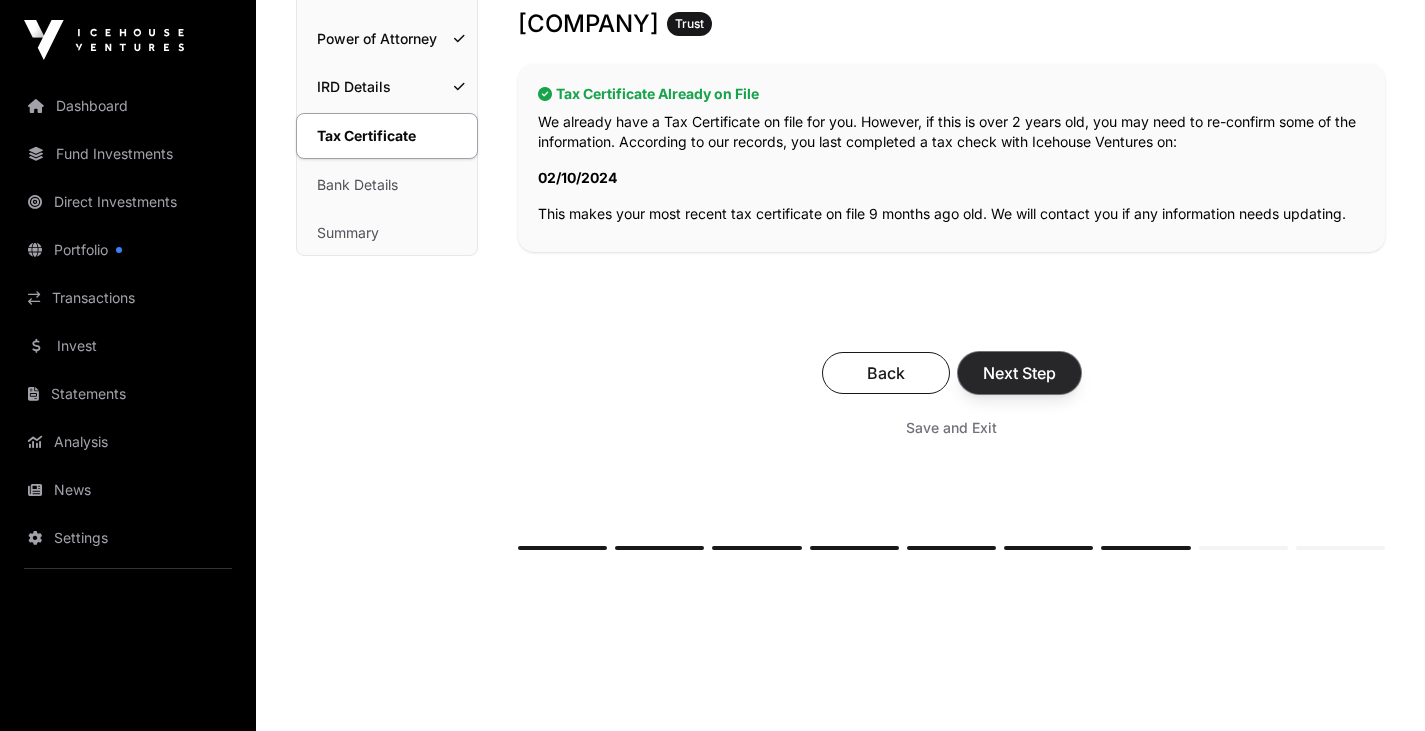 click on "Next Step" 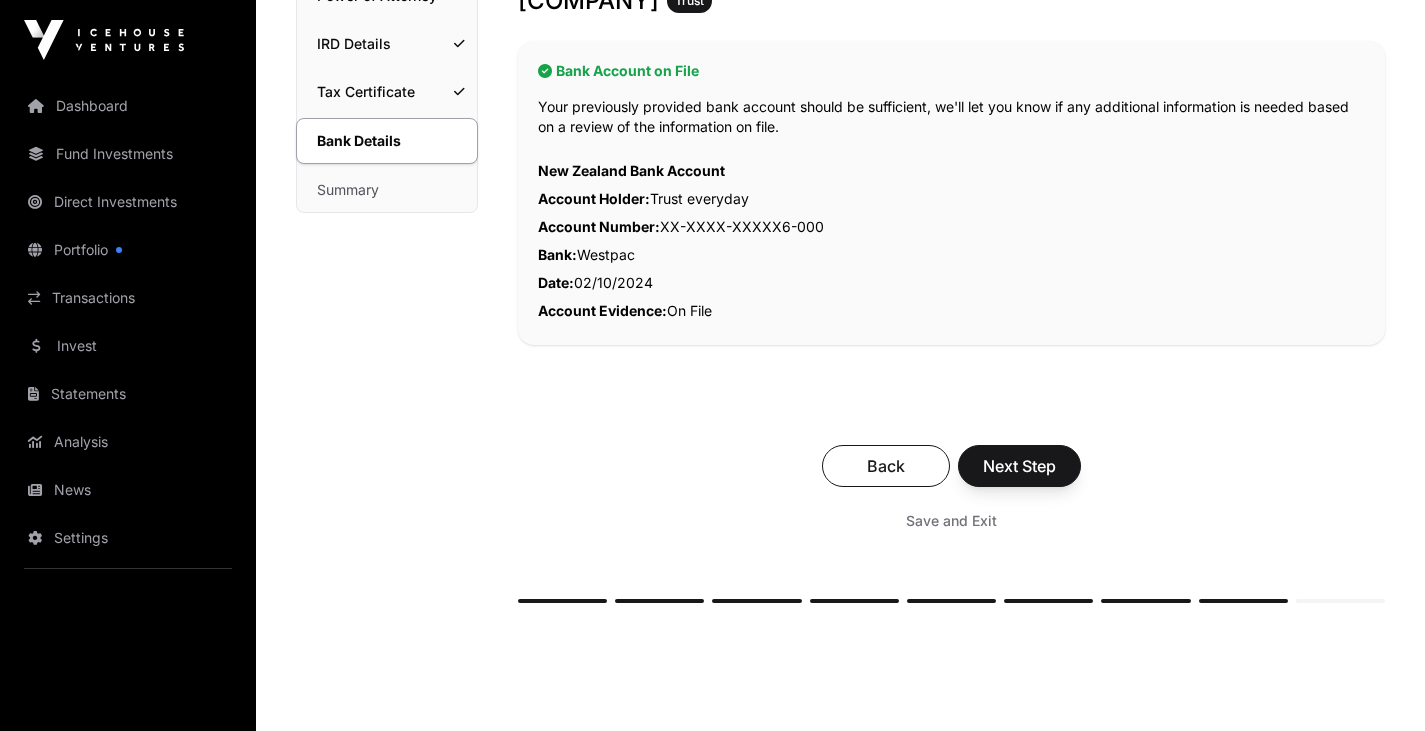 scroll, scrollTop: 411, scrollLeft: 0, axis: vertical 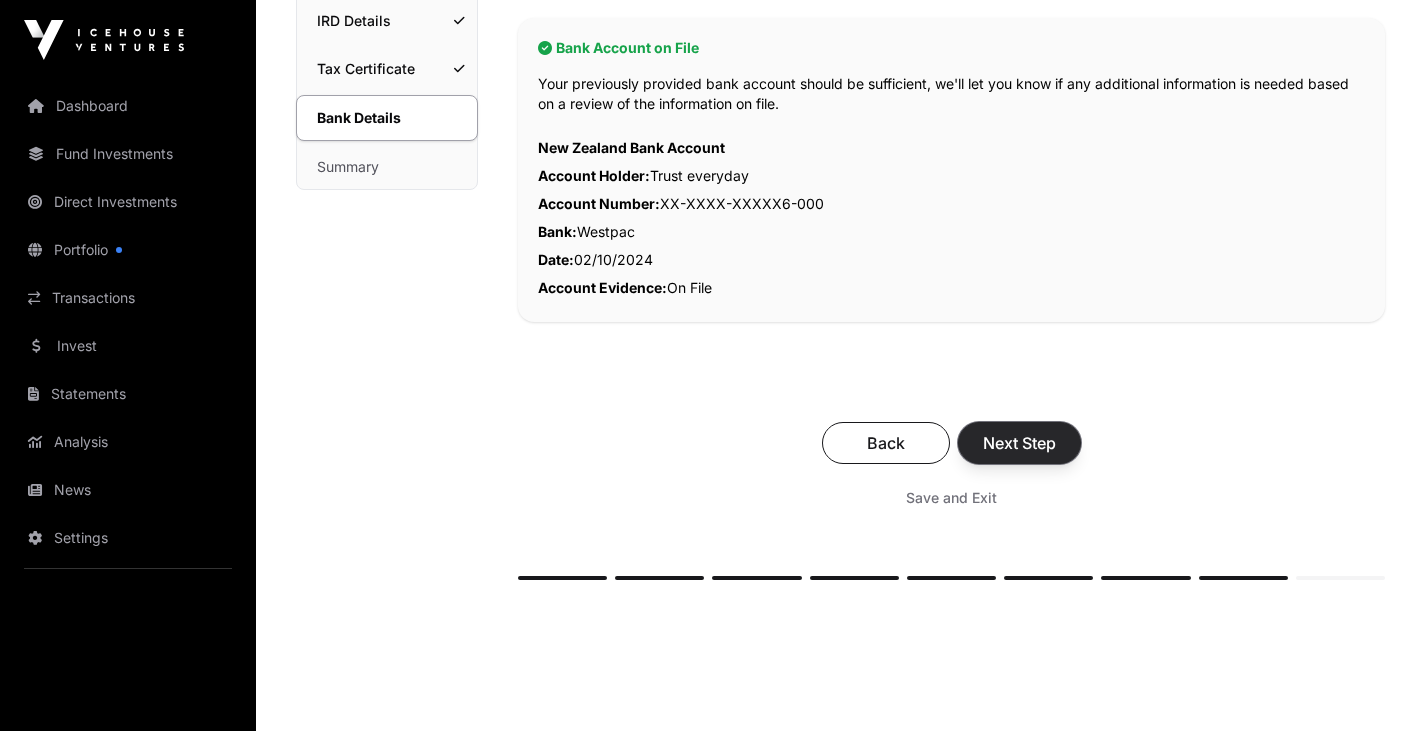 click on "Next Step" 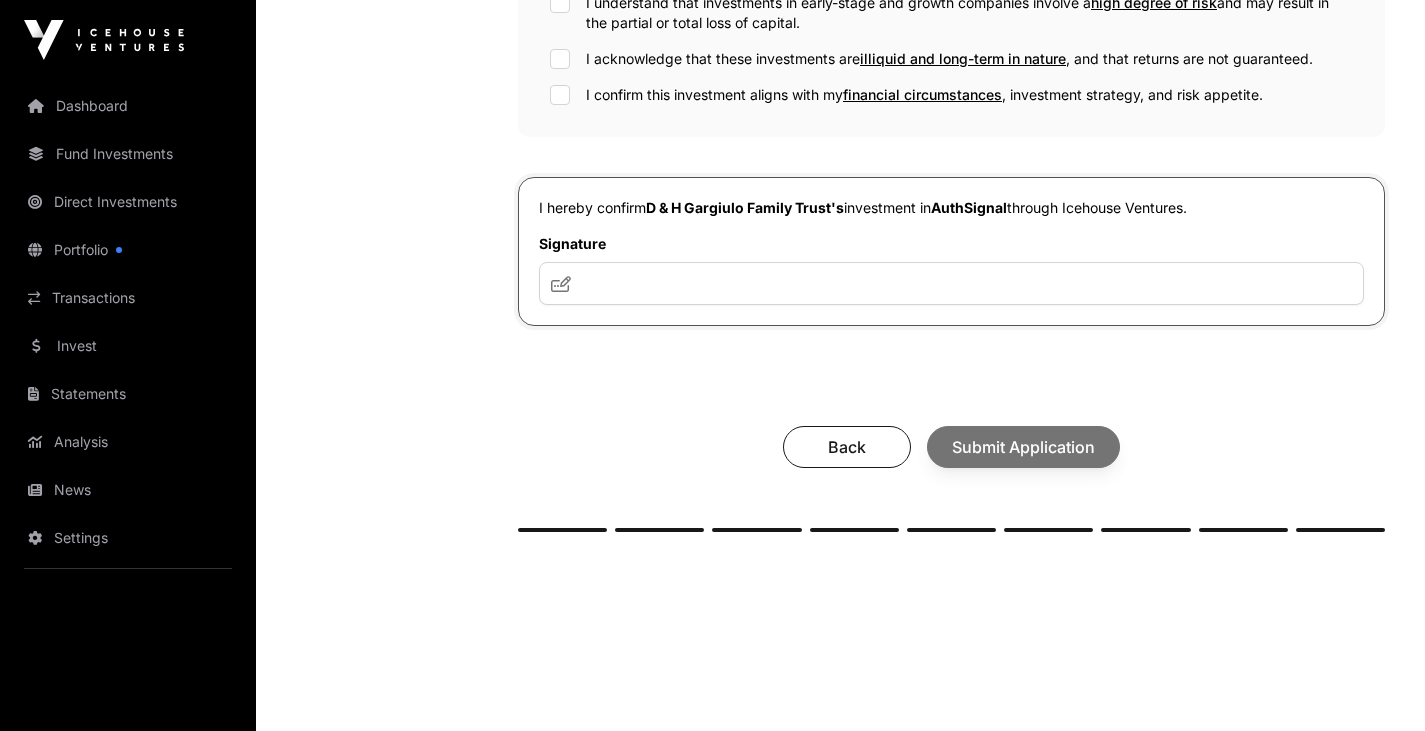 scroll, scrollTop: 736, scrollLeft: 0, axis: vertical 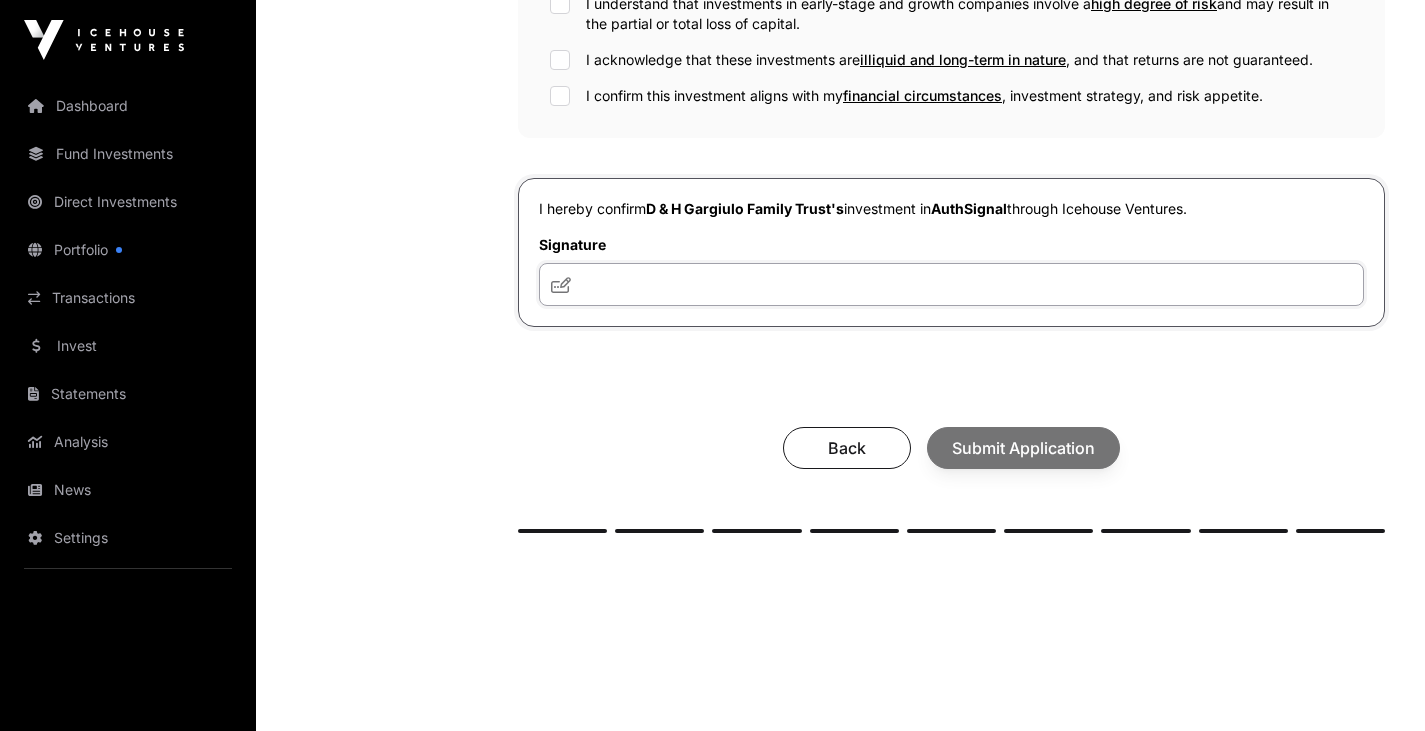 click 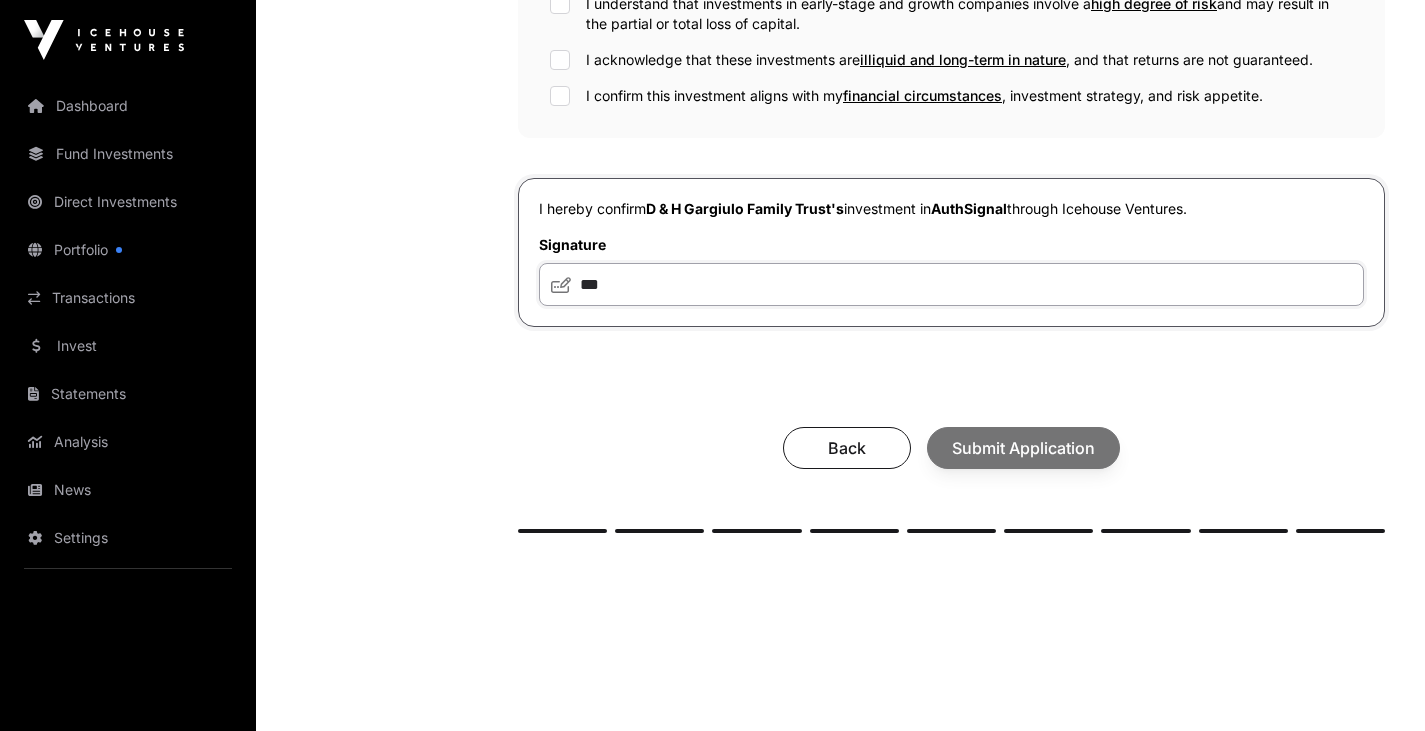 type on "***" 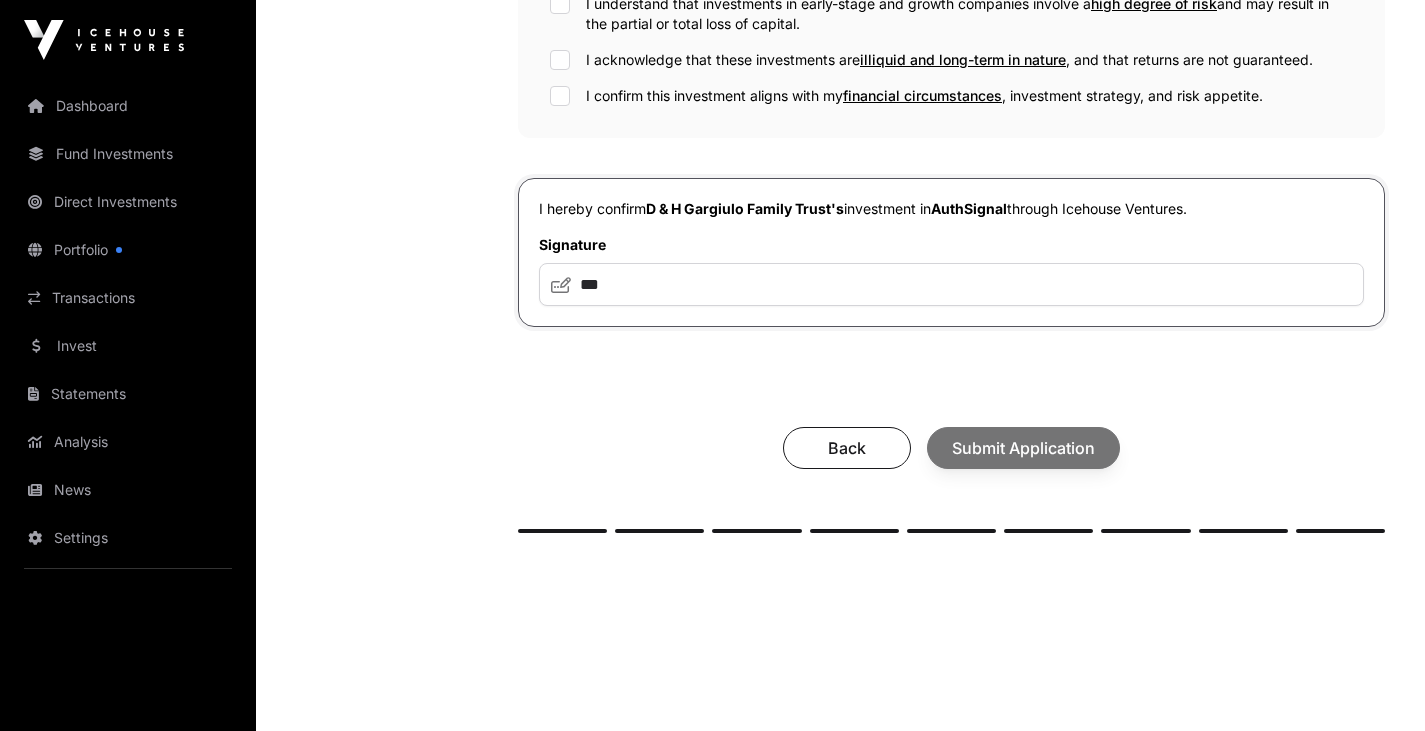 click on "Back Submit Application" 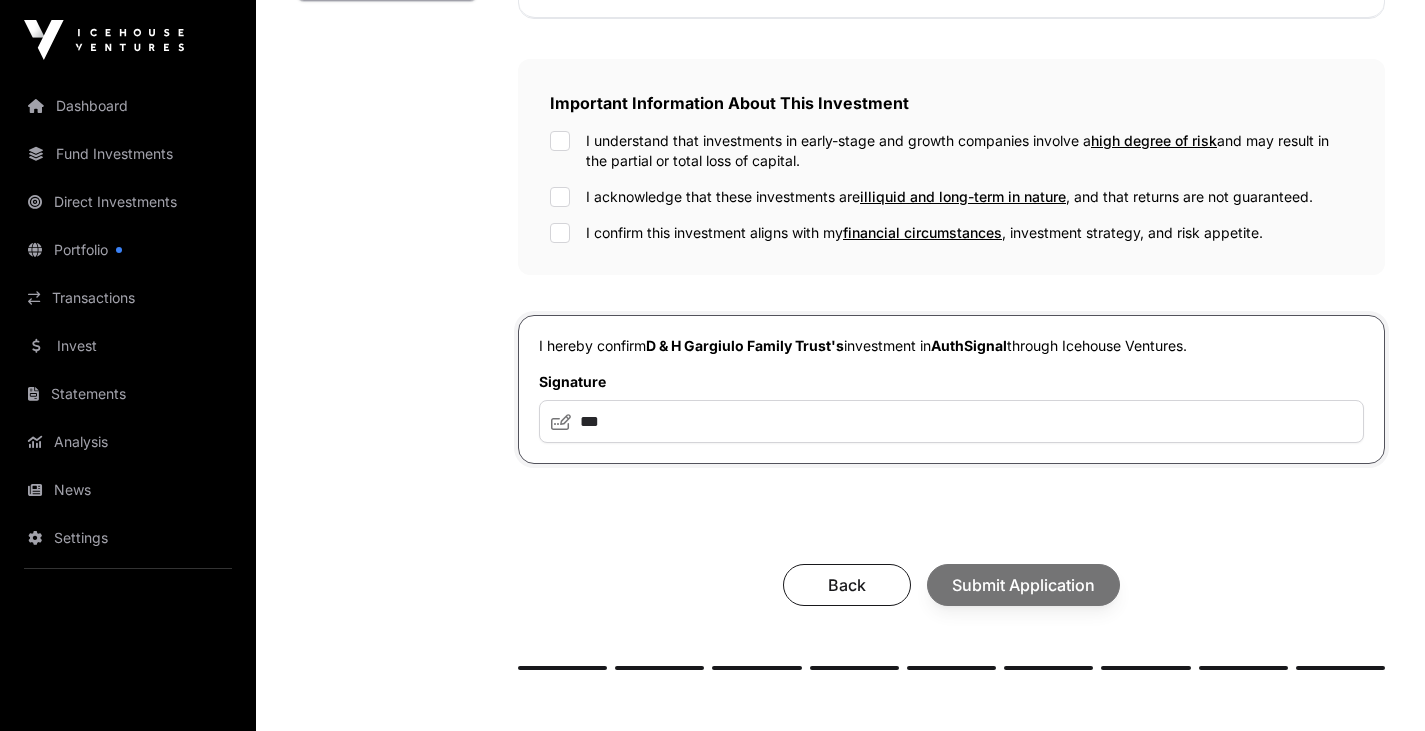 scroll, scrollTop: 519, scrollLeft: 0, axis: vertical 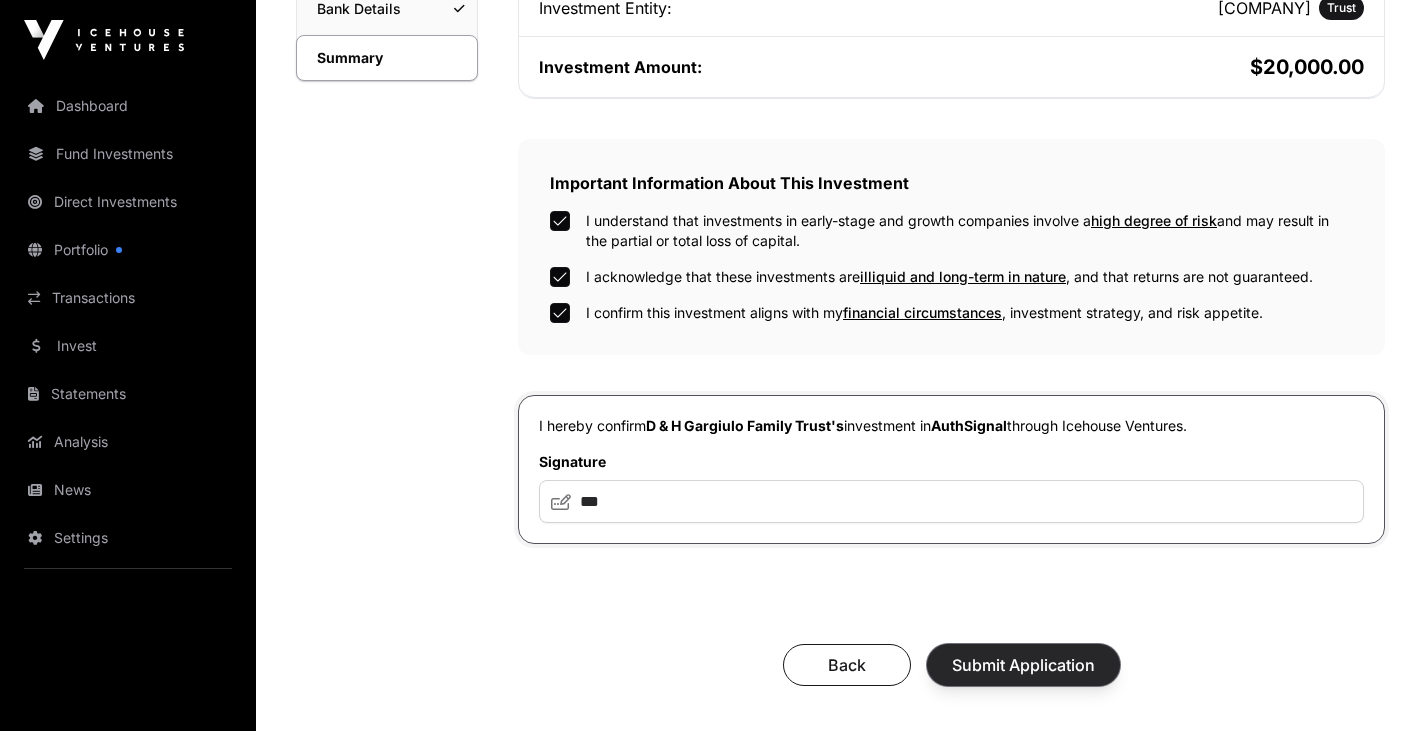 click on "Submit Application" 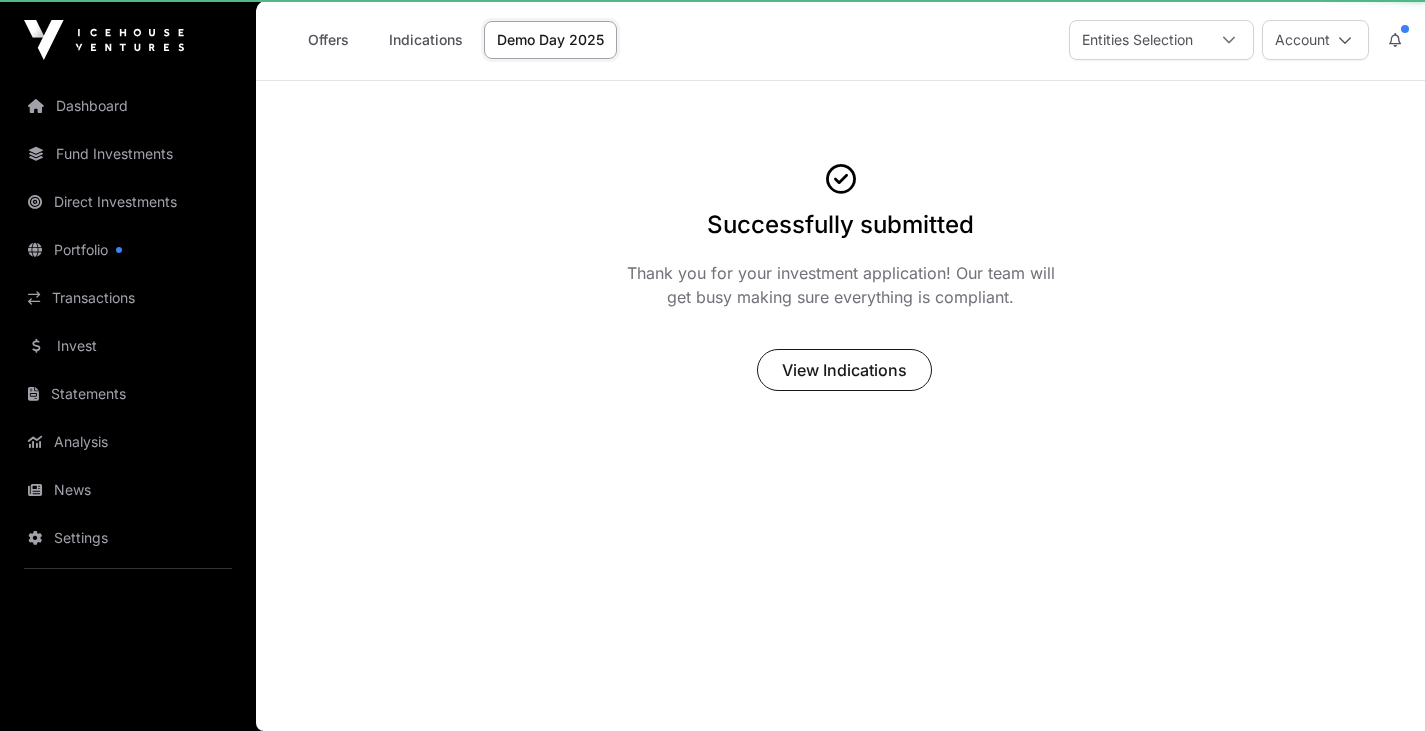 scroll, scrollTop: 0, scrollLeft: 0, axis: both 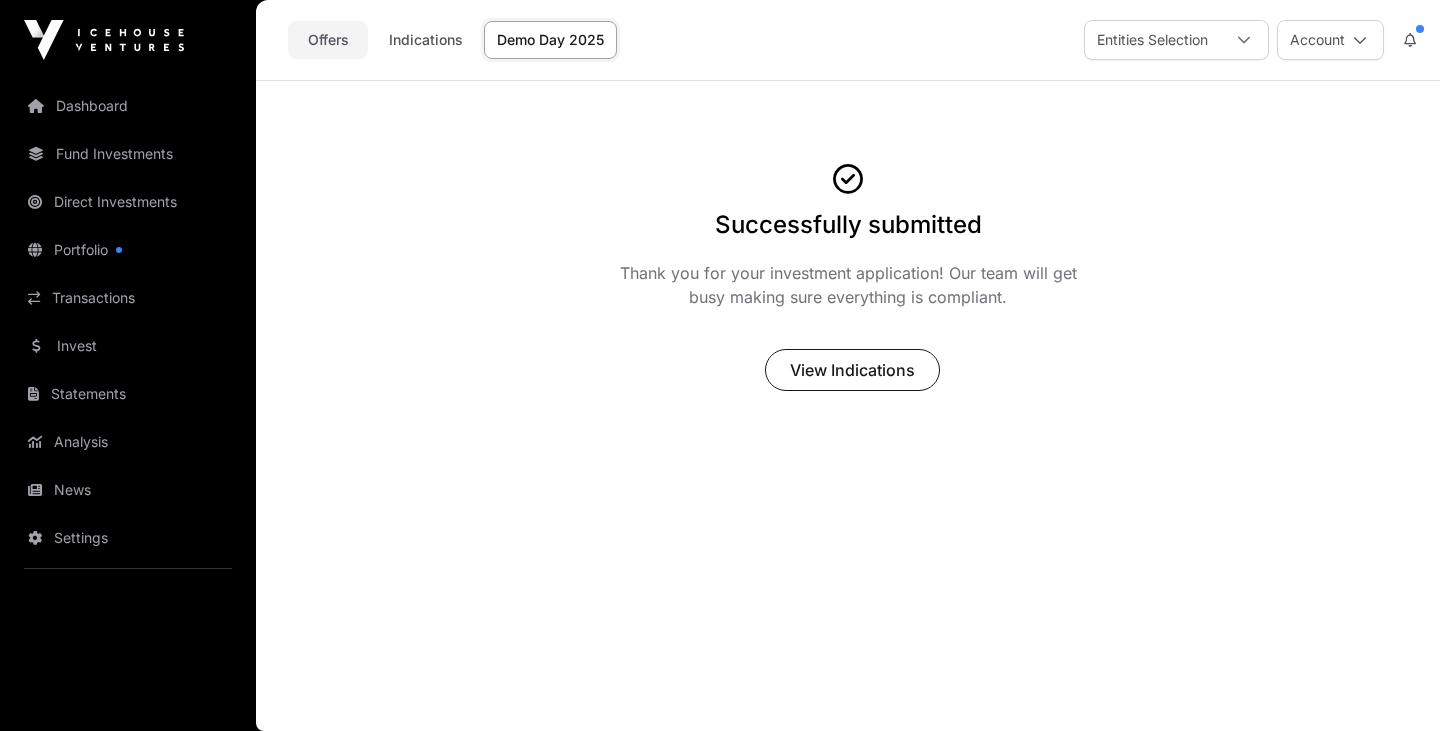 click on "Offers" 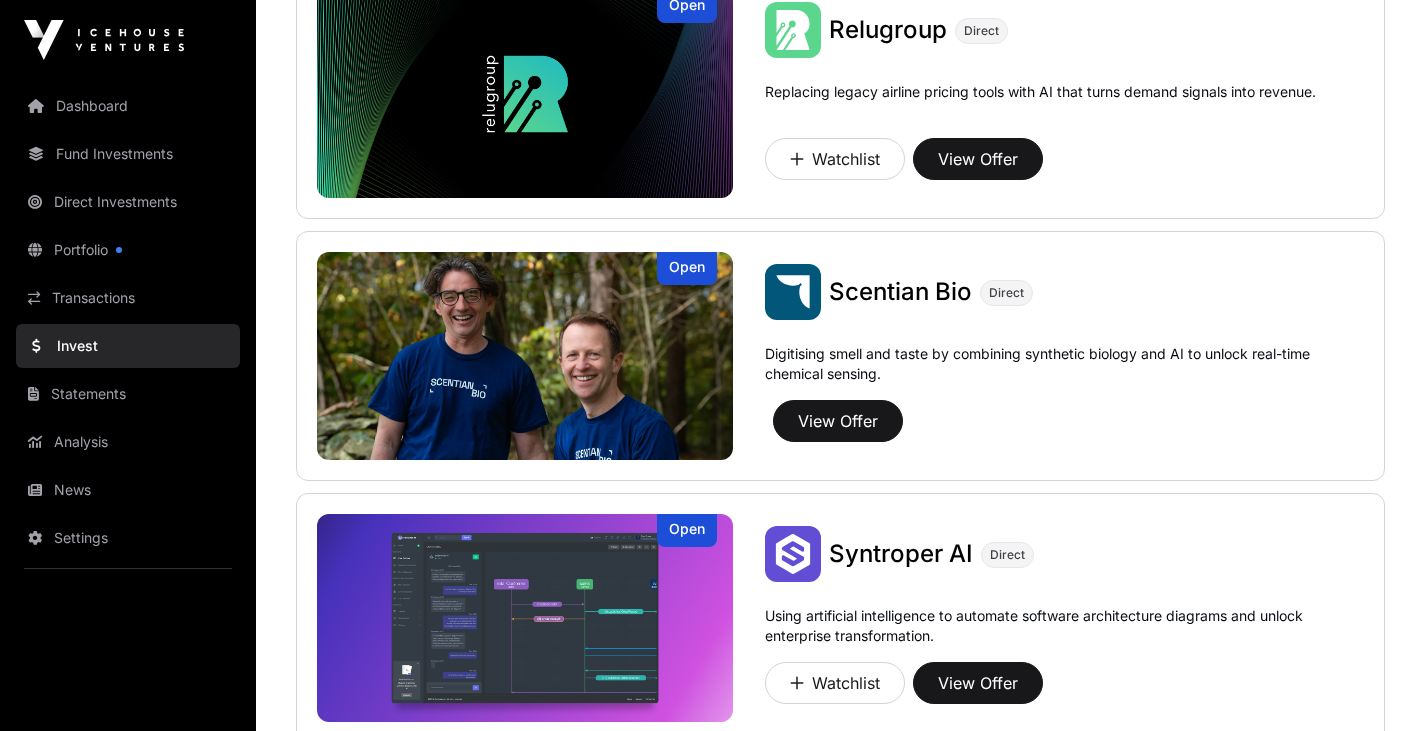 scroll, scrollTop: 1865, scrollLeft: 0, axis: vertical 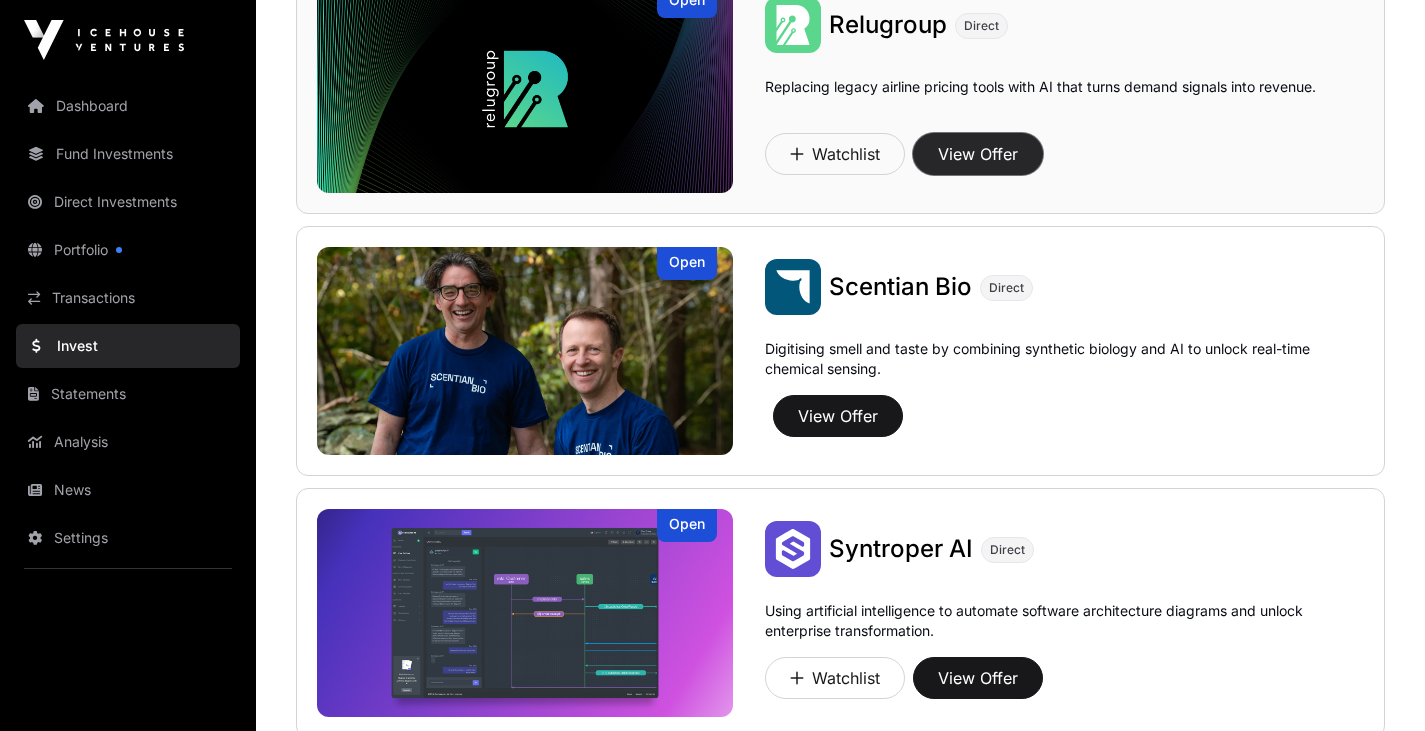 click on "View Offer" 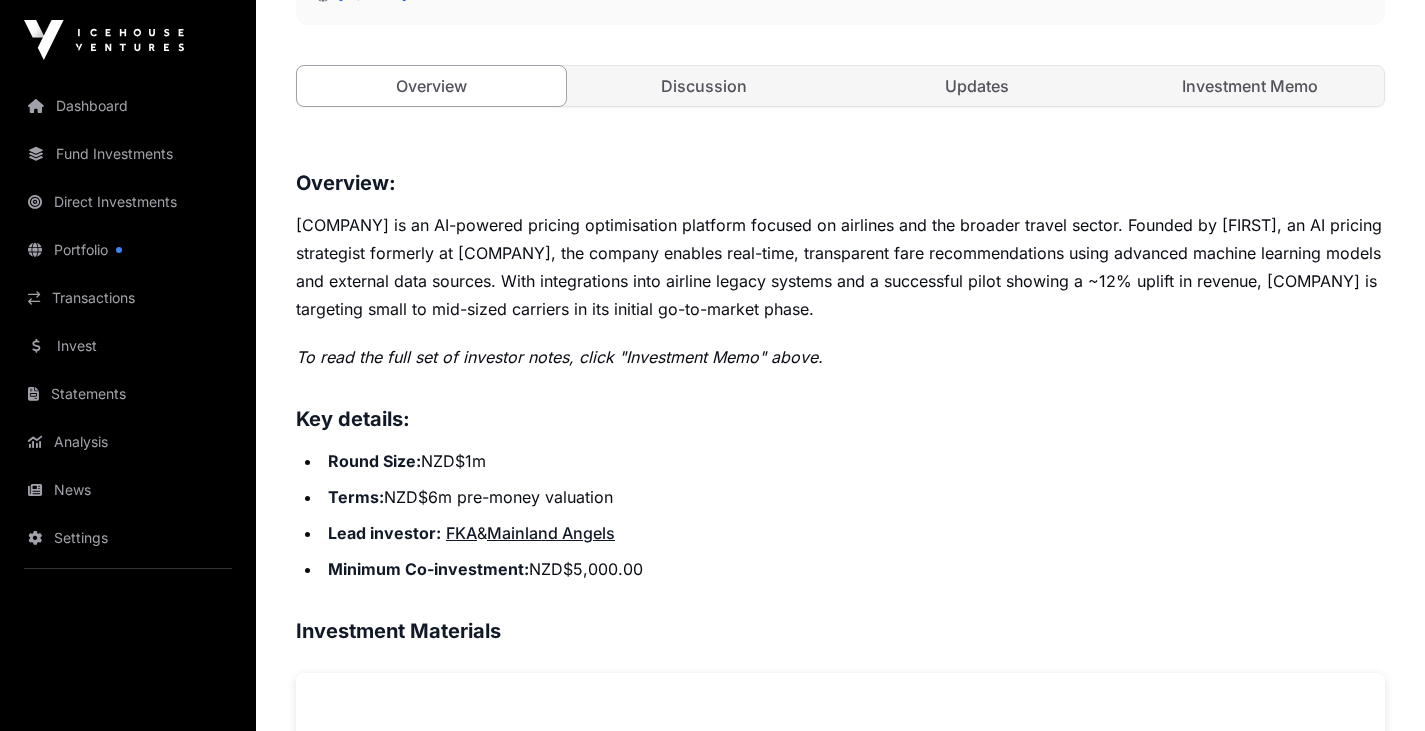 scroll, scrollTop: 715, scrollLeft: 0, axis: vertical 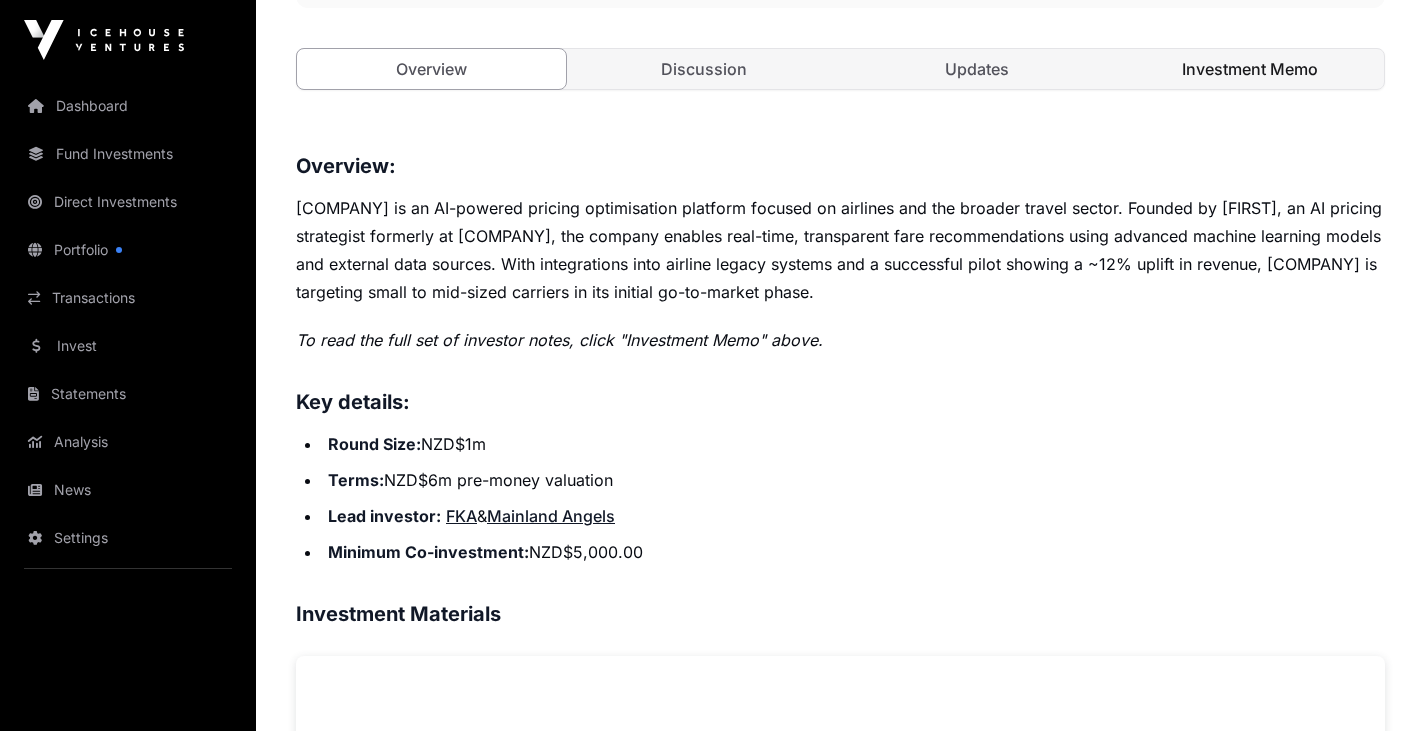 click on "Investment Memo" 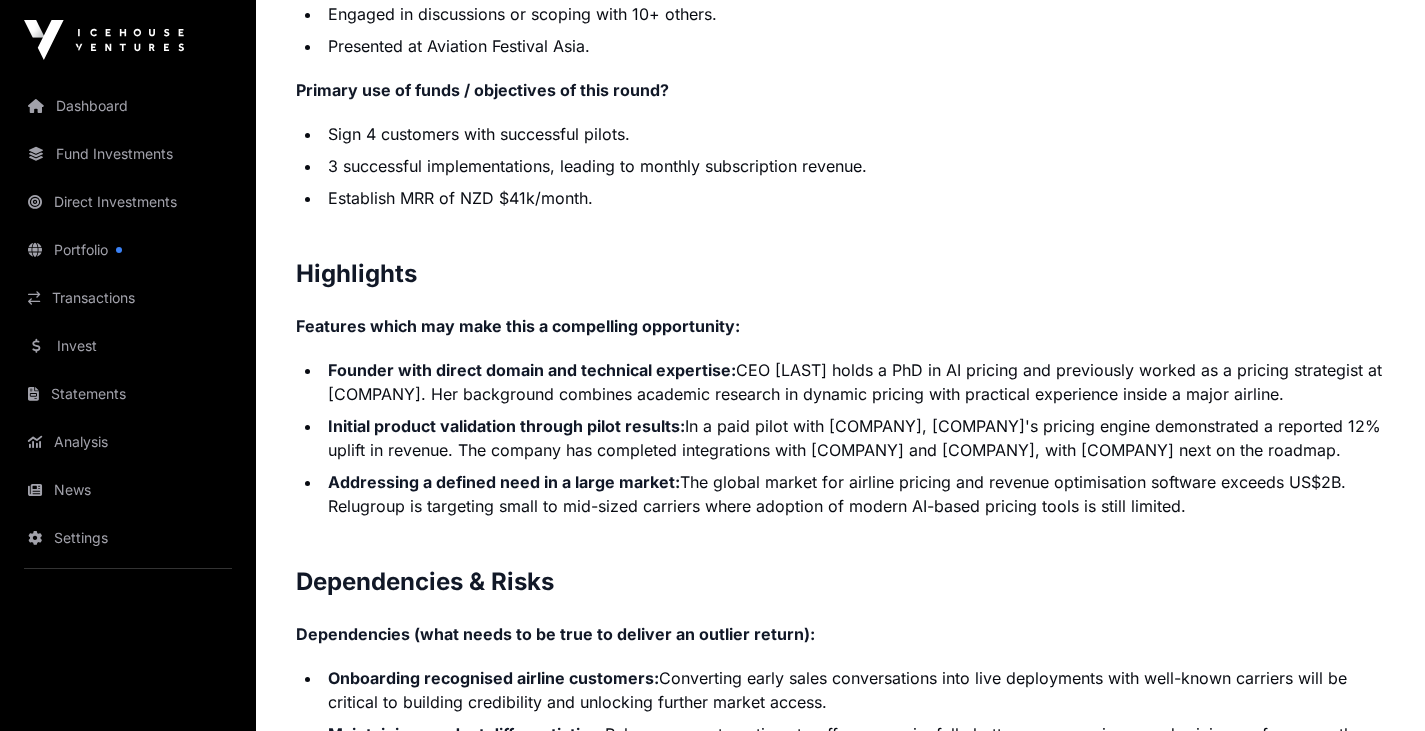 scroll, scrollTop: 3675, scrollLeft: 0, axis: vertical 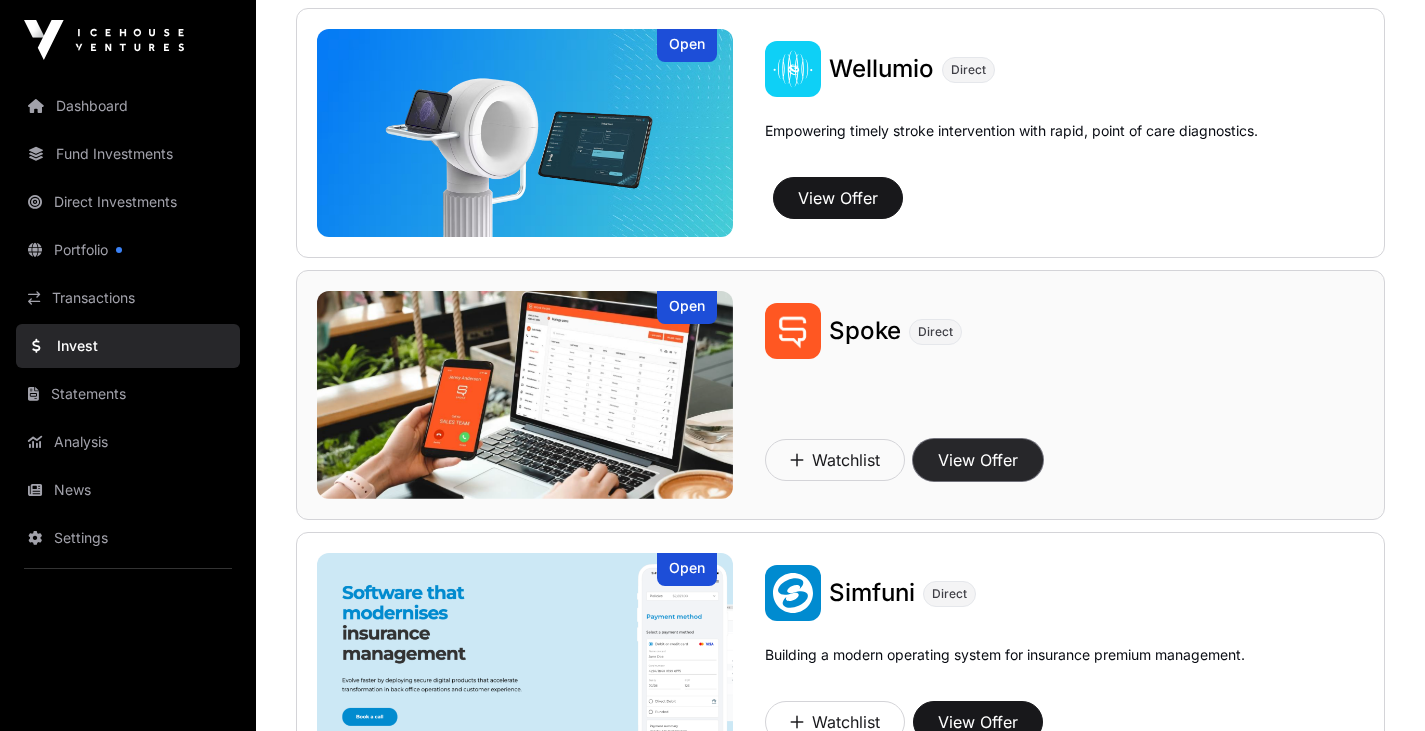click on "View Offer" 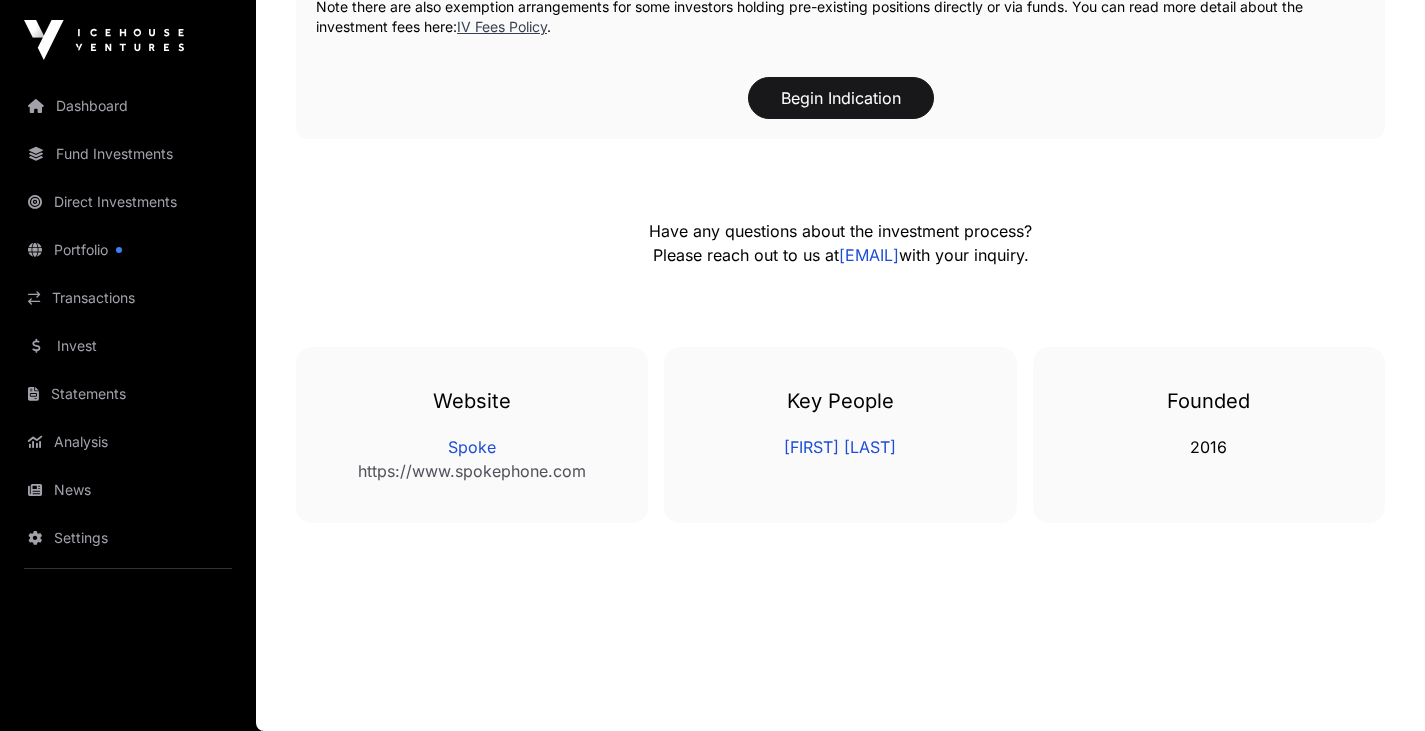 scroll, scrollTop: 0, scrollLeft: 0, axis: both 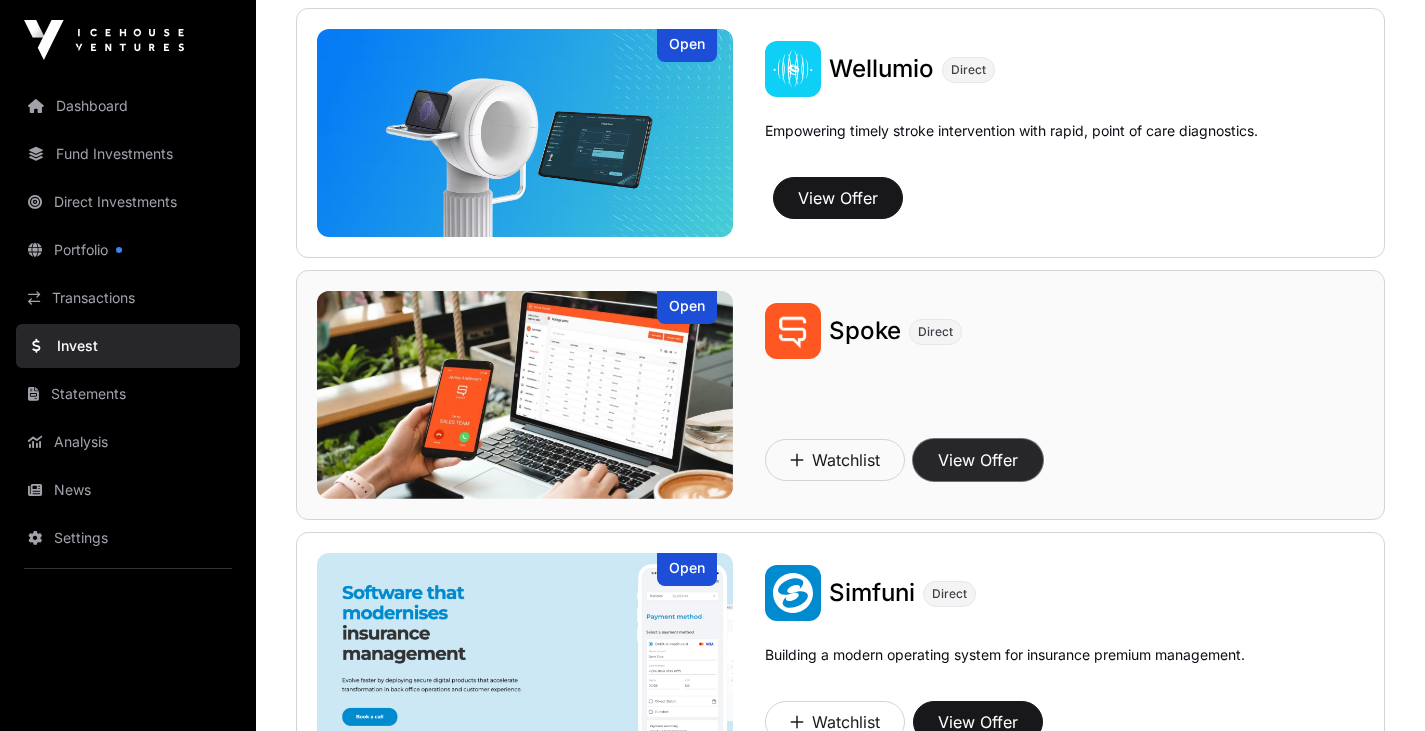 click on "View Offer" 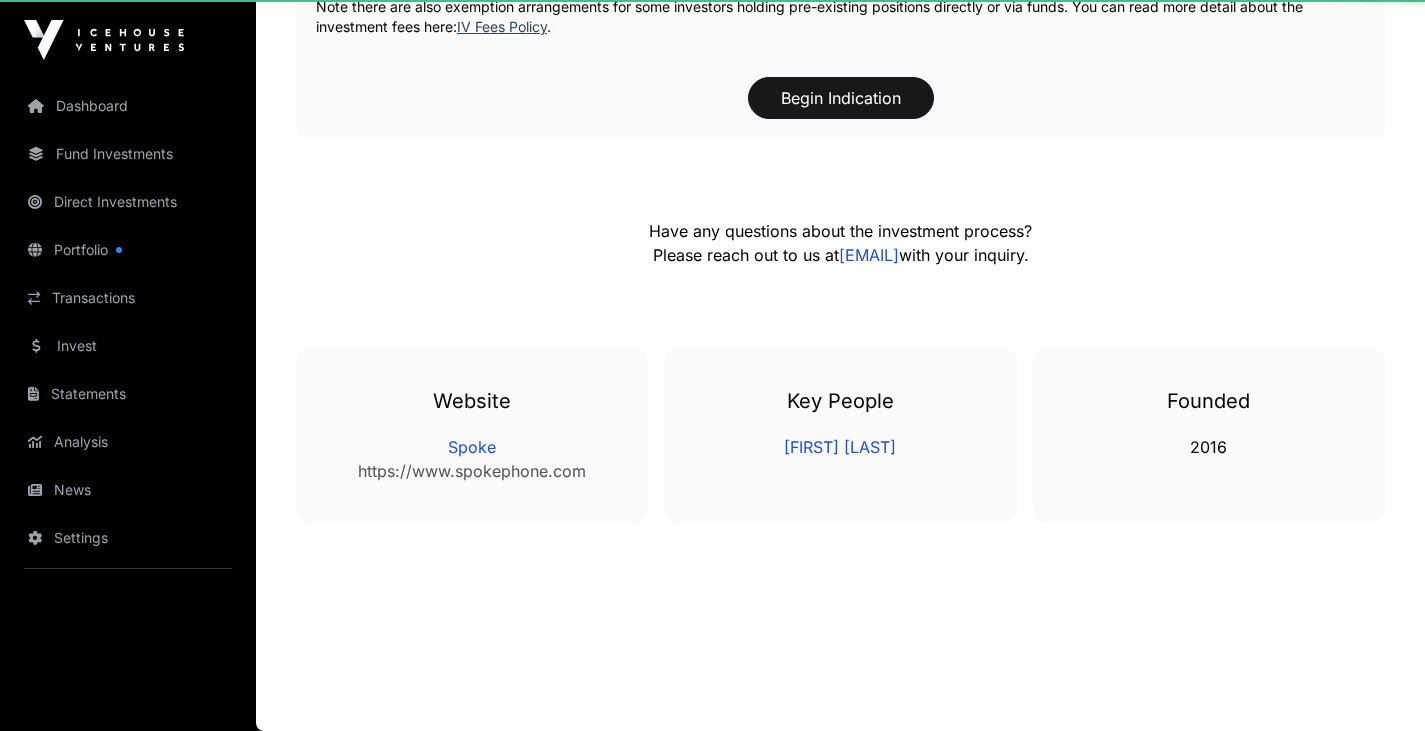 scroll, scrollTop: 0, scrollLeft: 0, axis: both 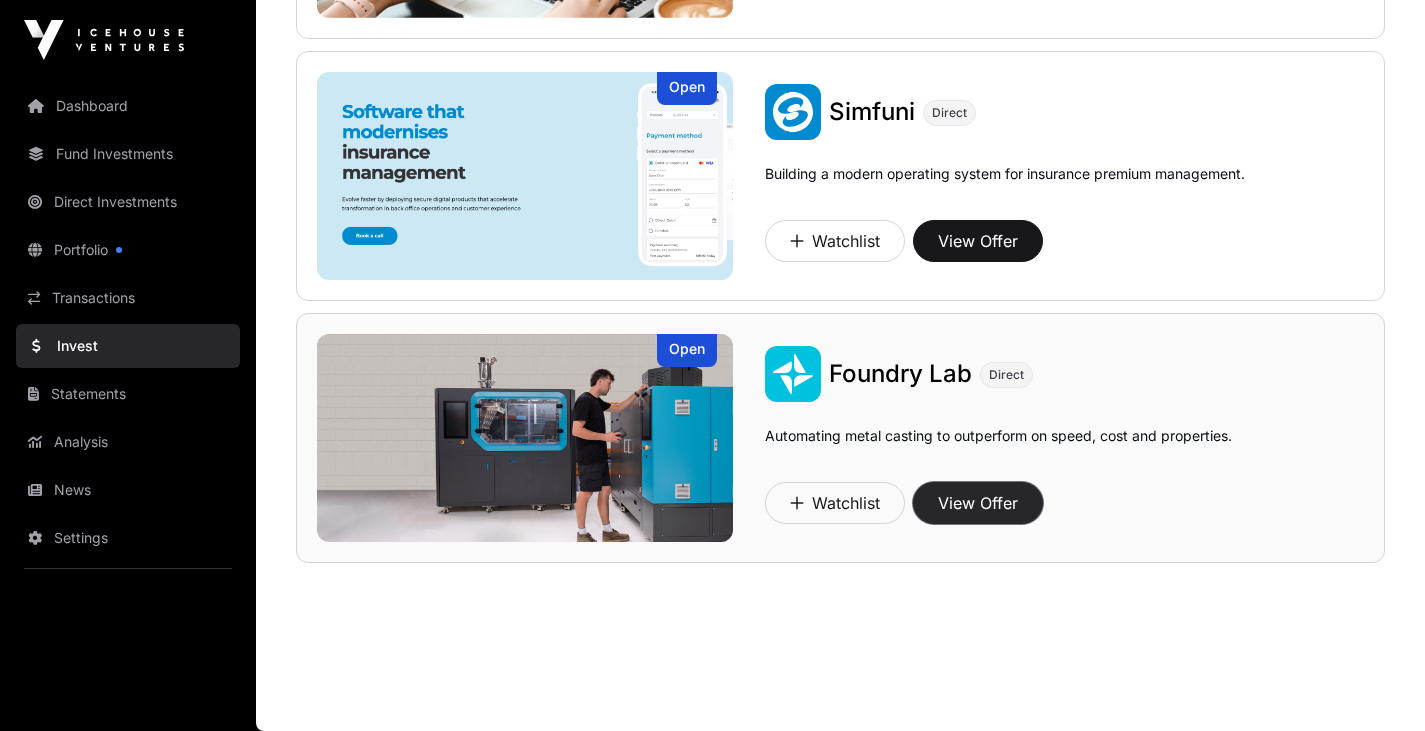 click on "View Offer" 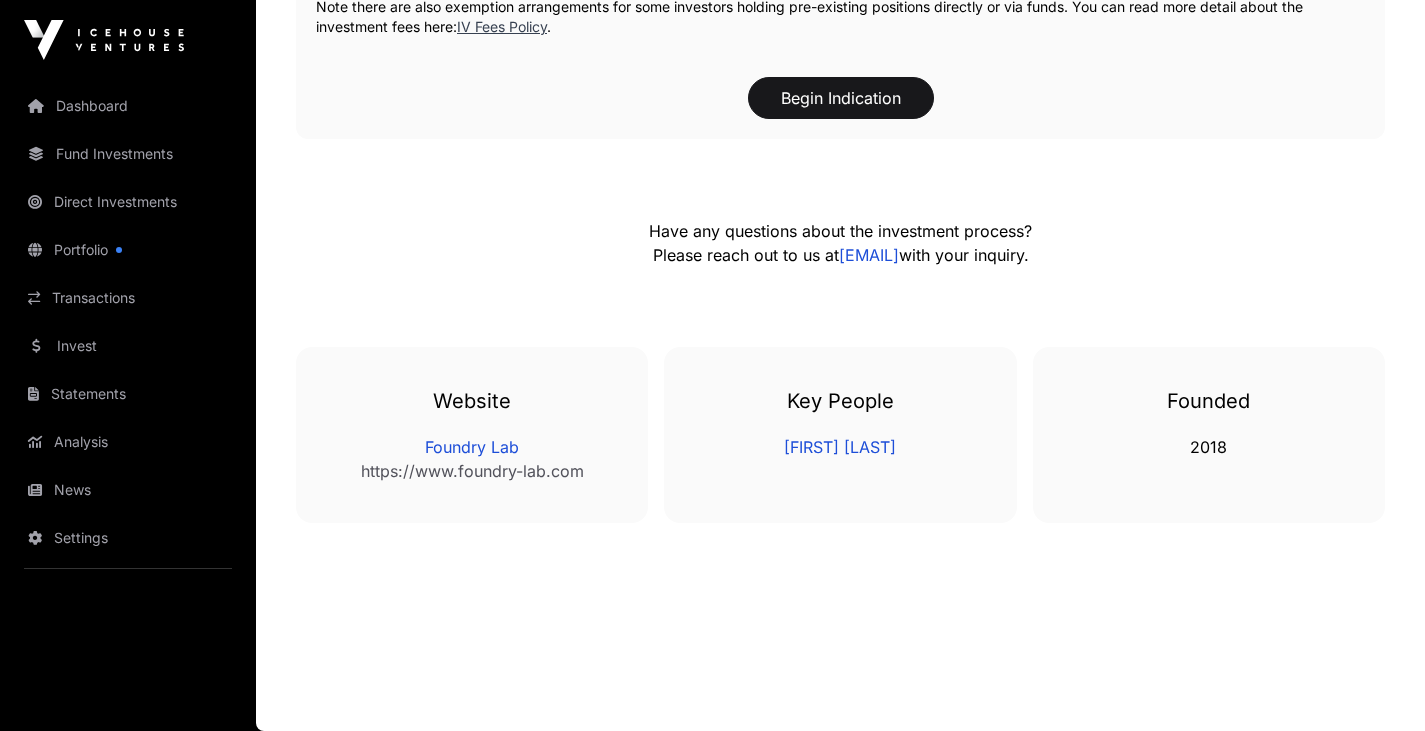scroll, scrollTop: 0, scrollLeft: 0, axis: both 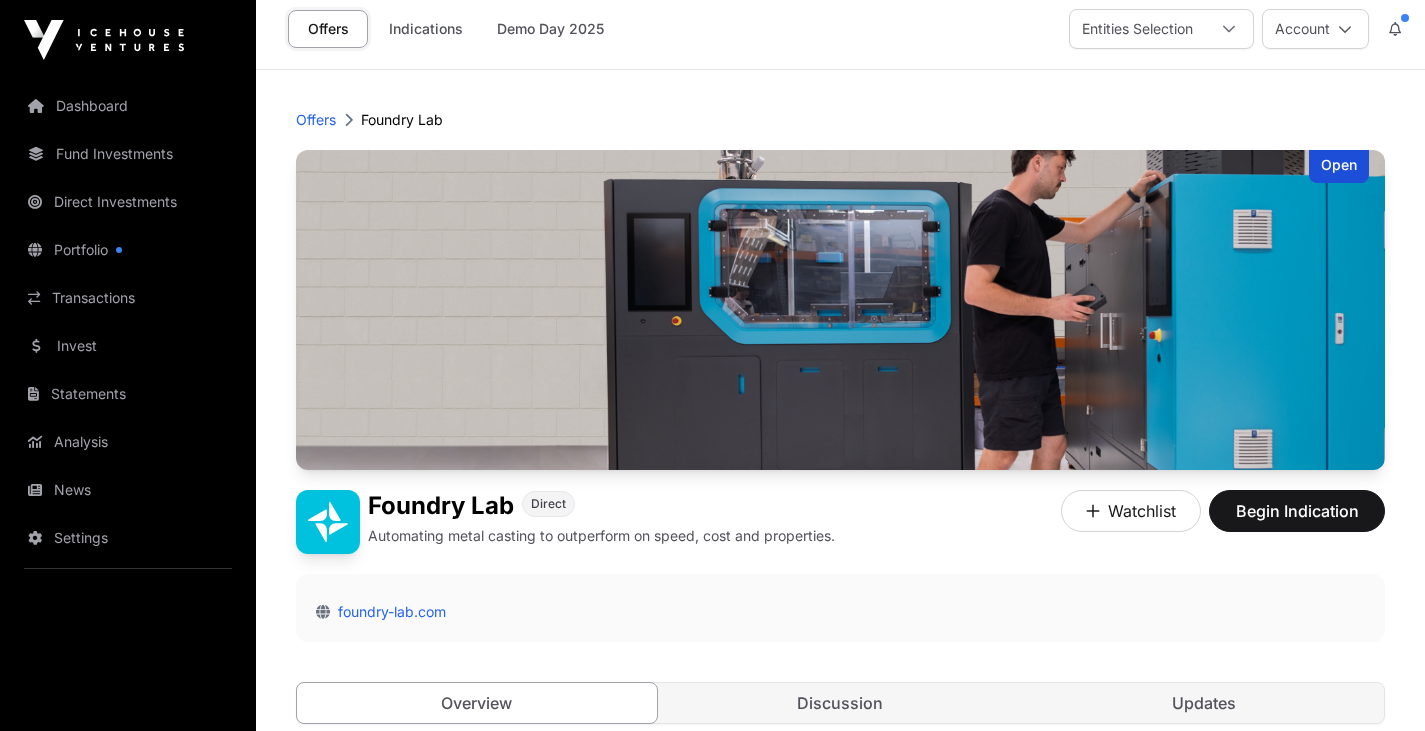 click on "Offers" 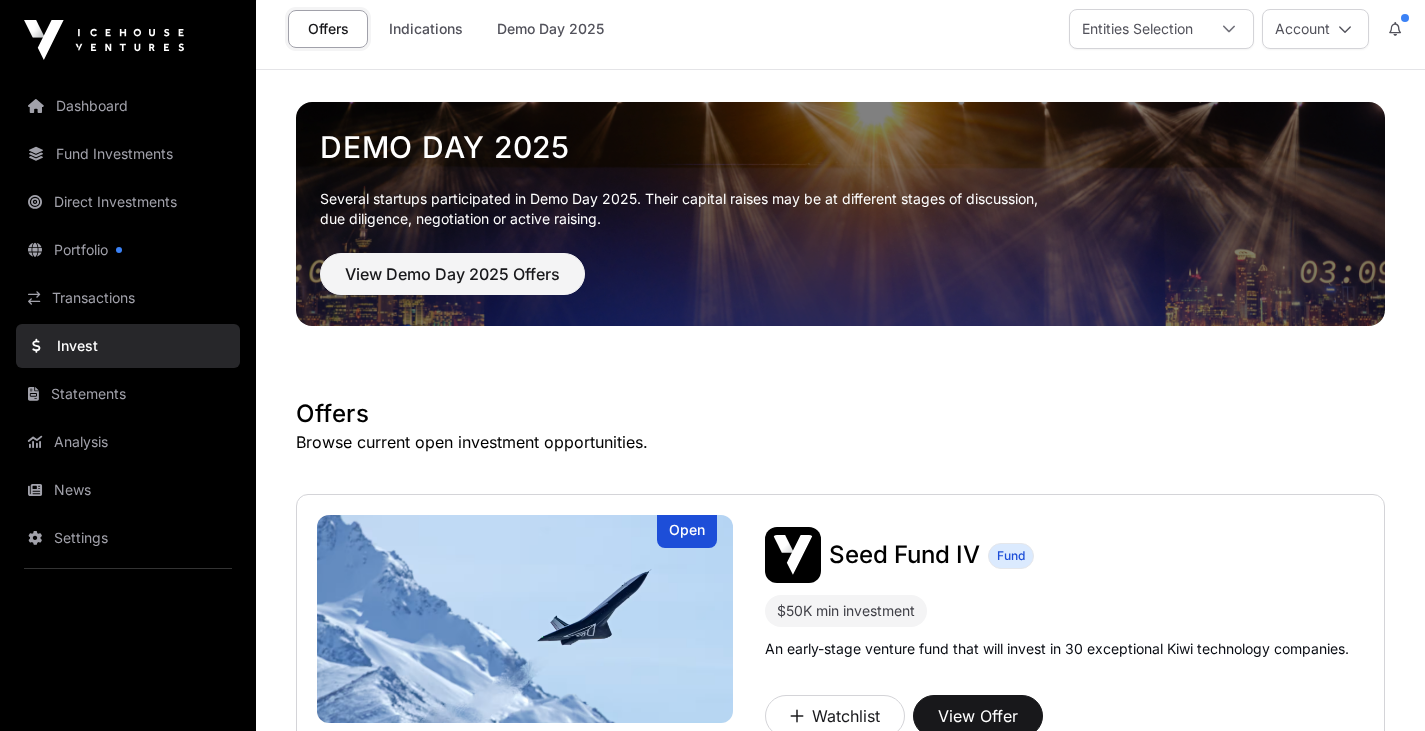 scroll, scrollTop: 0, scrollLeft: 0, axis: both 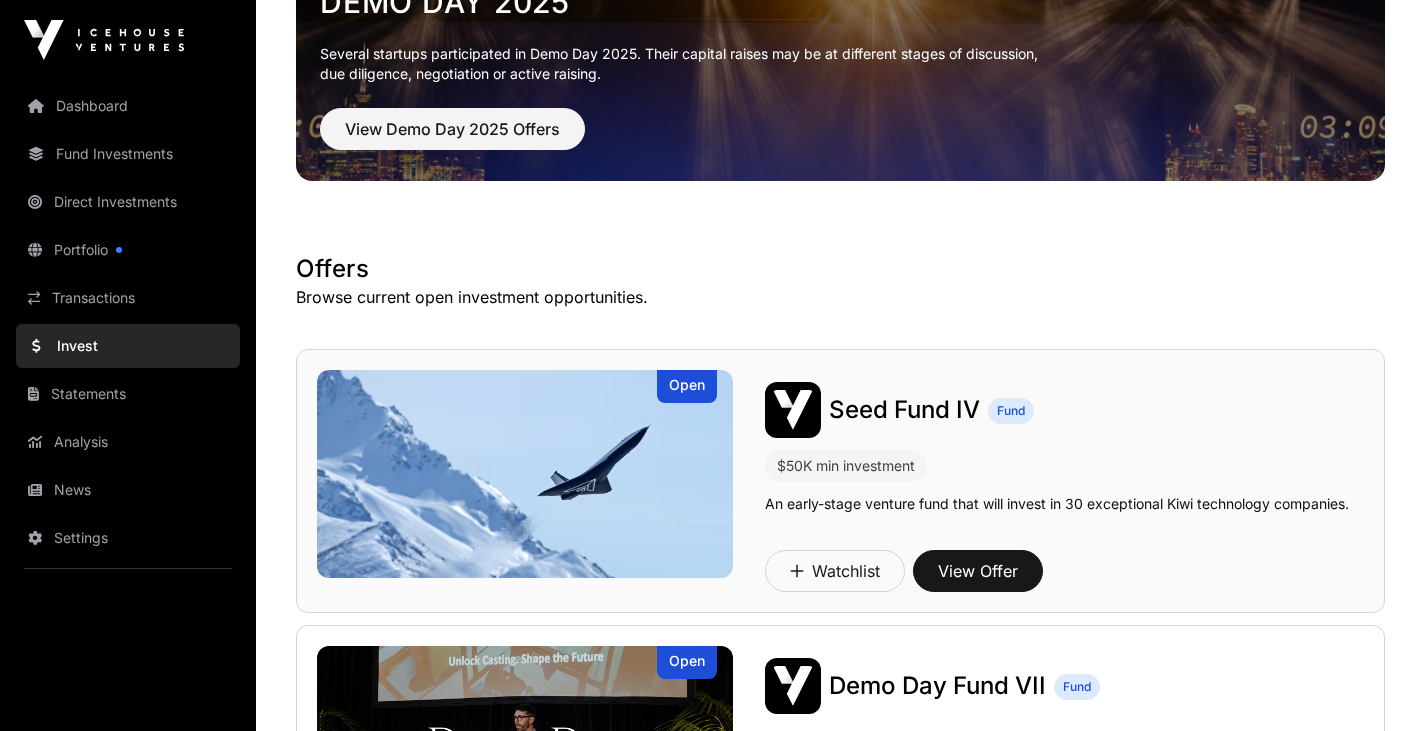 click on "Open Seed Fund IV Fund $50K min investment An early-stage venture fund that will invest in 30 exceptional Kiwi technology companies. Watchlist View Offer" 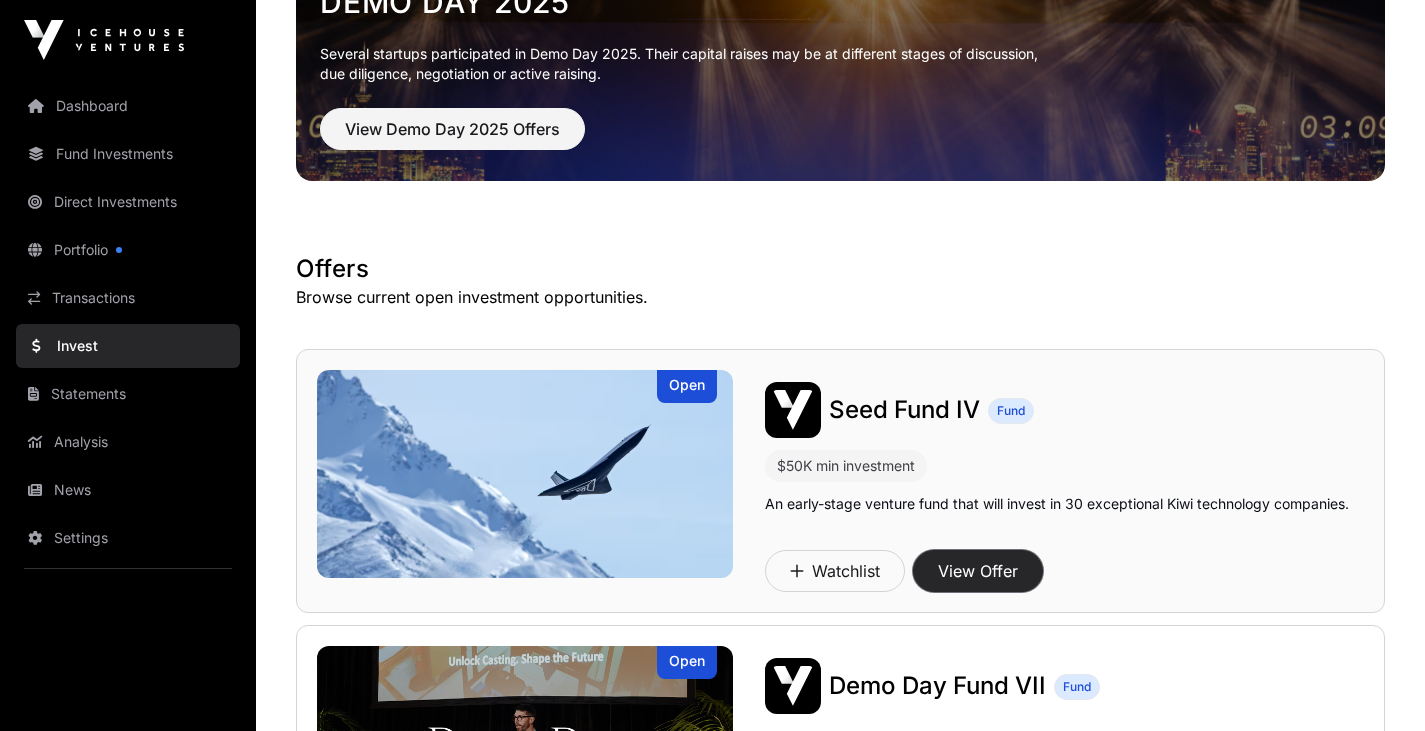 click on "View Offer" 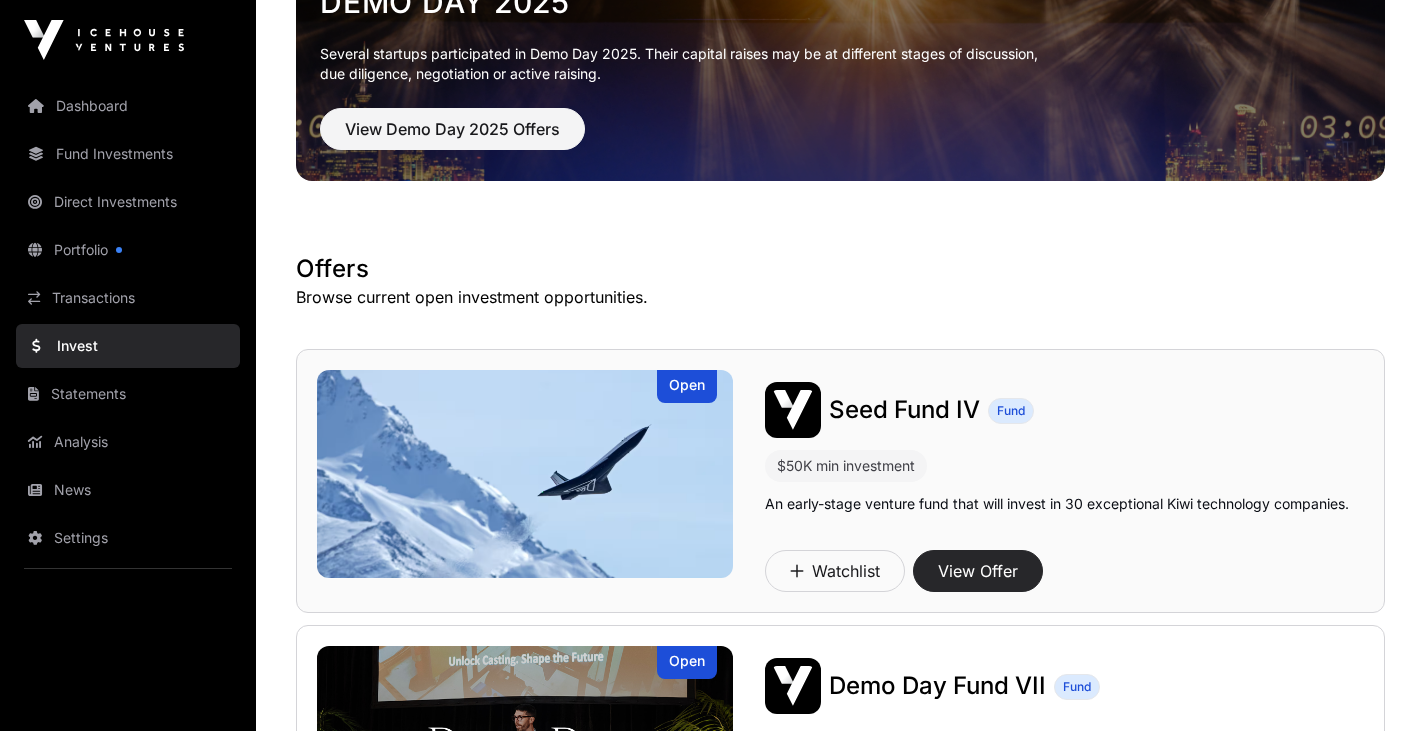 scroll, scrollTop: 0, scrollLeft: 0, axis: both 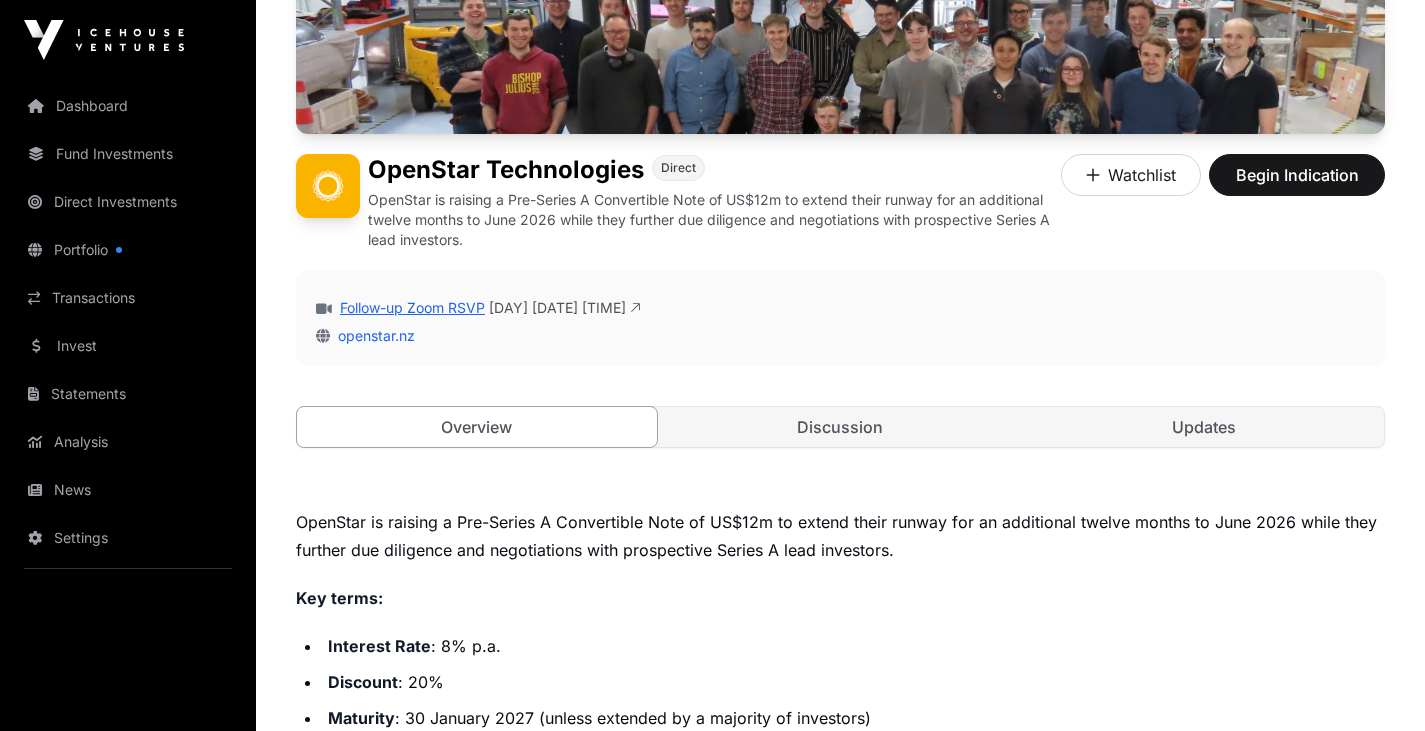 click on "Follow-up Zoom RSVP" 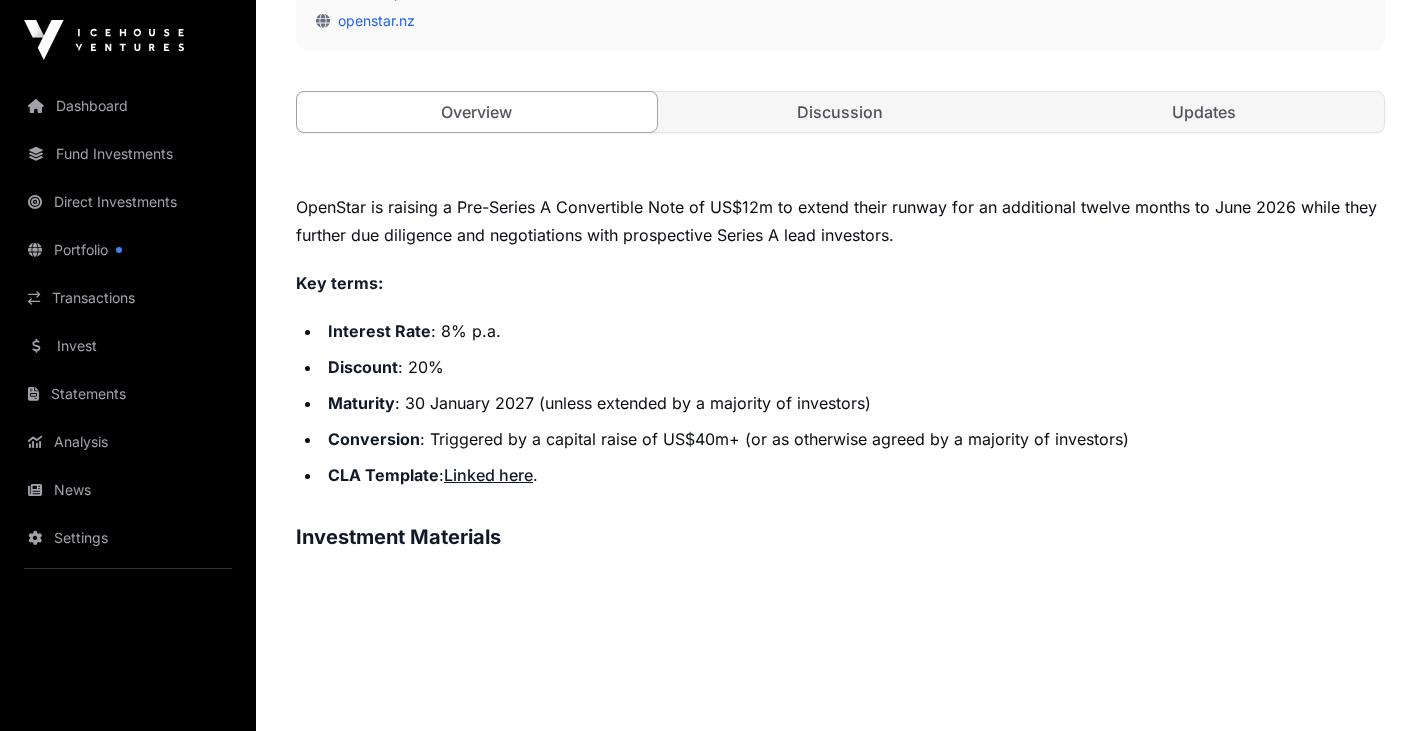 scroll, scrollTop: 0, scrollLeft: 0, axis: both 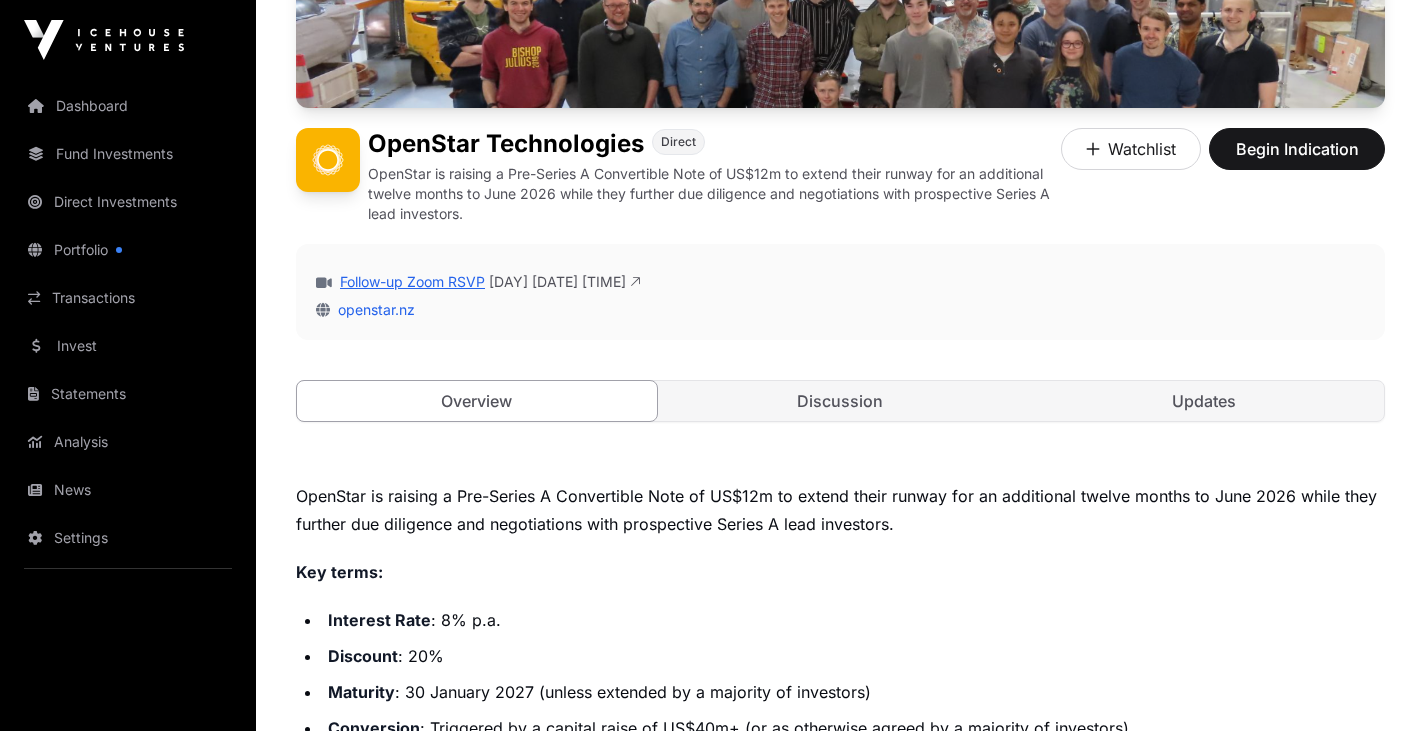 click on "Follow-up Zoom RSVP" 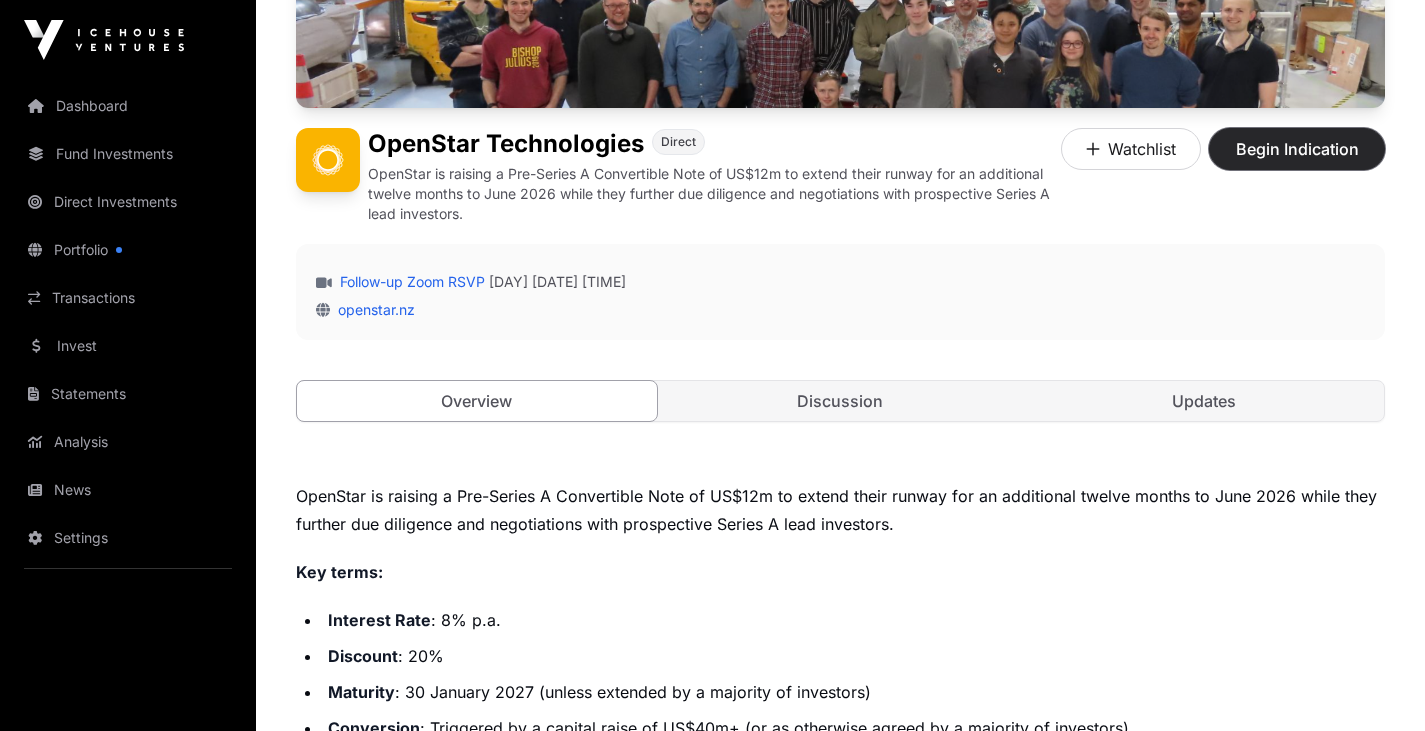 click on "Begin Indication" 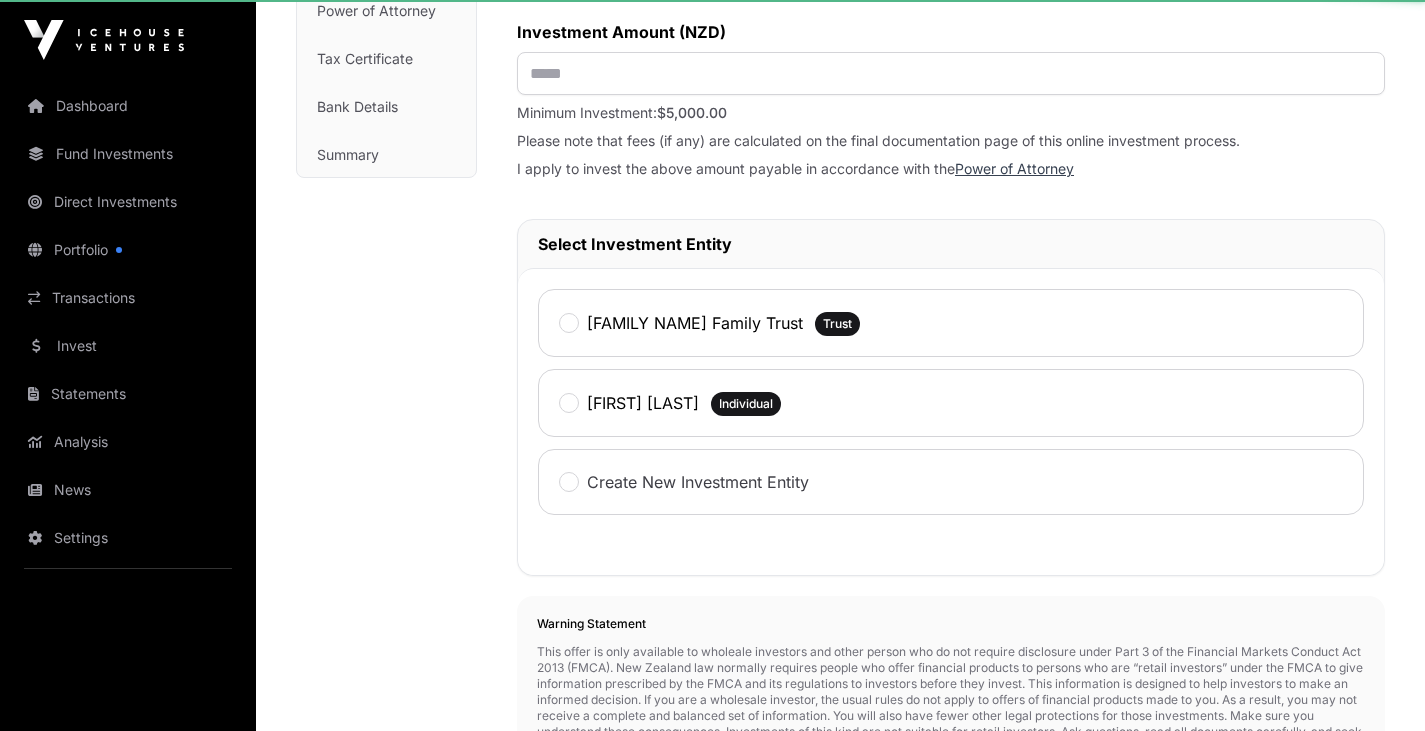 scroll, scrollTop: 0, scrollLeft: 0, axis: both 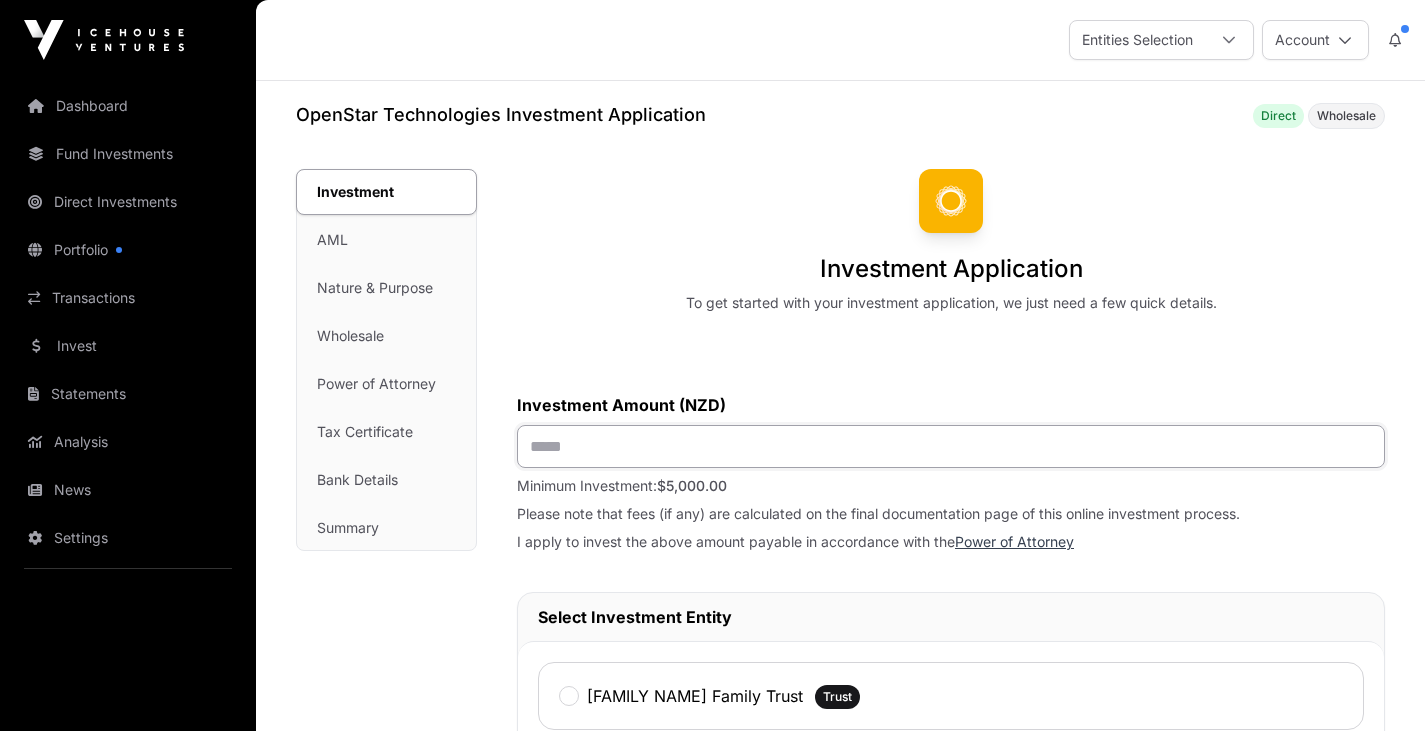click 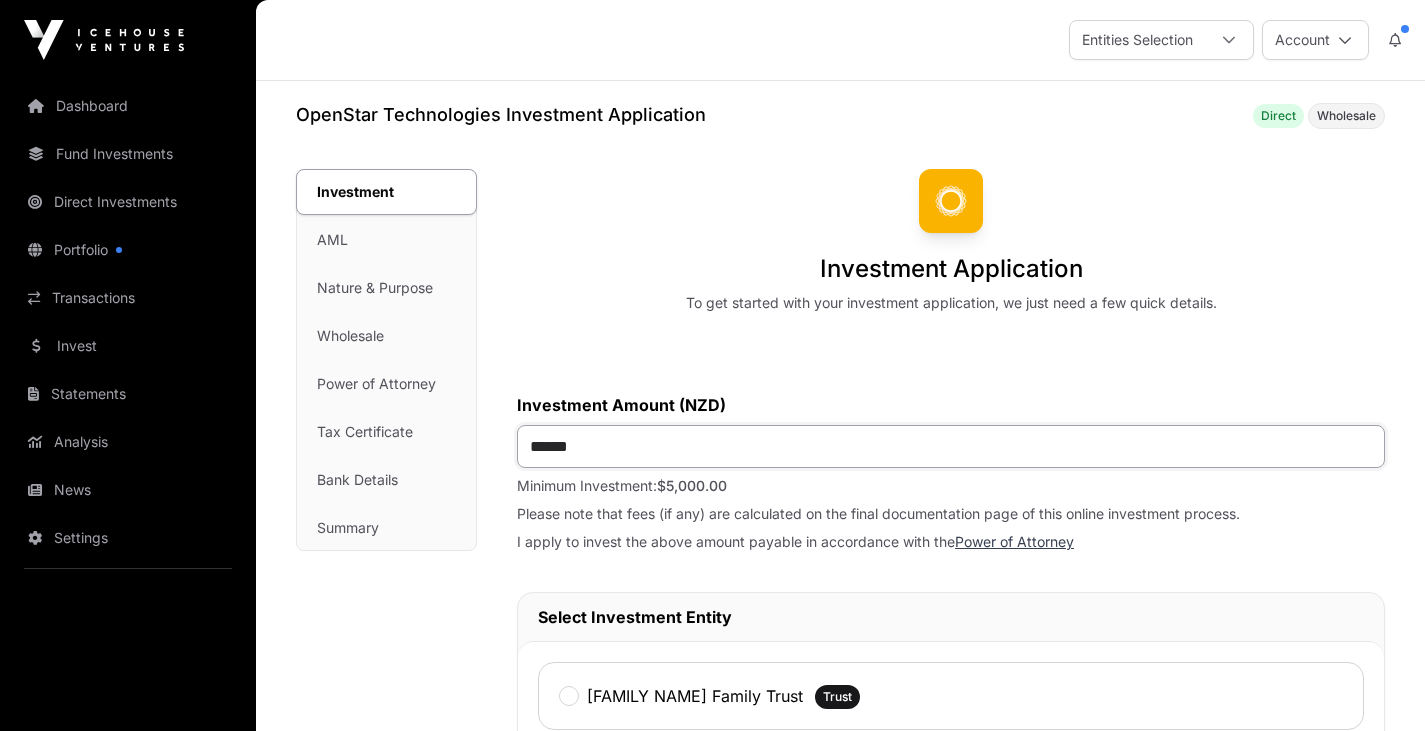 type on "*******" 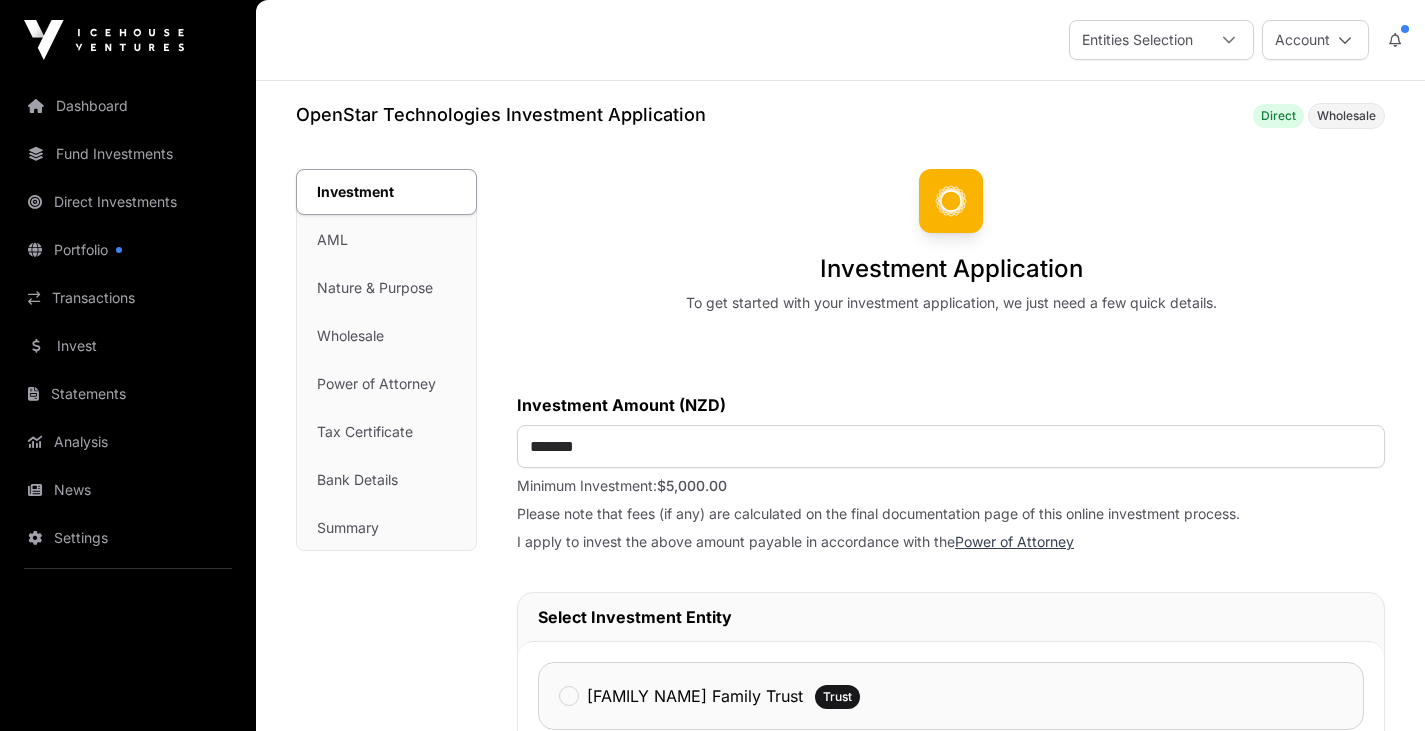 click on "[COMPANY]" 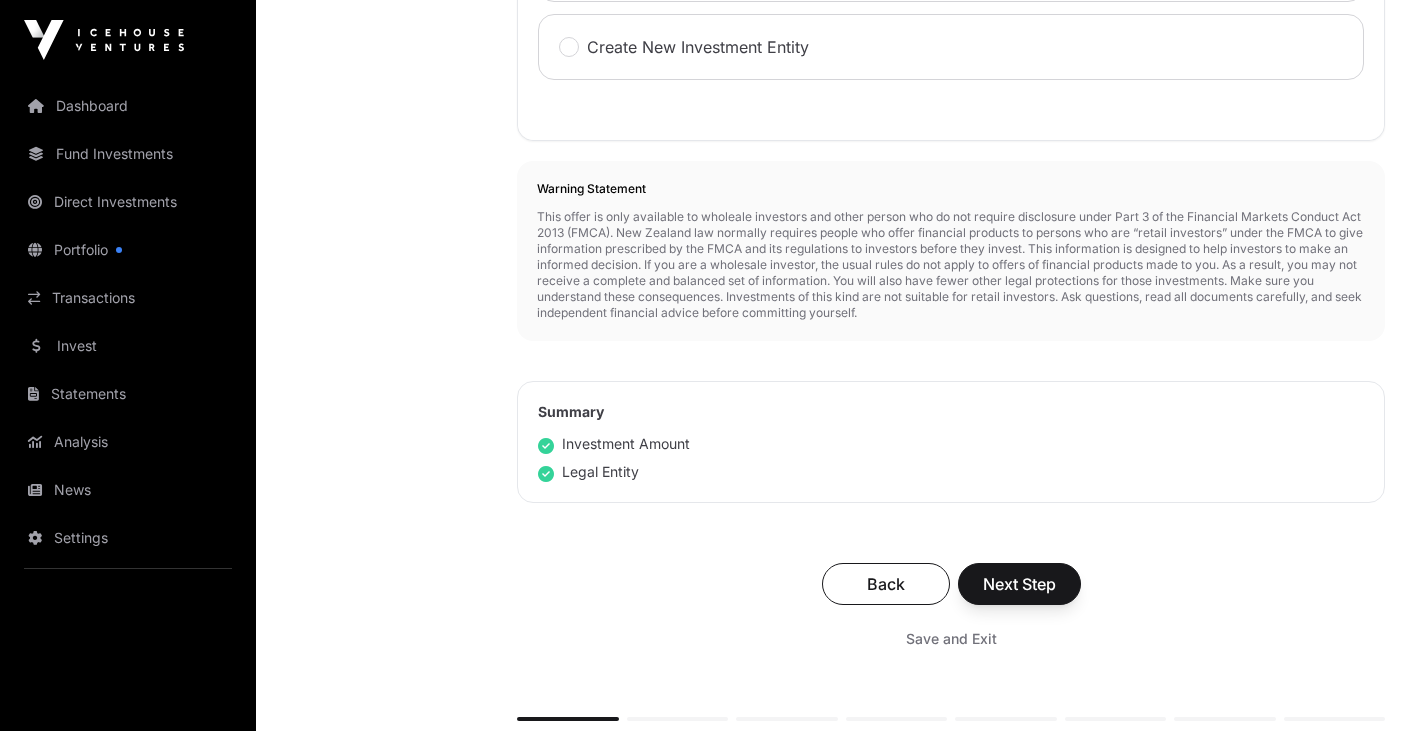 scroll, scrollTop: 834, scrollLeft: 0, axis: vertical 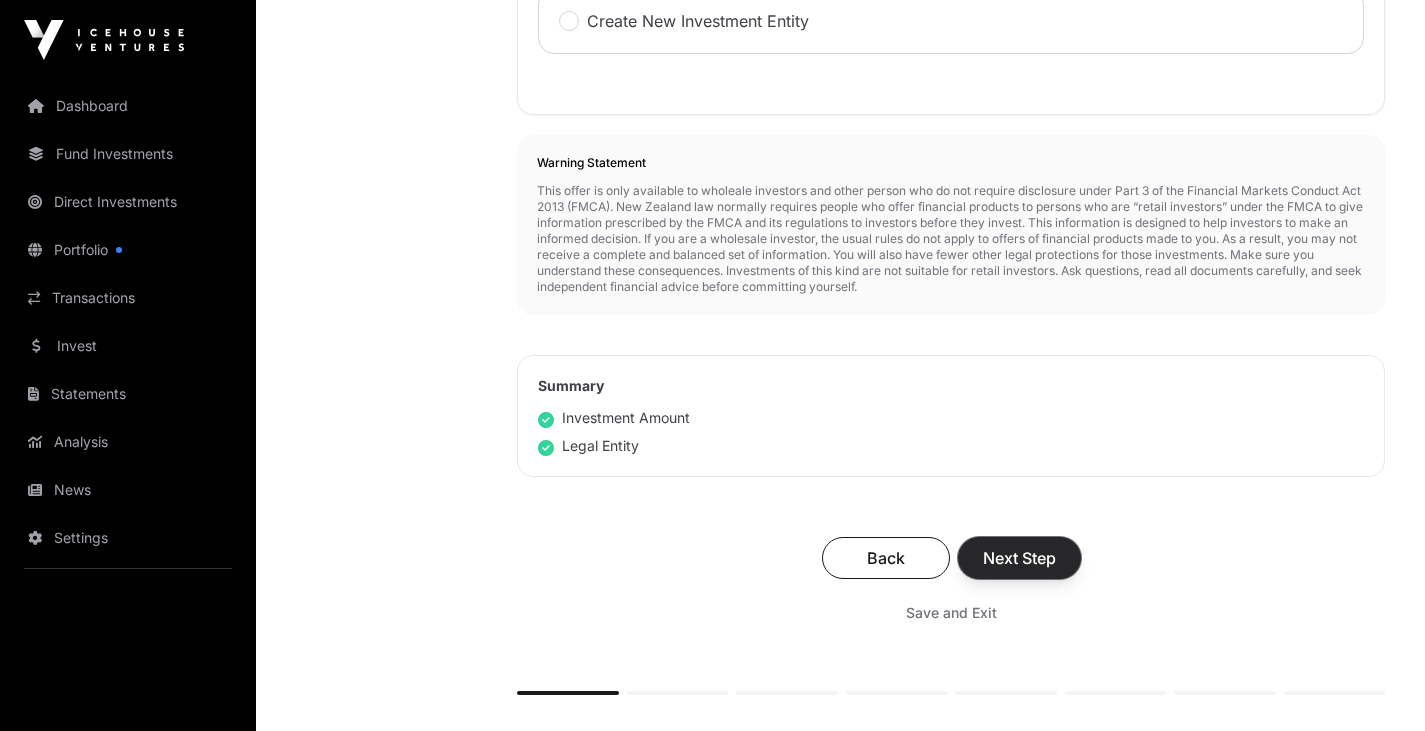 click on "Next Step" 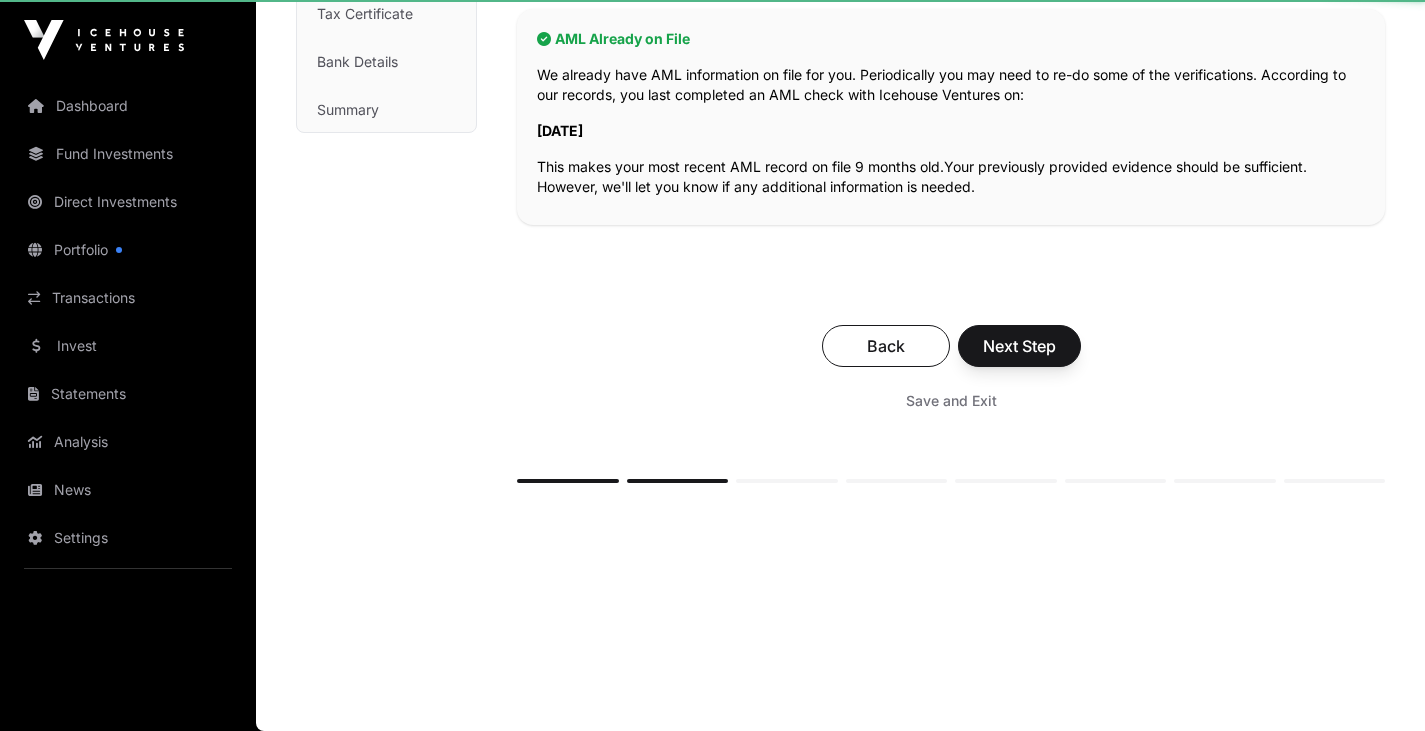 scroll, scrollTop: 0, scrollLeft: 0, axis: both 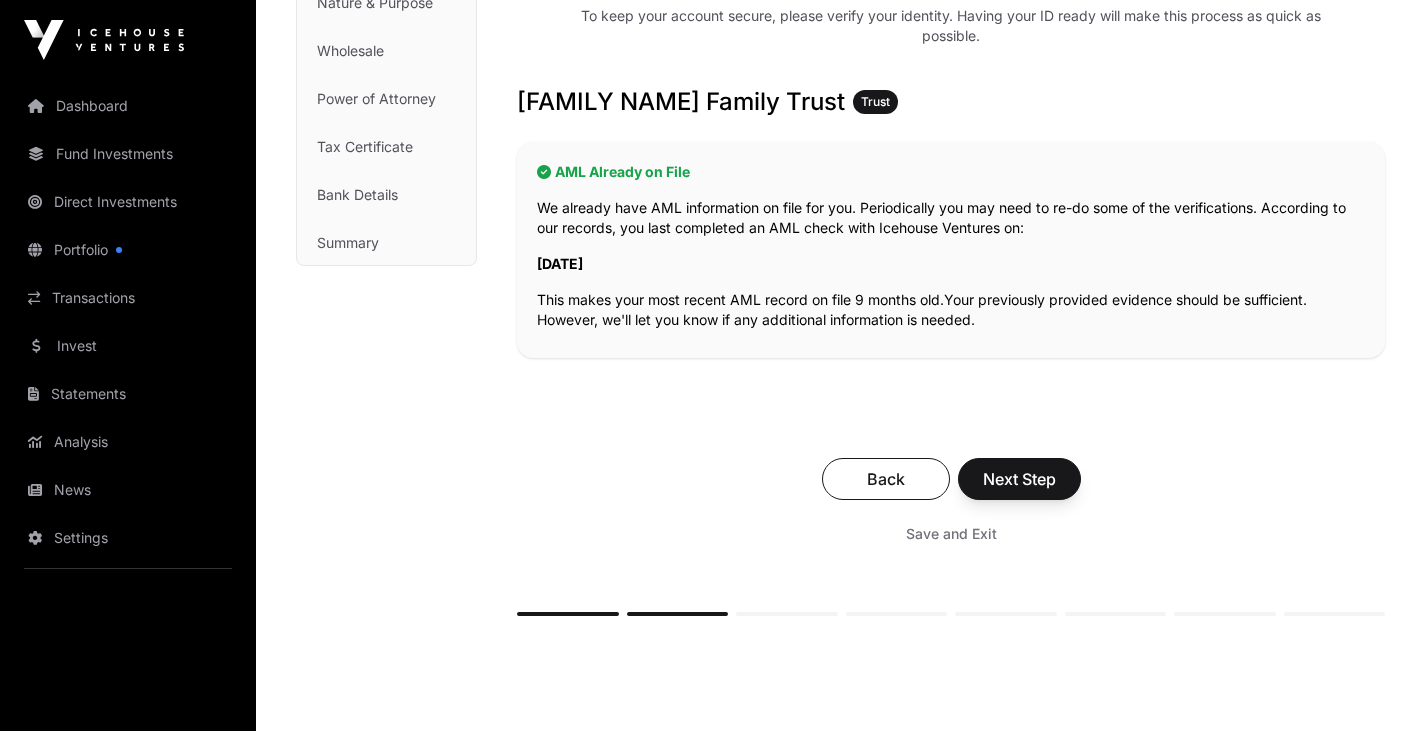 click on "Back Next Step Save and Exit" 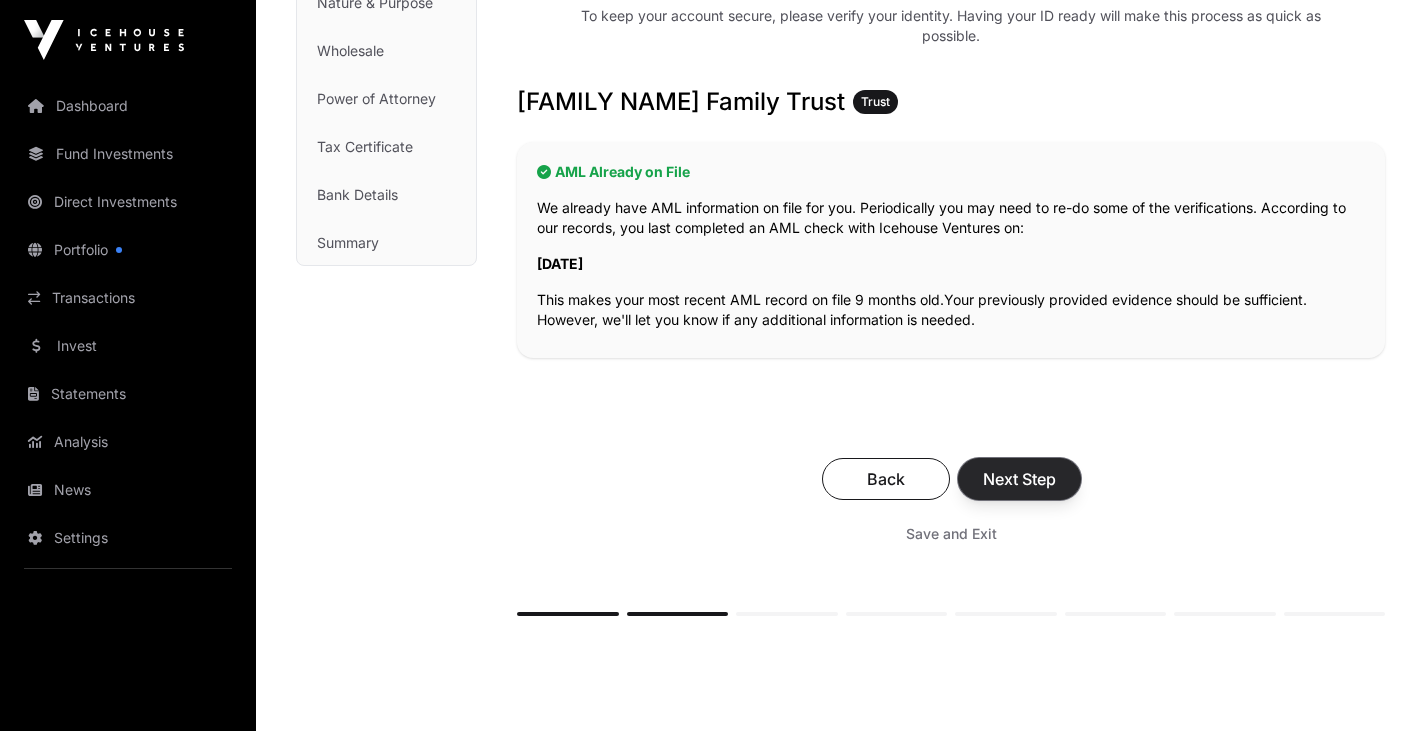 click on "Next Step" 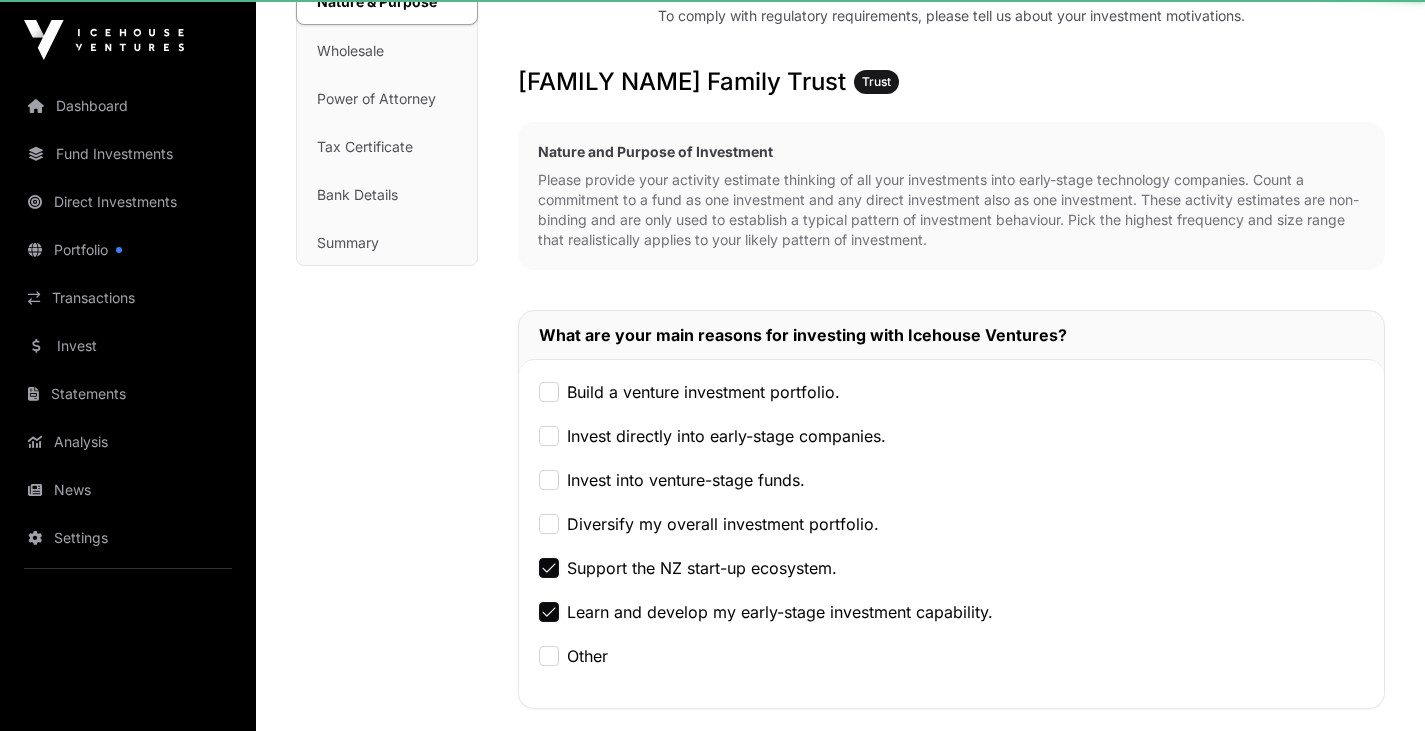 scroll, scrollTop: 0, scrollLeft: 0, axis: both 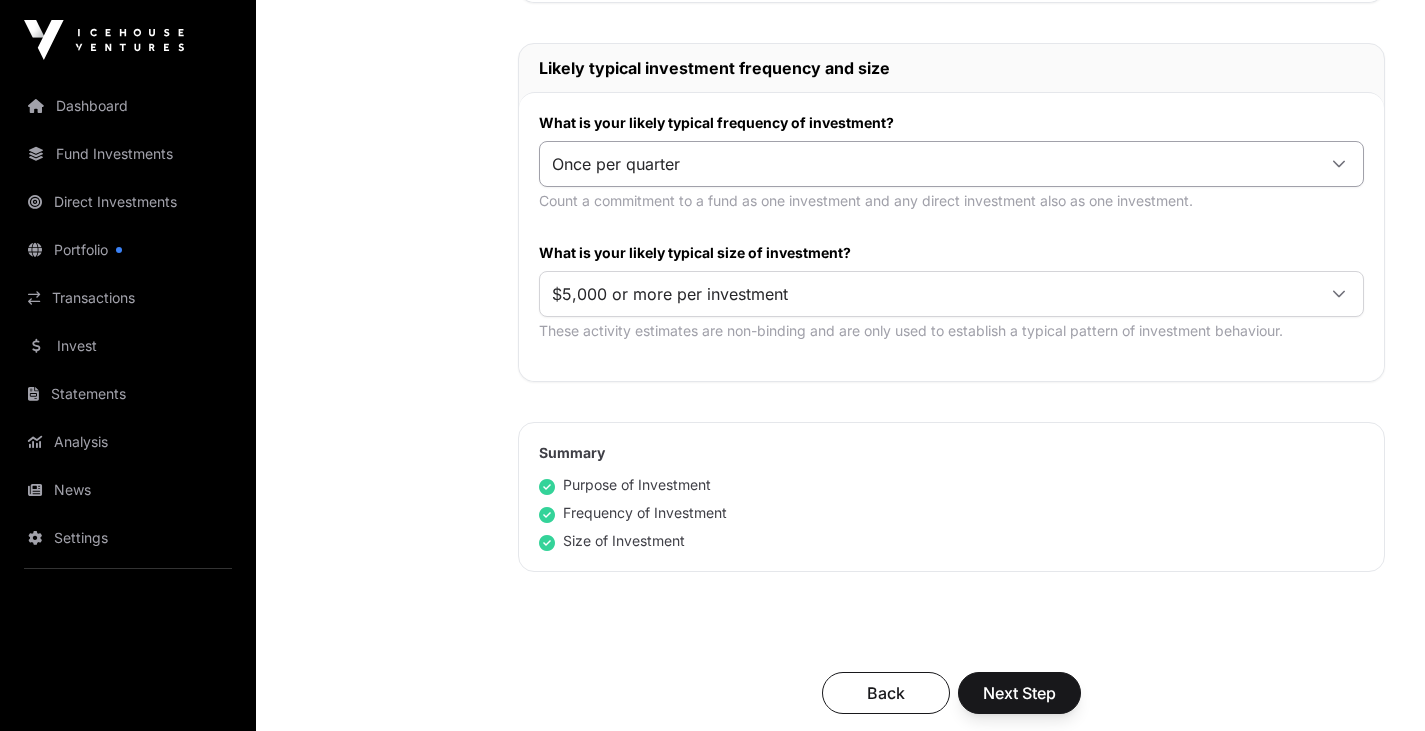 click on "Once per quarter" 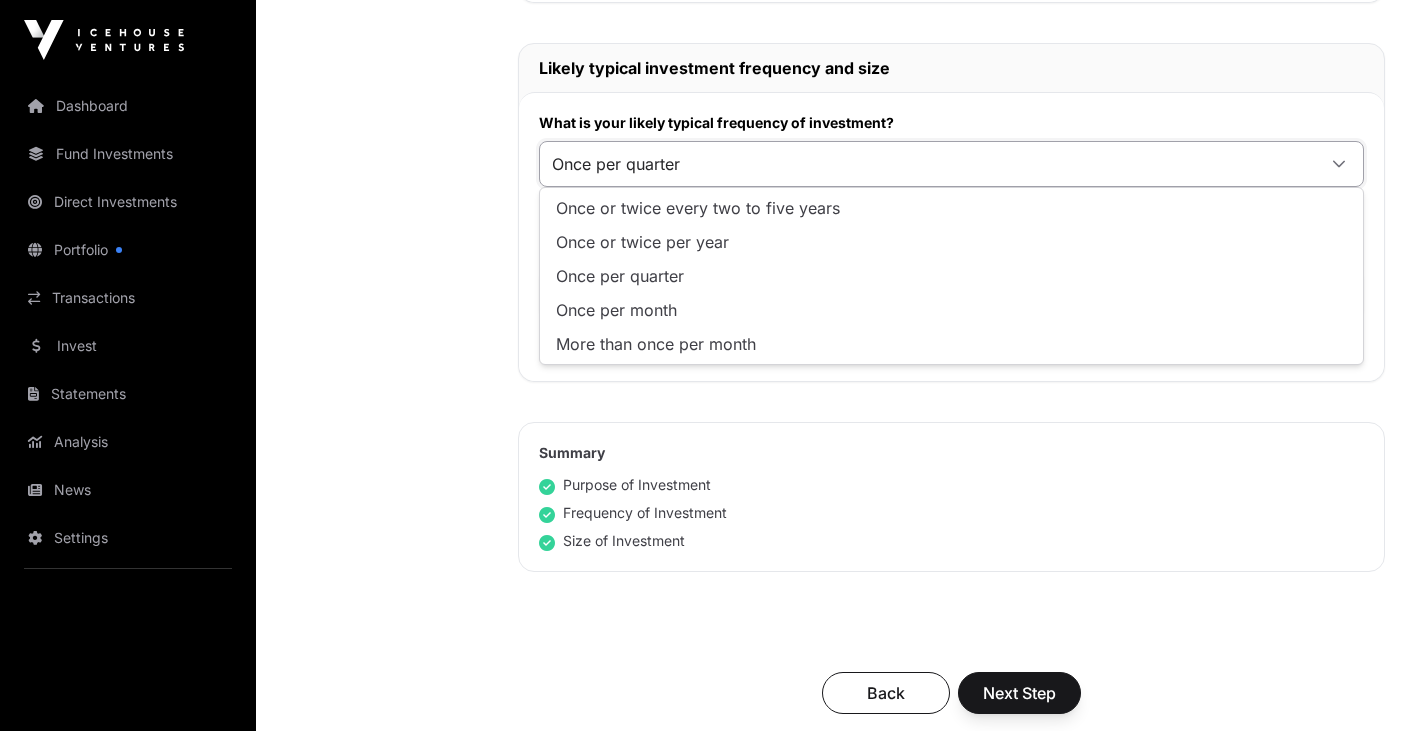 click on "Once per quarter" 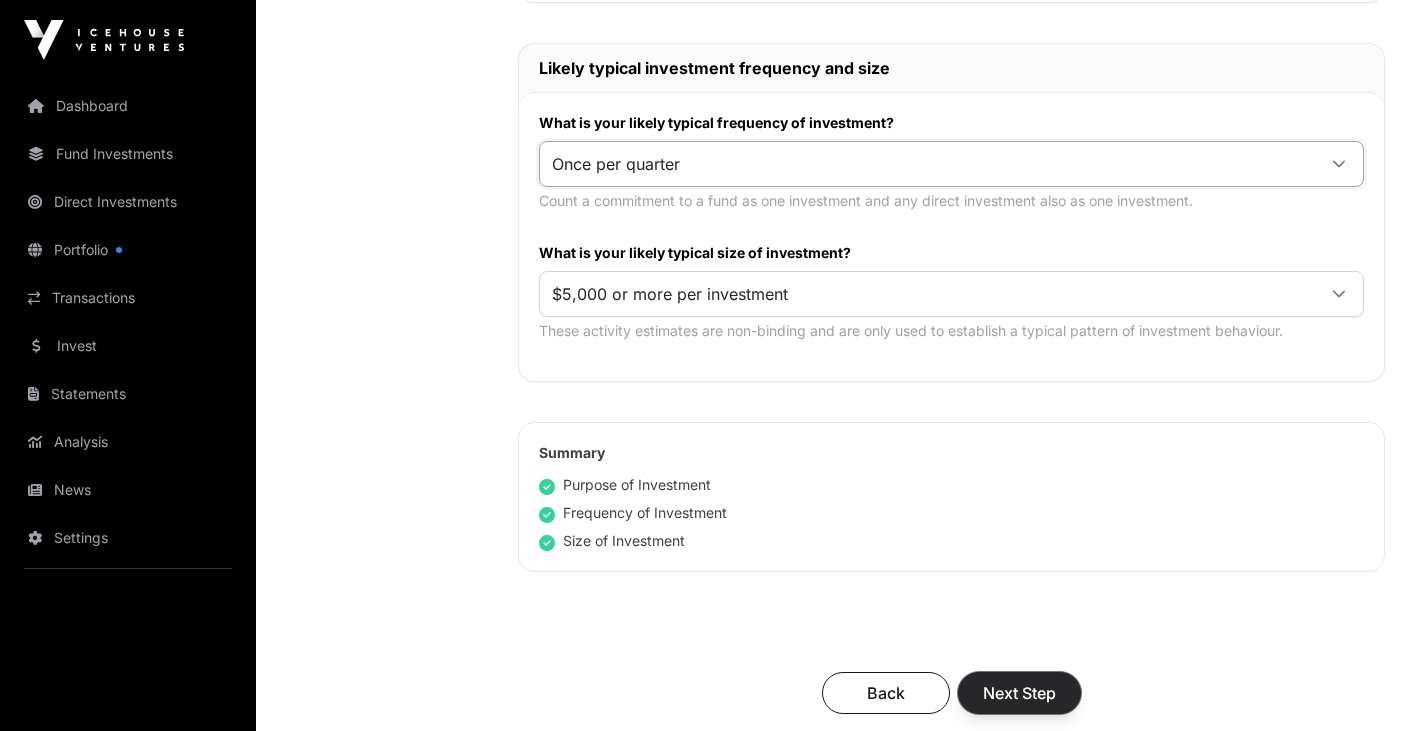 click on "Next Step" 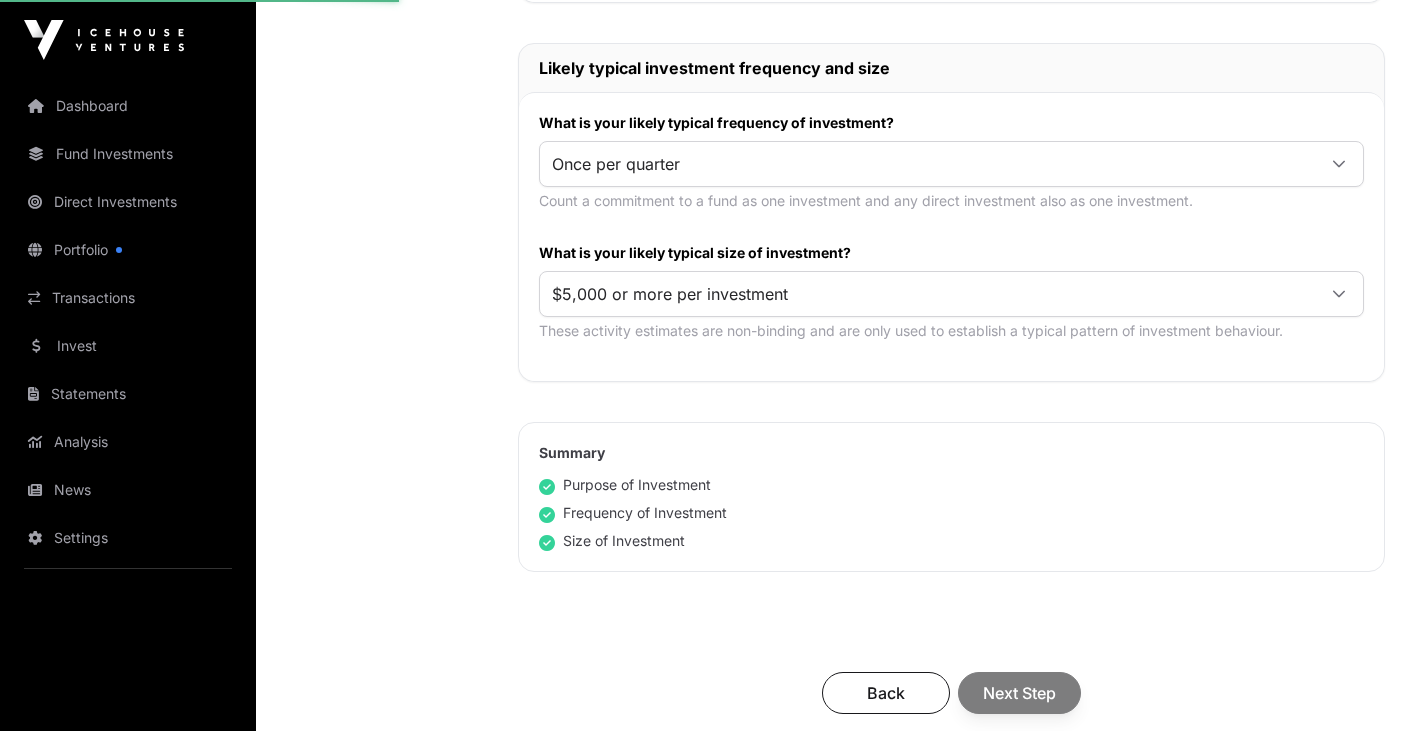 scroll, scrollTop: 0, scrollLeft: 0, axis: both 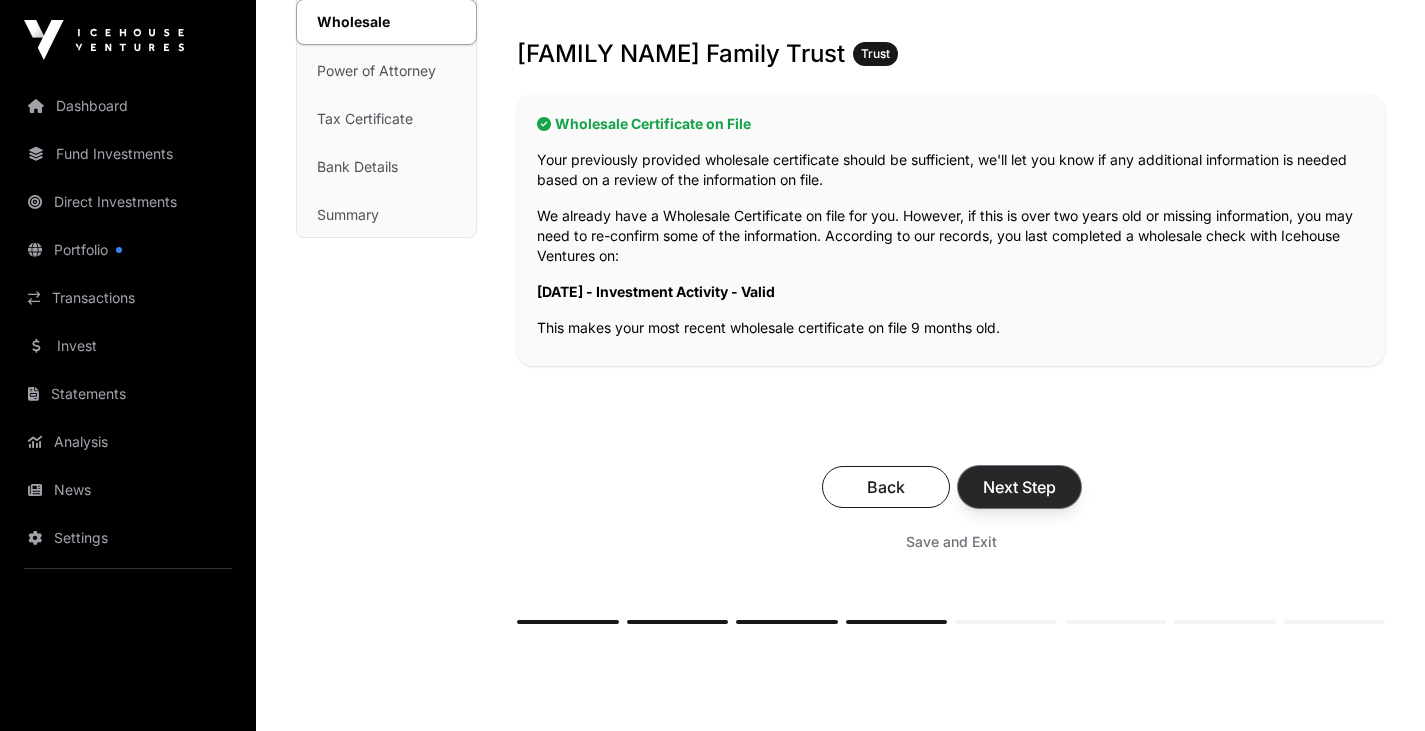 click on "Next Step" 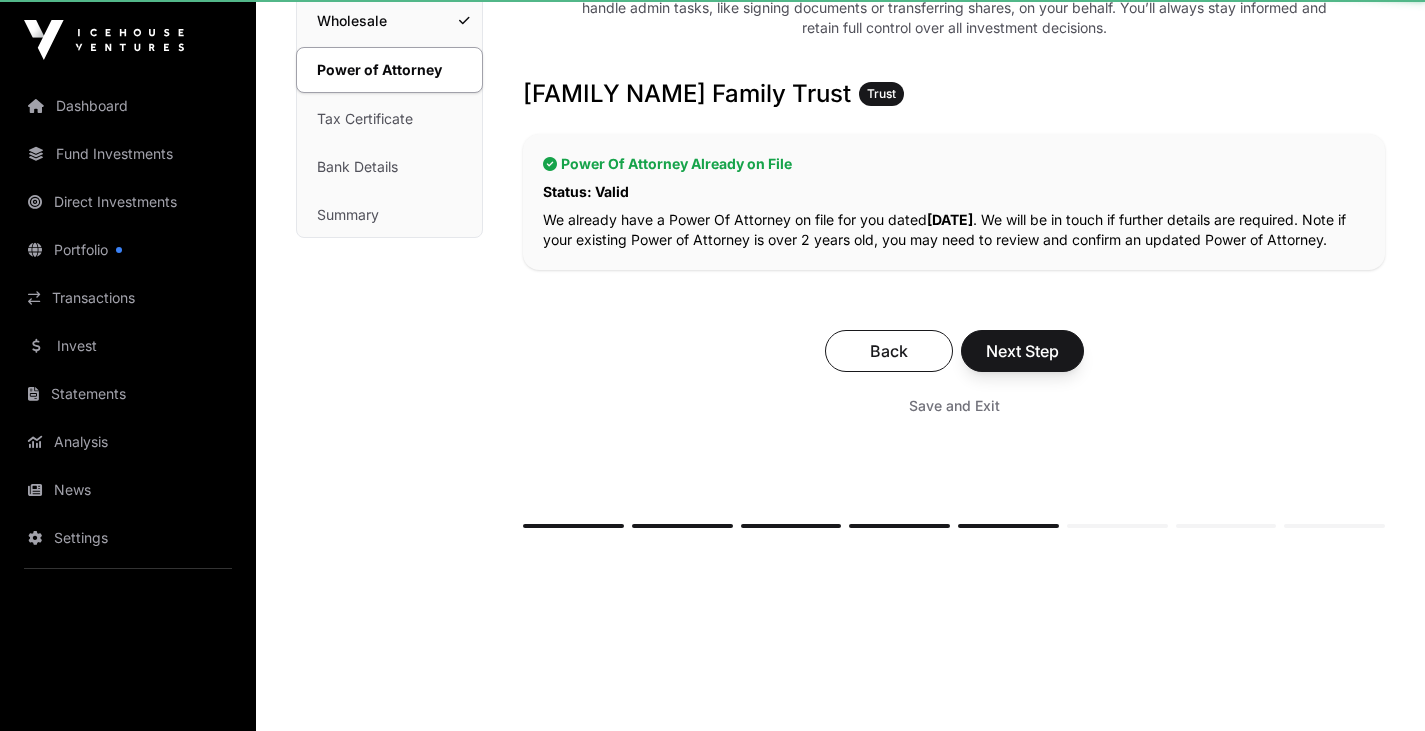 scroll, scrollTop: 0, scrollLeft: 0, axis: both 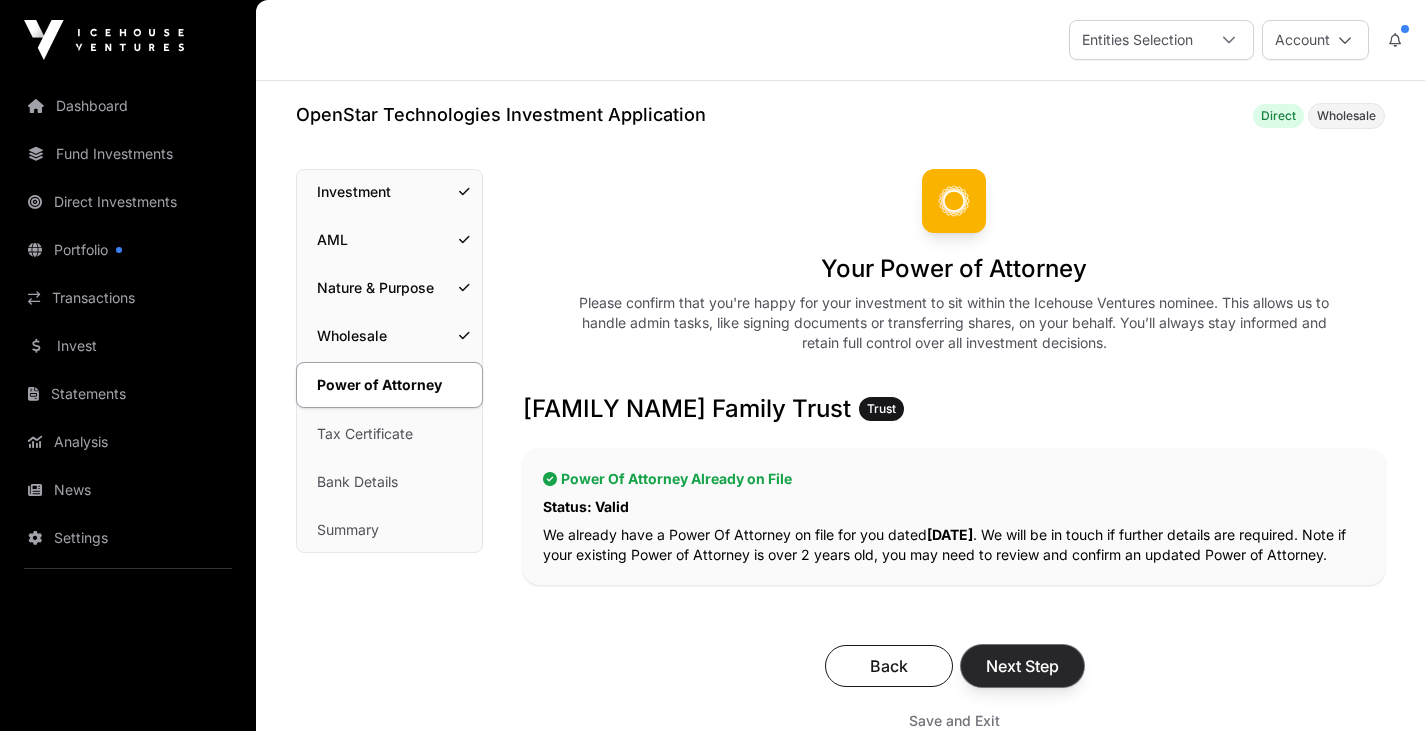 click on "Next Step" 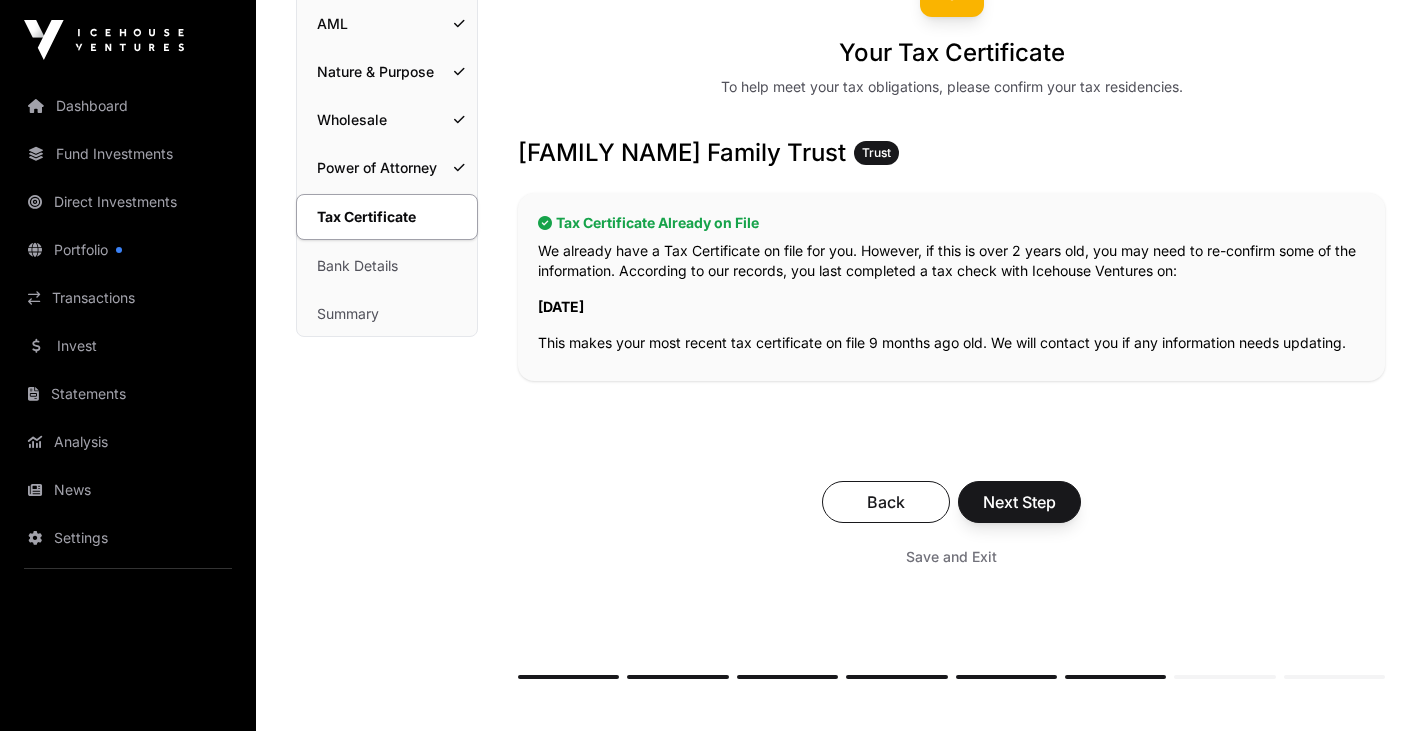 scroll, scrollTop: 236, scrollLeft: 0, axis: vertical 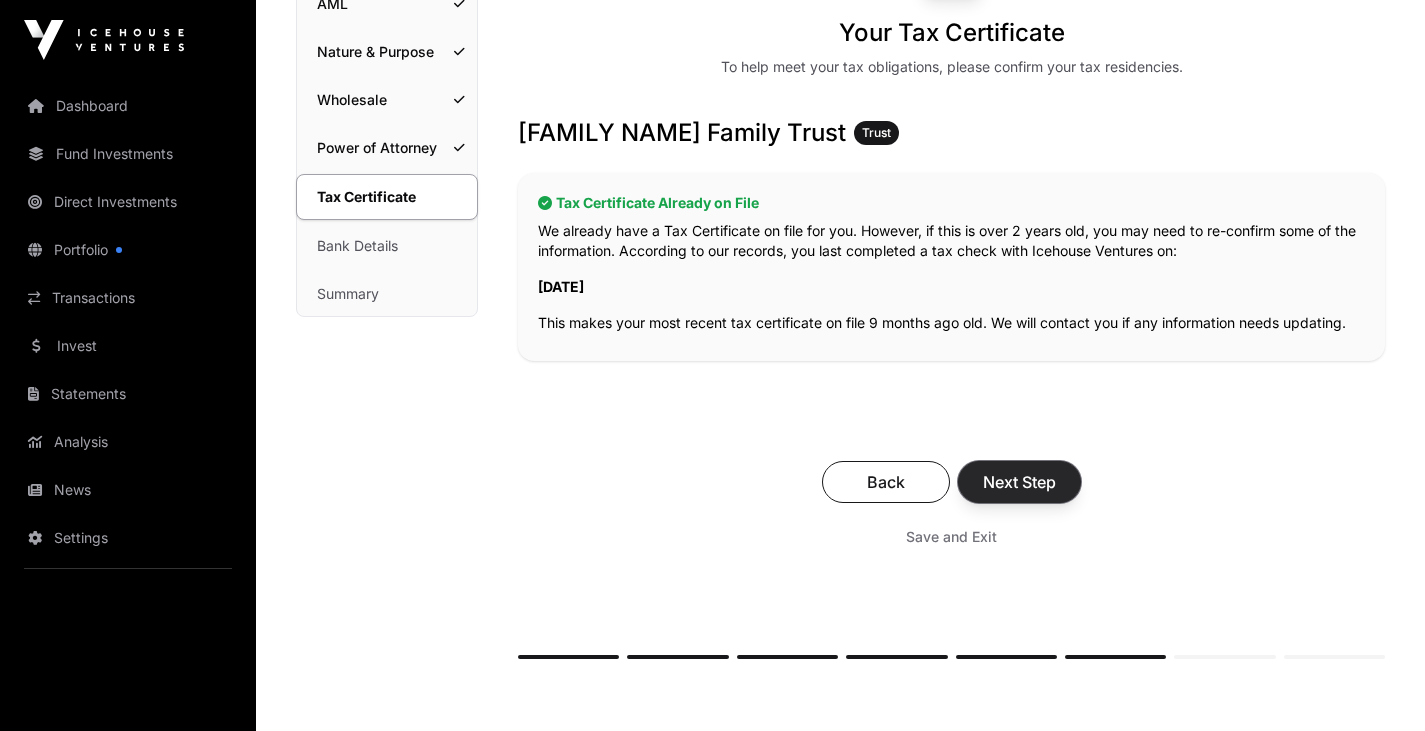 click on "Next Step" 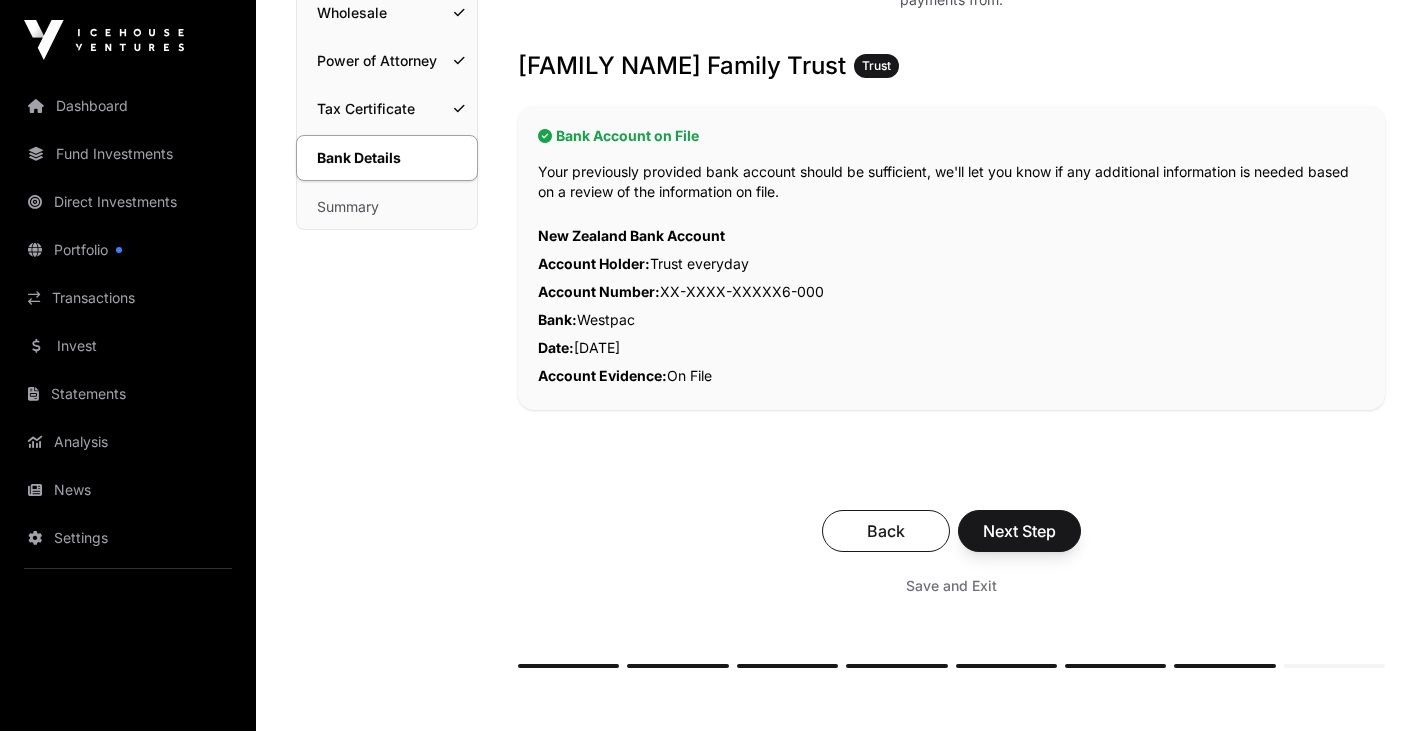 scroll, scrollTop: 343, scrollLeft: 0, axis: vertical 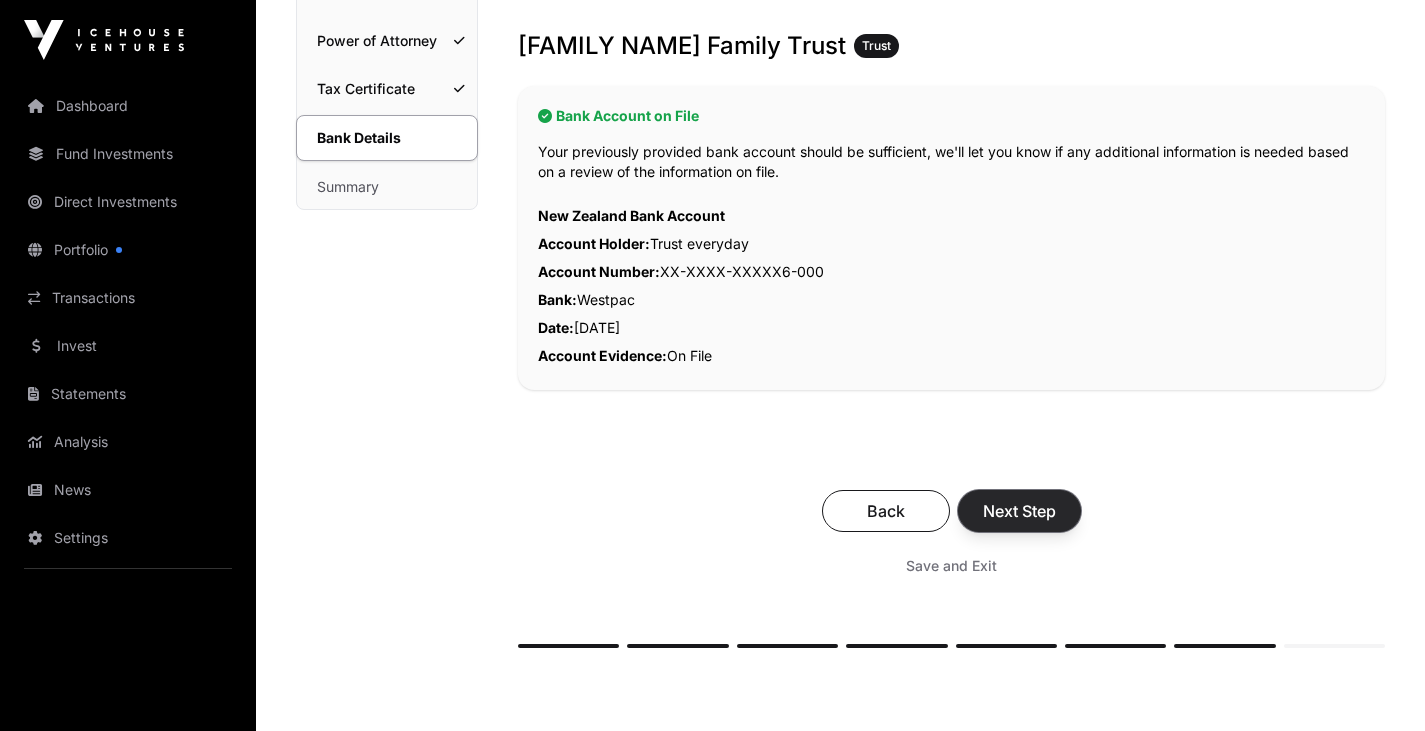 click on "Next Step" 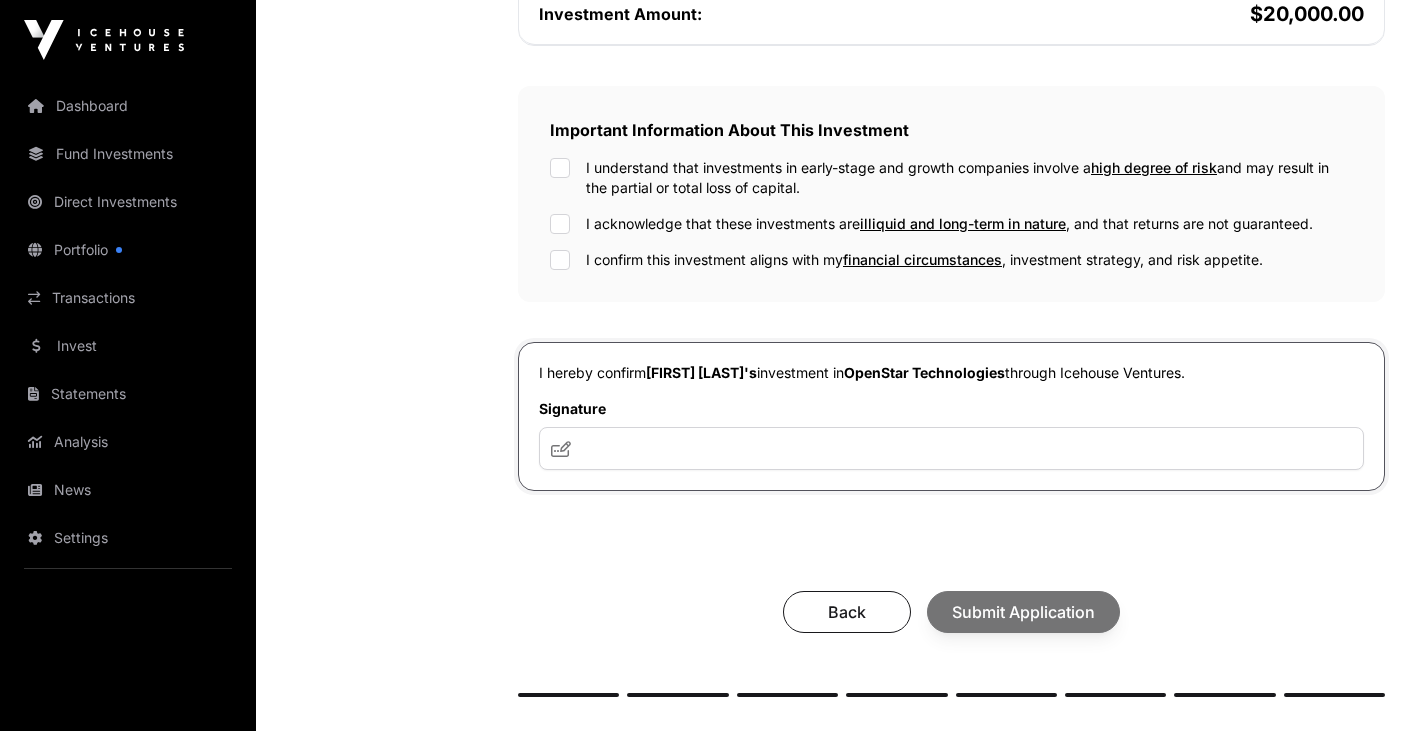scroll, scrollTop: 588, scrollLeft: 0, axis: vertical 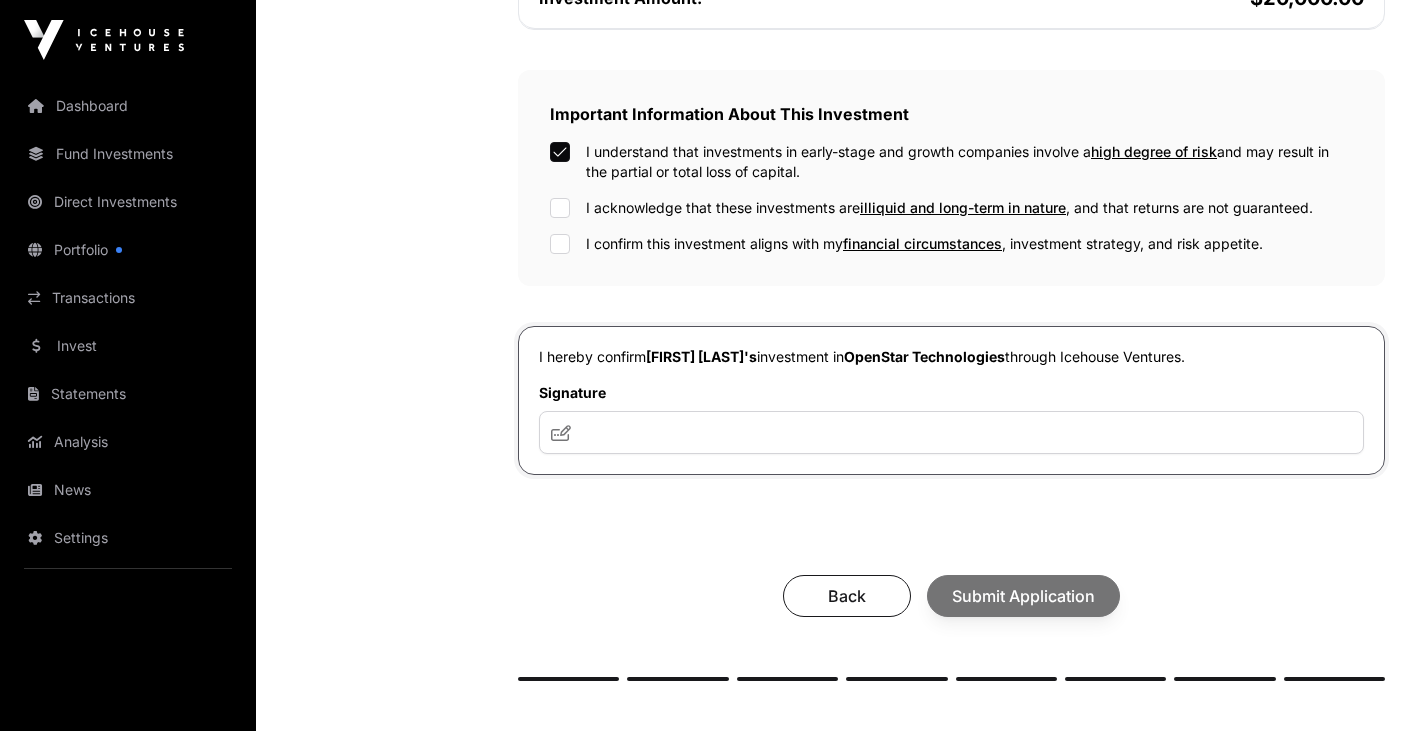 click on "I understand that investments in early-stage and growth companies involve a  high degree of risk  and may result in the partial or total loss of capital. I acknowledge that these investments are  illiquid and long-term in nature , and that returns are not guaranteed. I confirm this investment aligns with my  financial circumstances , investment strategy, and risk appetite." 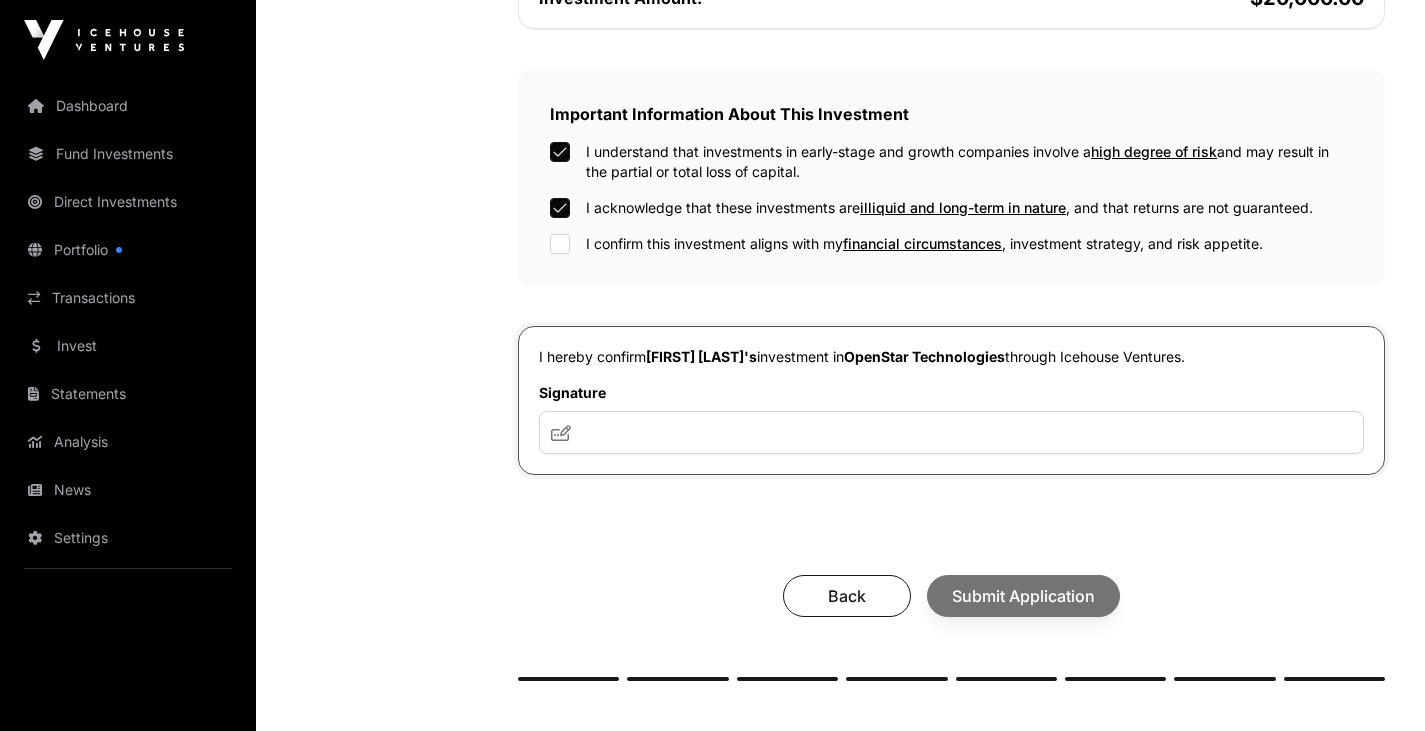 click on "Important Information About This Investment  I understand that investments in early-stage and growth companies involve a  high degree of risk  and may result in the partial or total loss of capital. I acknowledge that these investments are  illiquid and long-term in nature , and that returns are not guaranteed. I confirm this investment aligns with my  financial circumstances , investment strategy, and risk appetite." 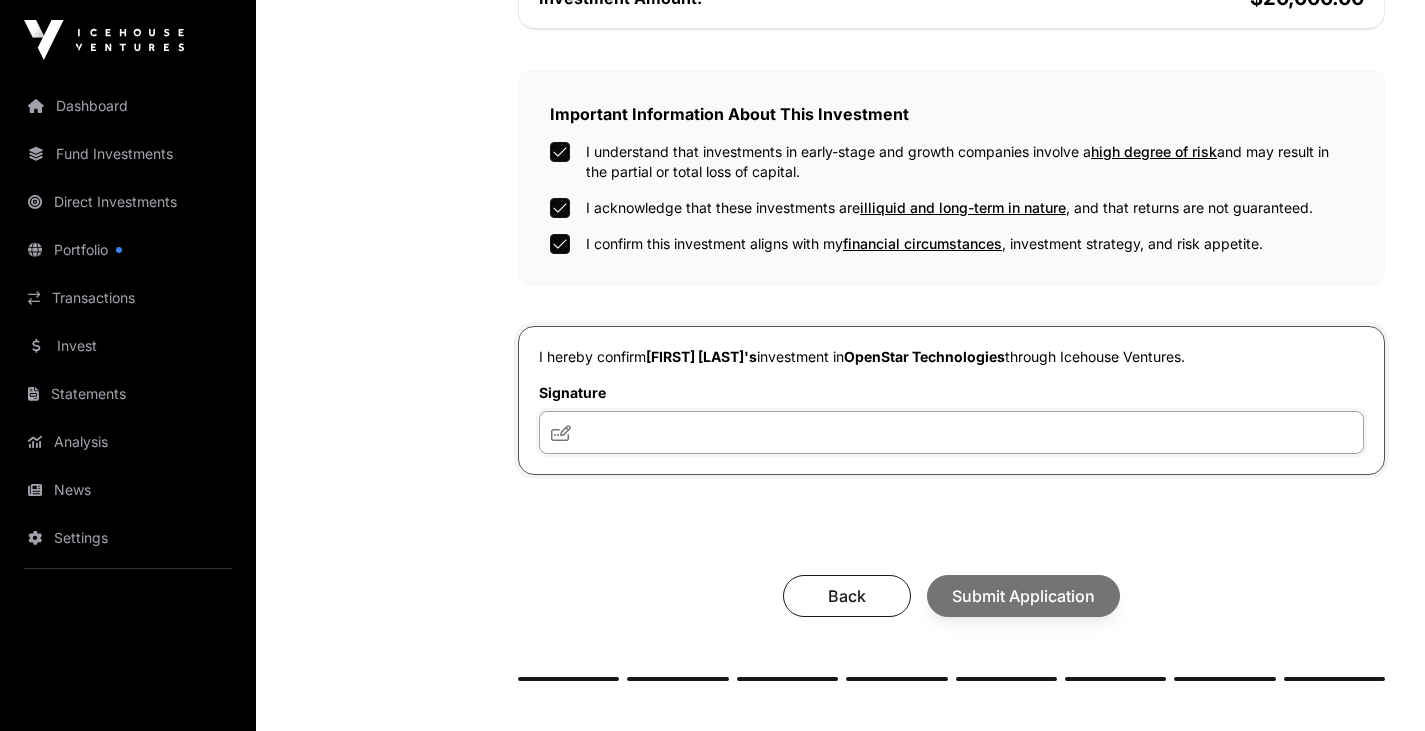 click 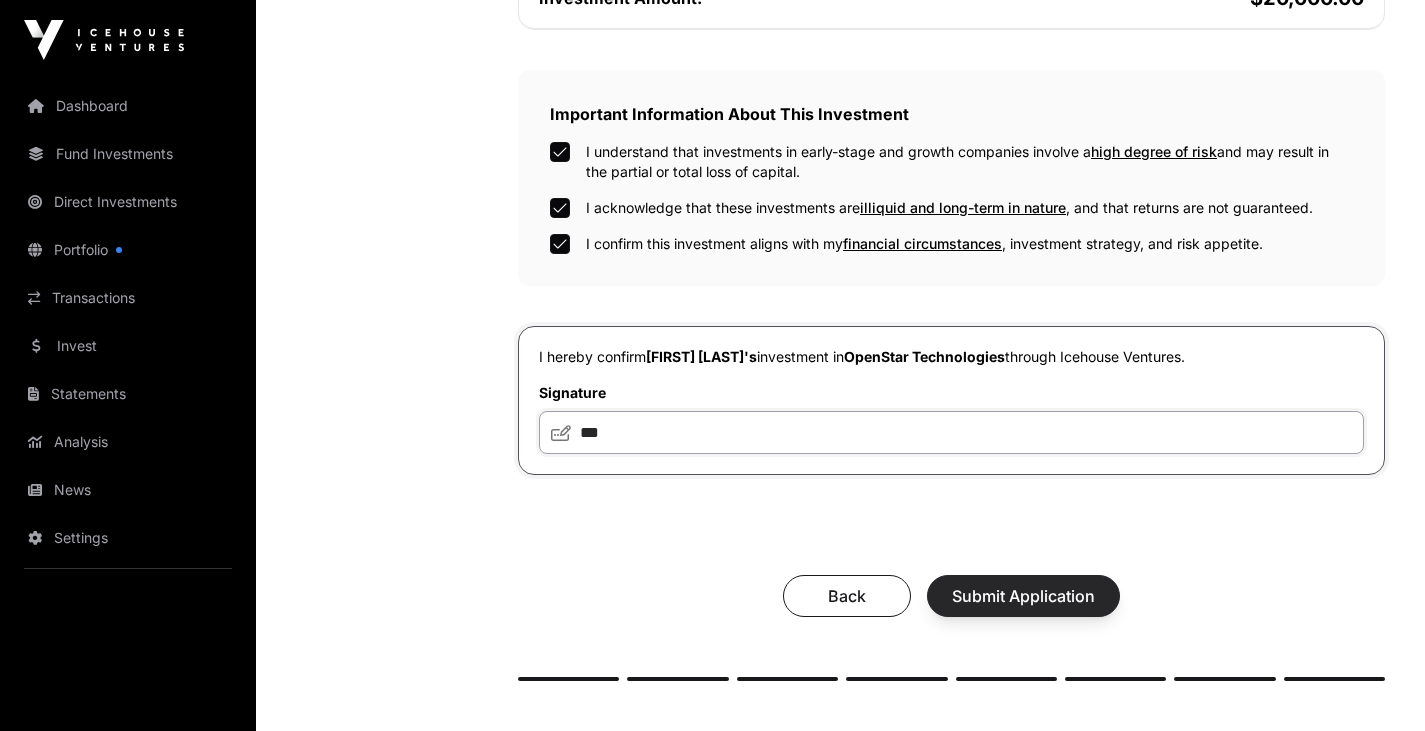 type on "***" 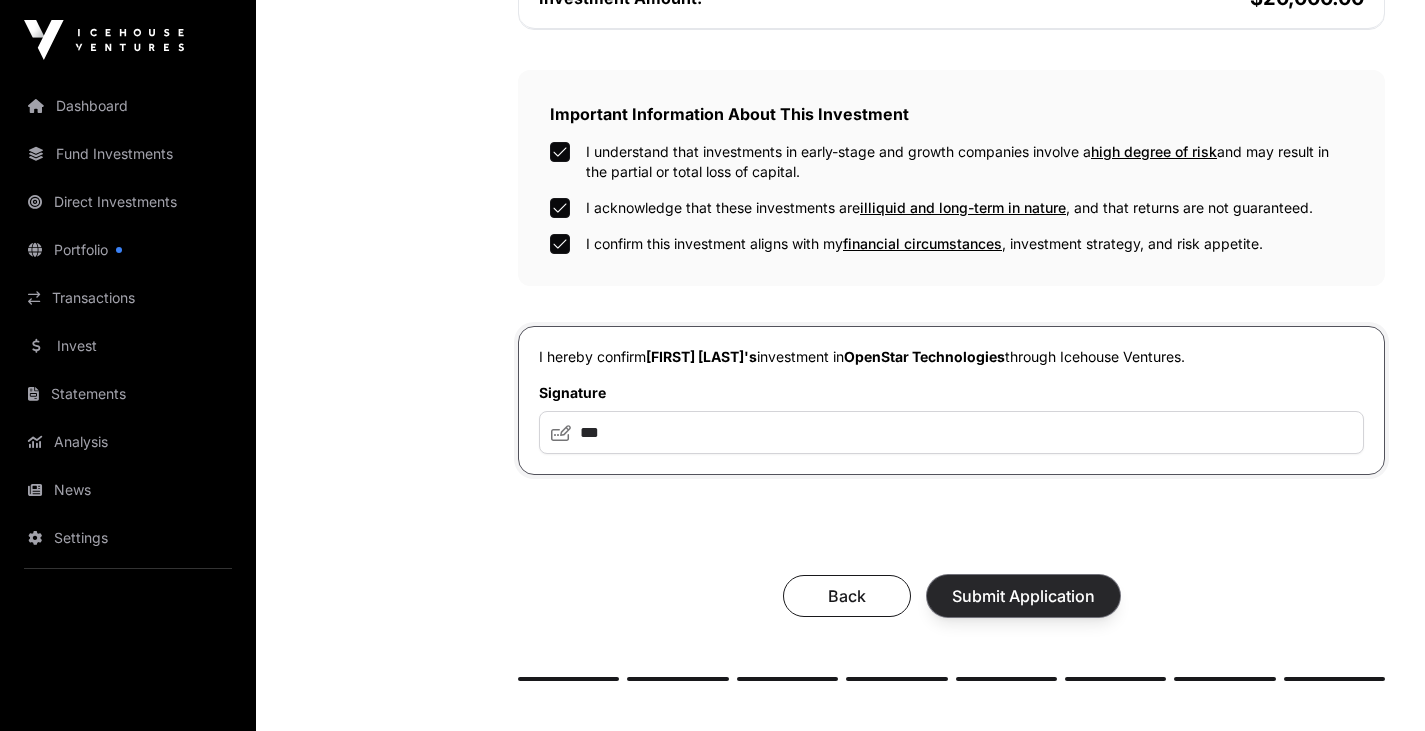 click on "Submit Application" 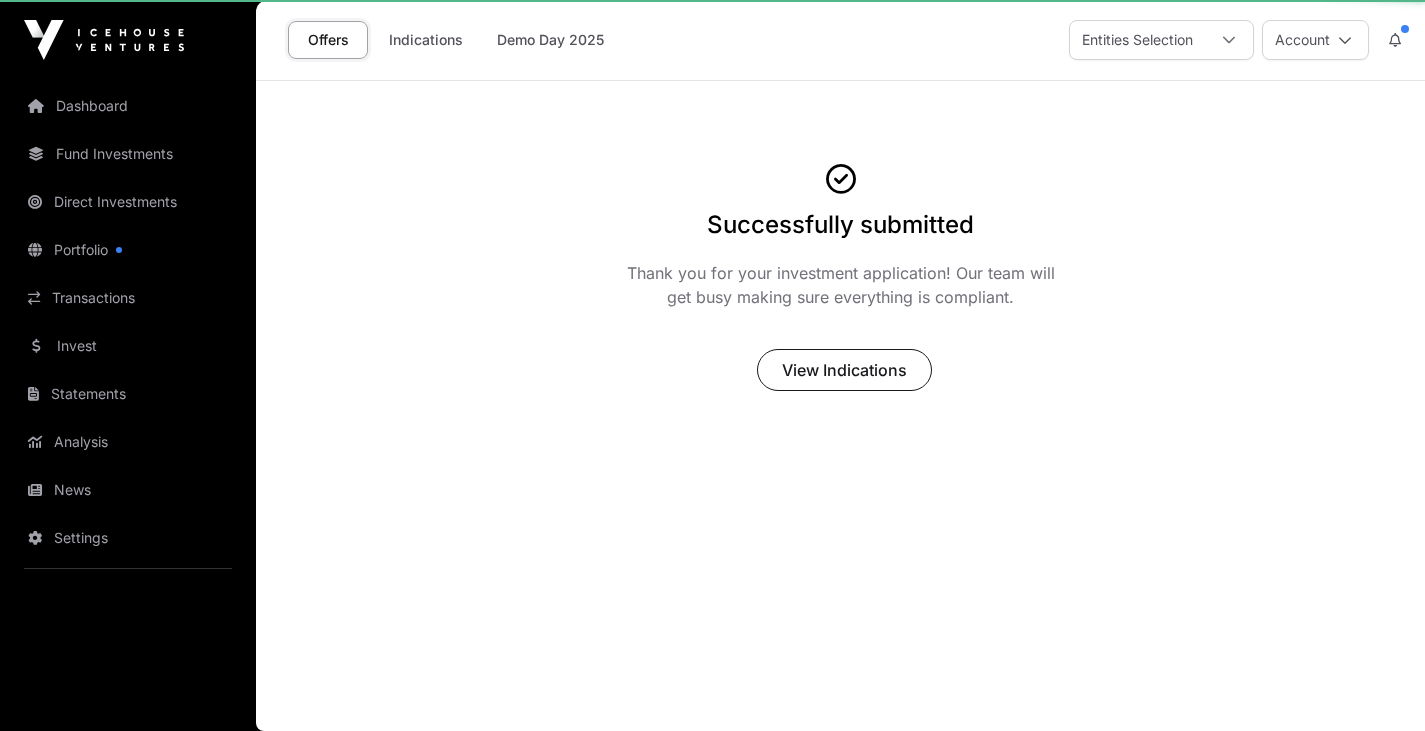 scroll, scrollTop: 0, scrollLeft: 0, axis: both 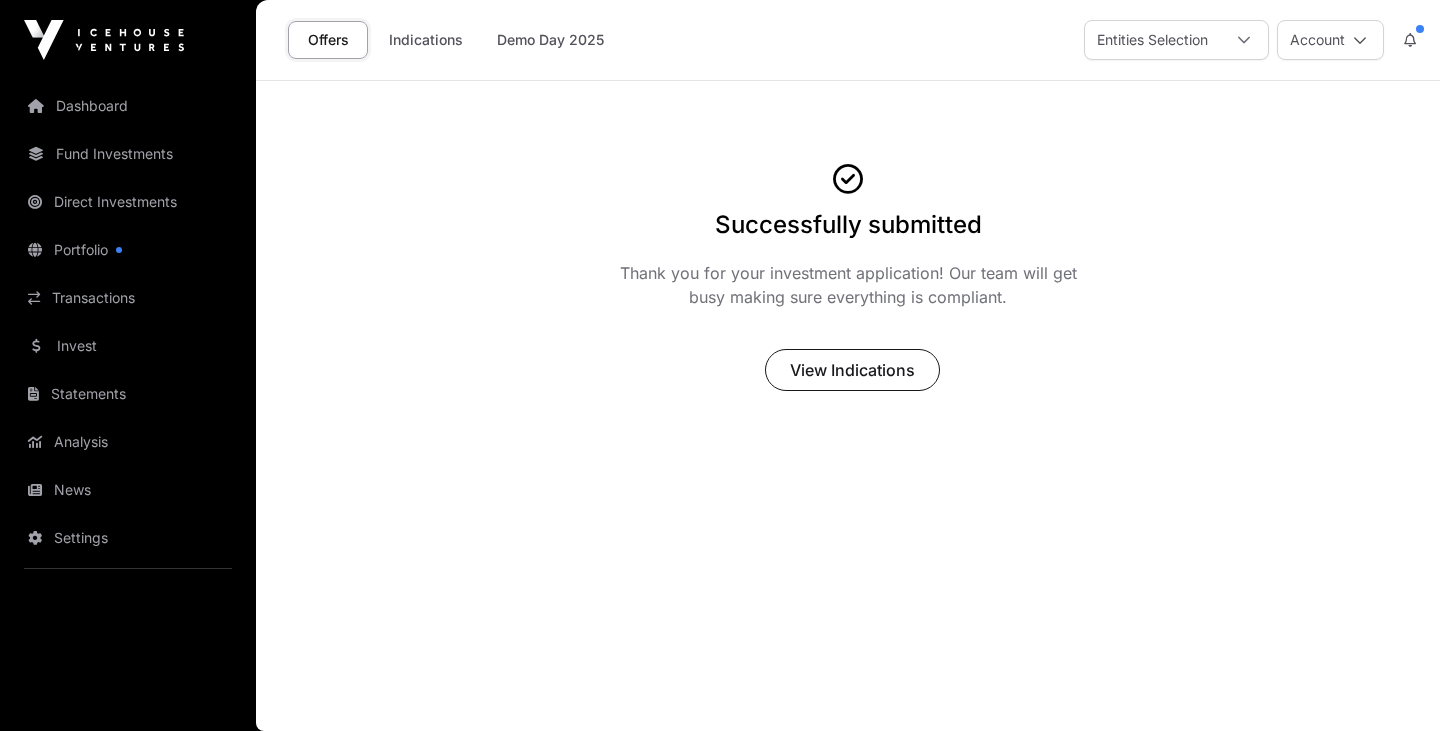 click on "Offers Indications Demo Day 2025" 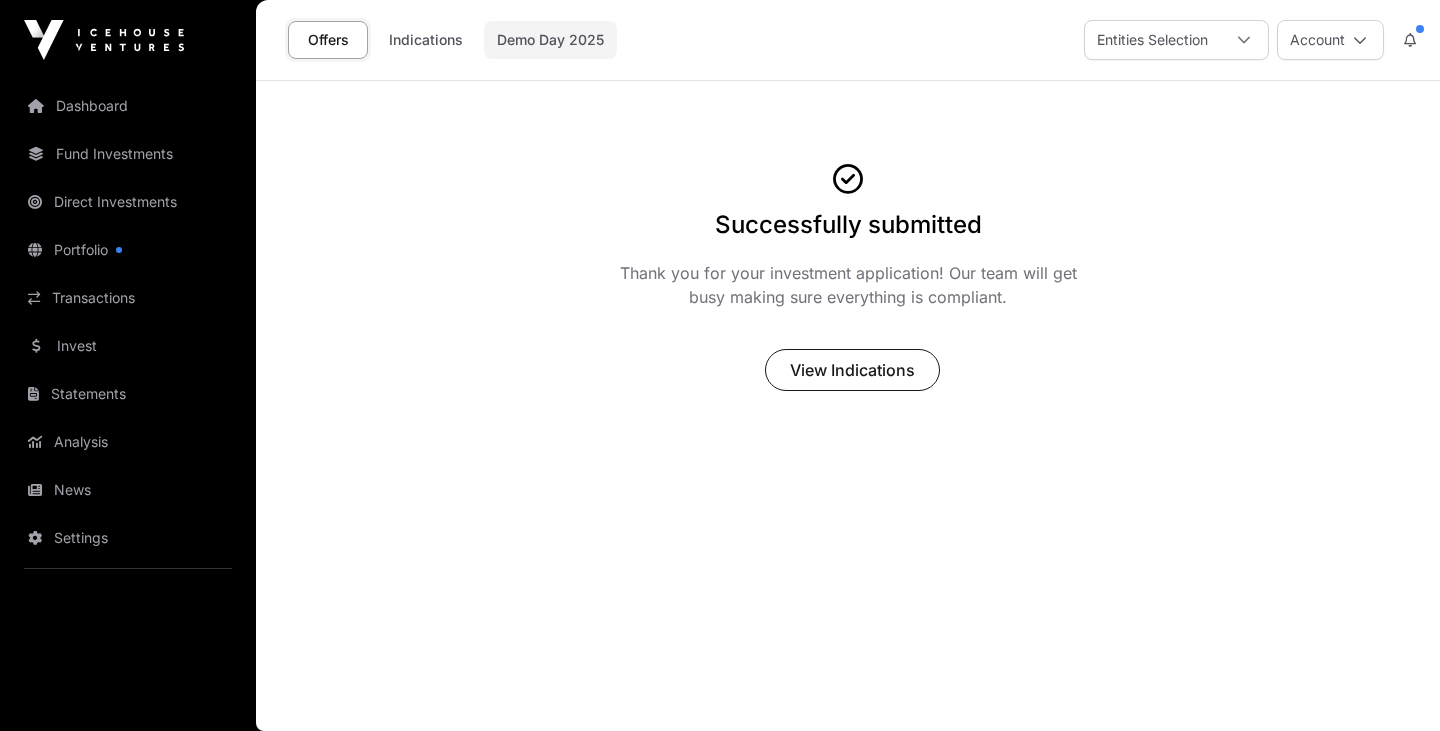 click on "Demo Day 2025" 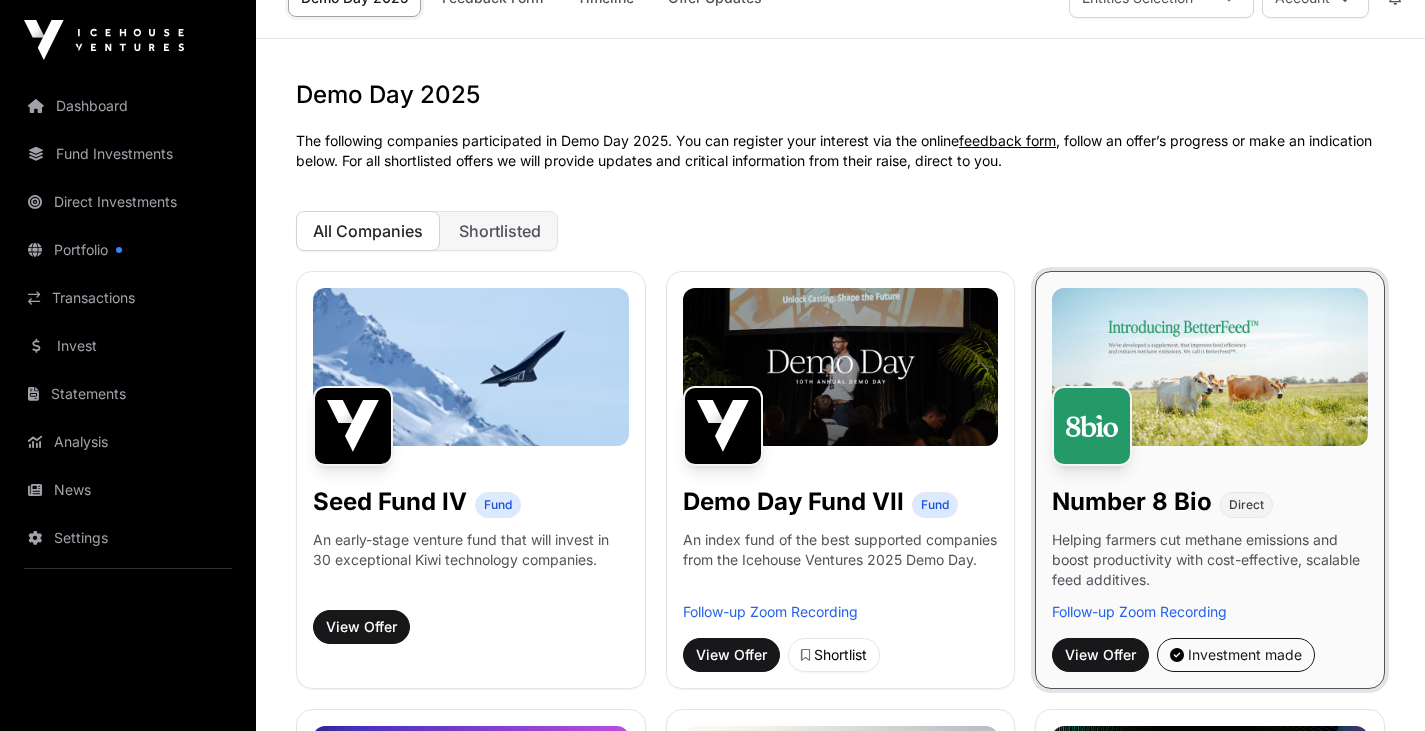 scroll, scrollTop: 0, scrollLeft: 0, axis: both 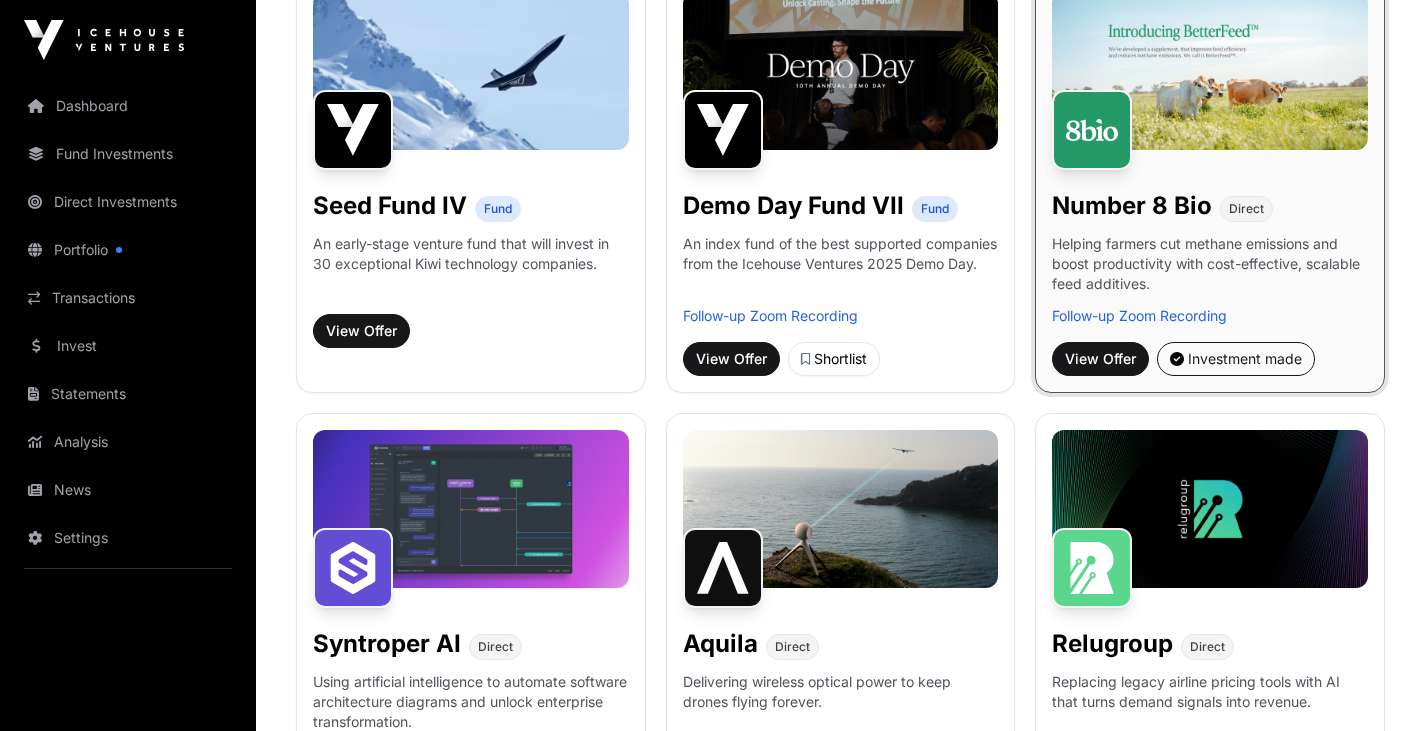 click on "Helping farmers cut methane emissions and boost productivity with cost-effective, scalable feed additives." 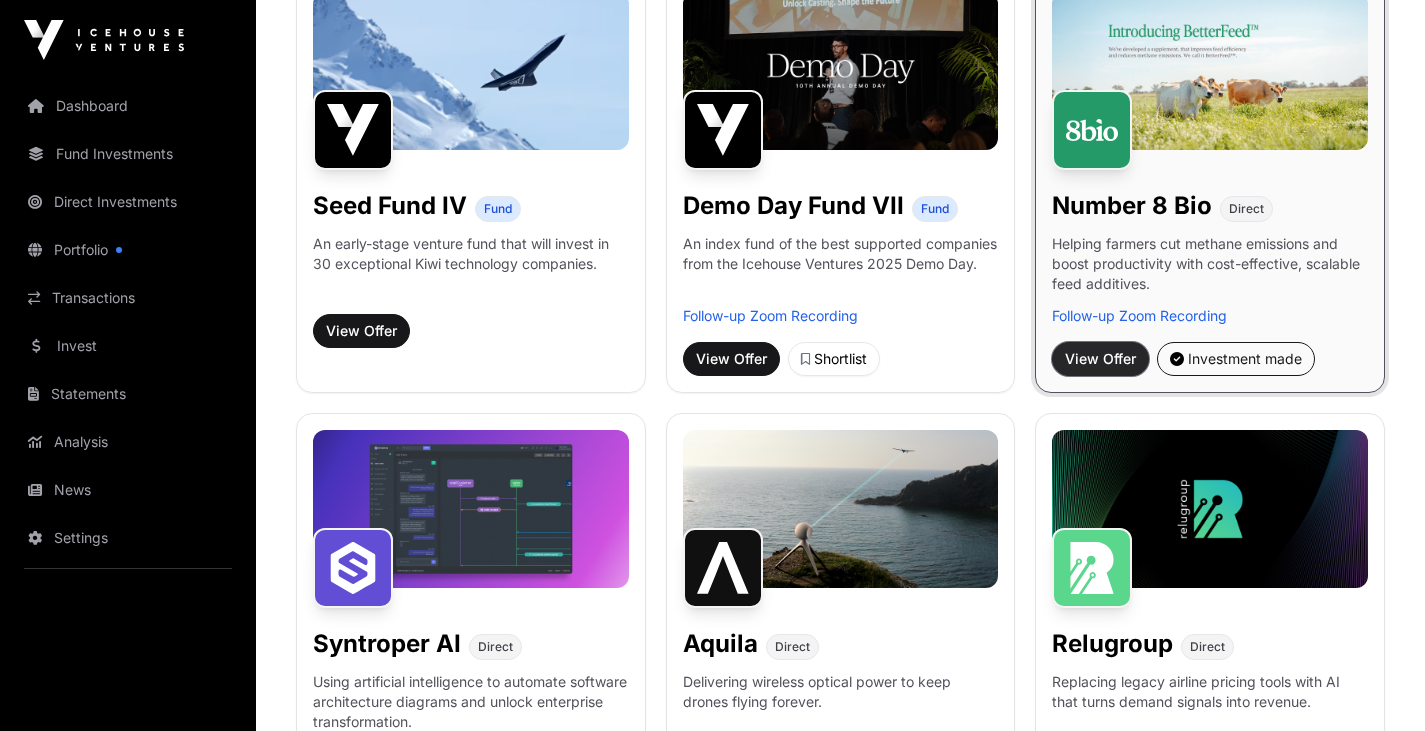 click on "View Offer" 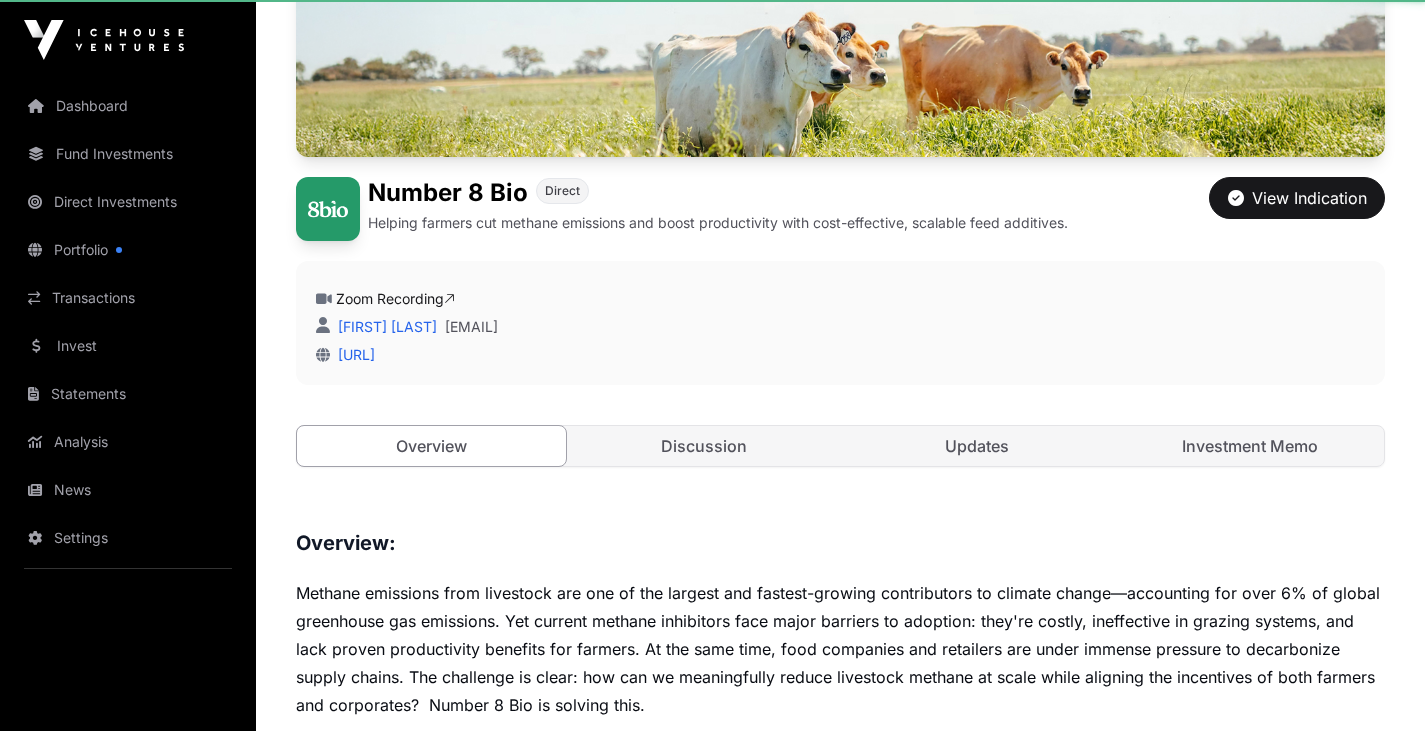 scroll, scrollTop: 0, scrollLeft: 0, axis: both 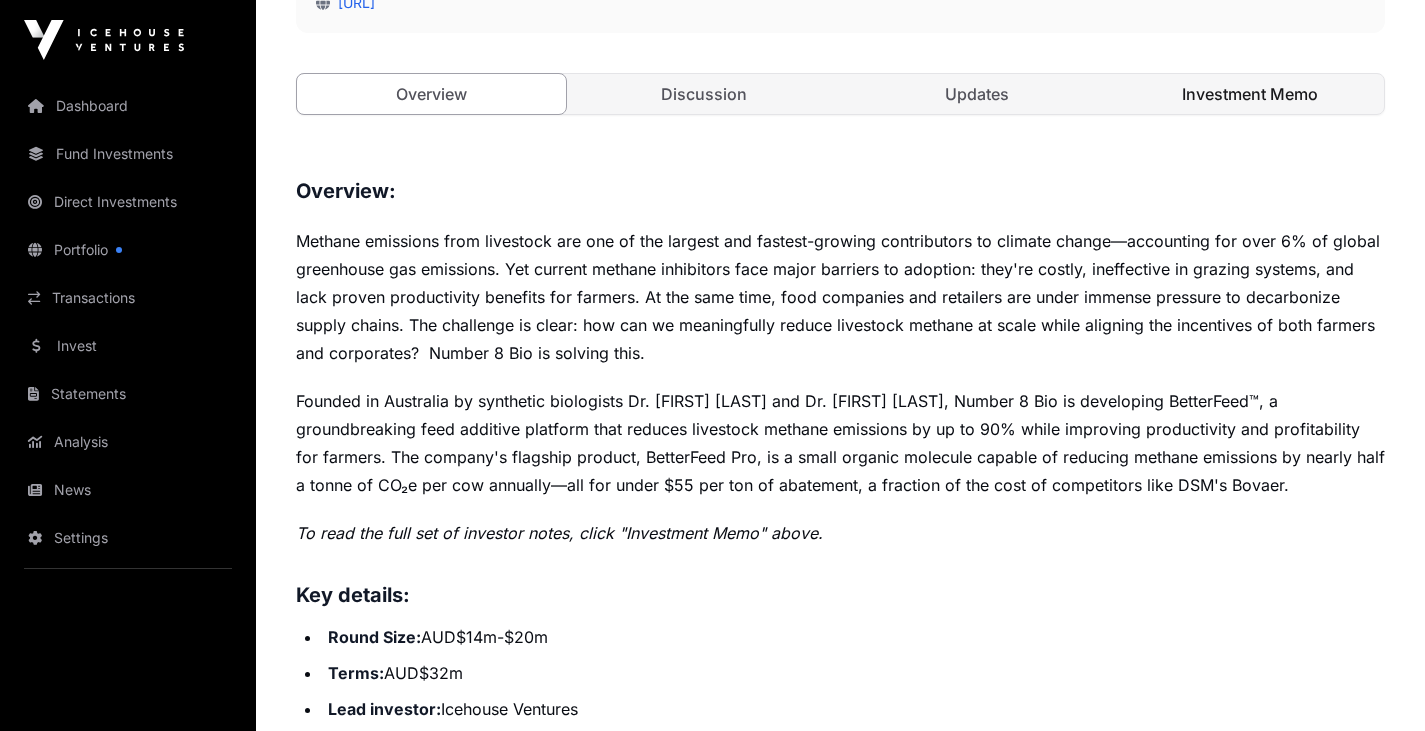 click on "Investment Memo" 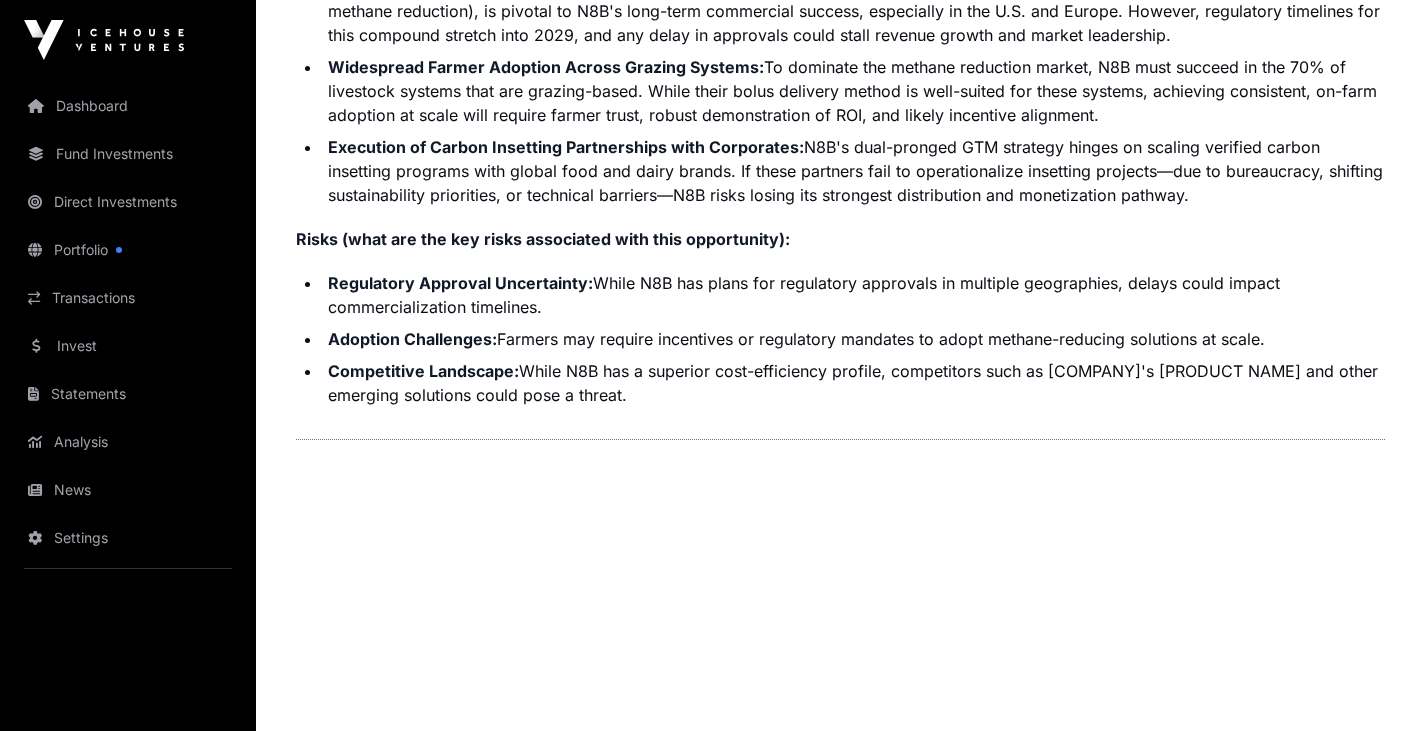 scroll, scrollTop: 5054, scrollLeft: 0, axis: vertical 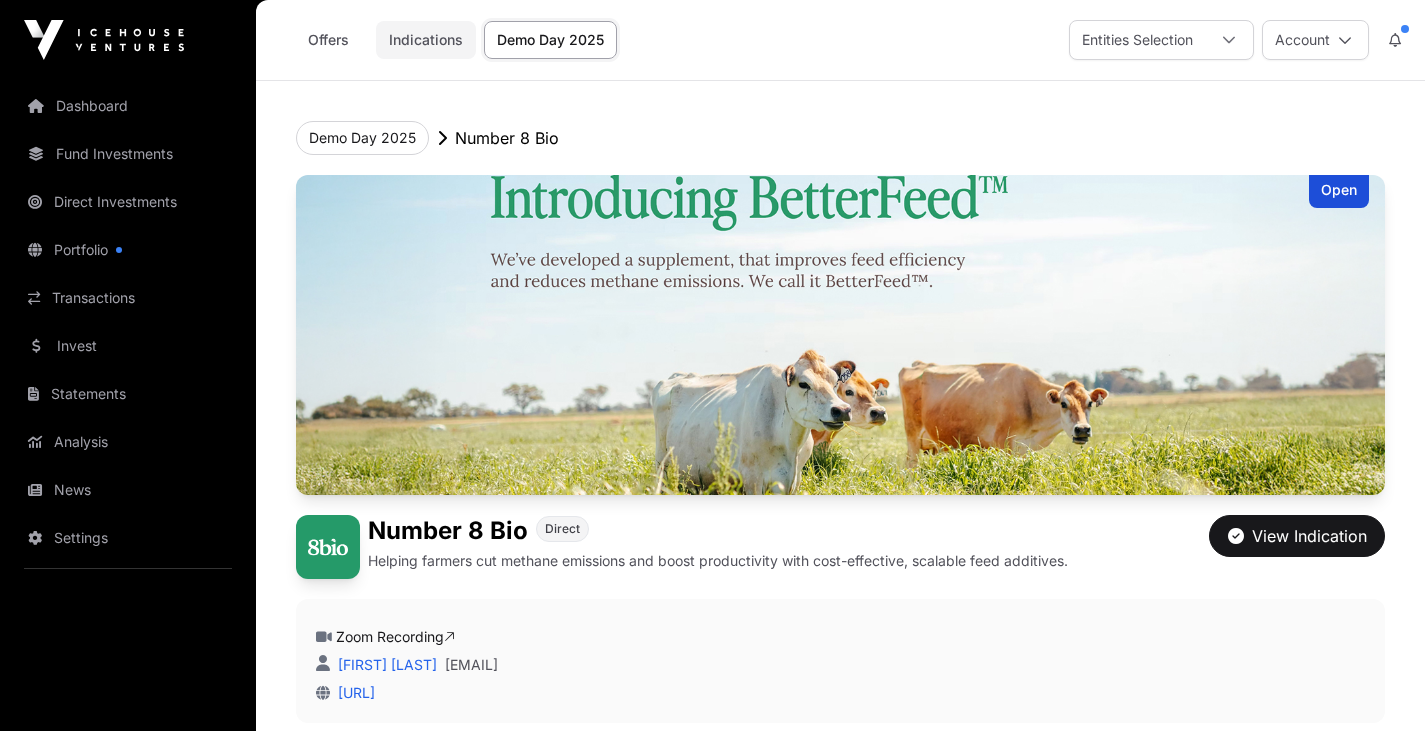 click on "Indications" 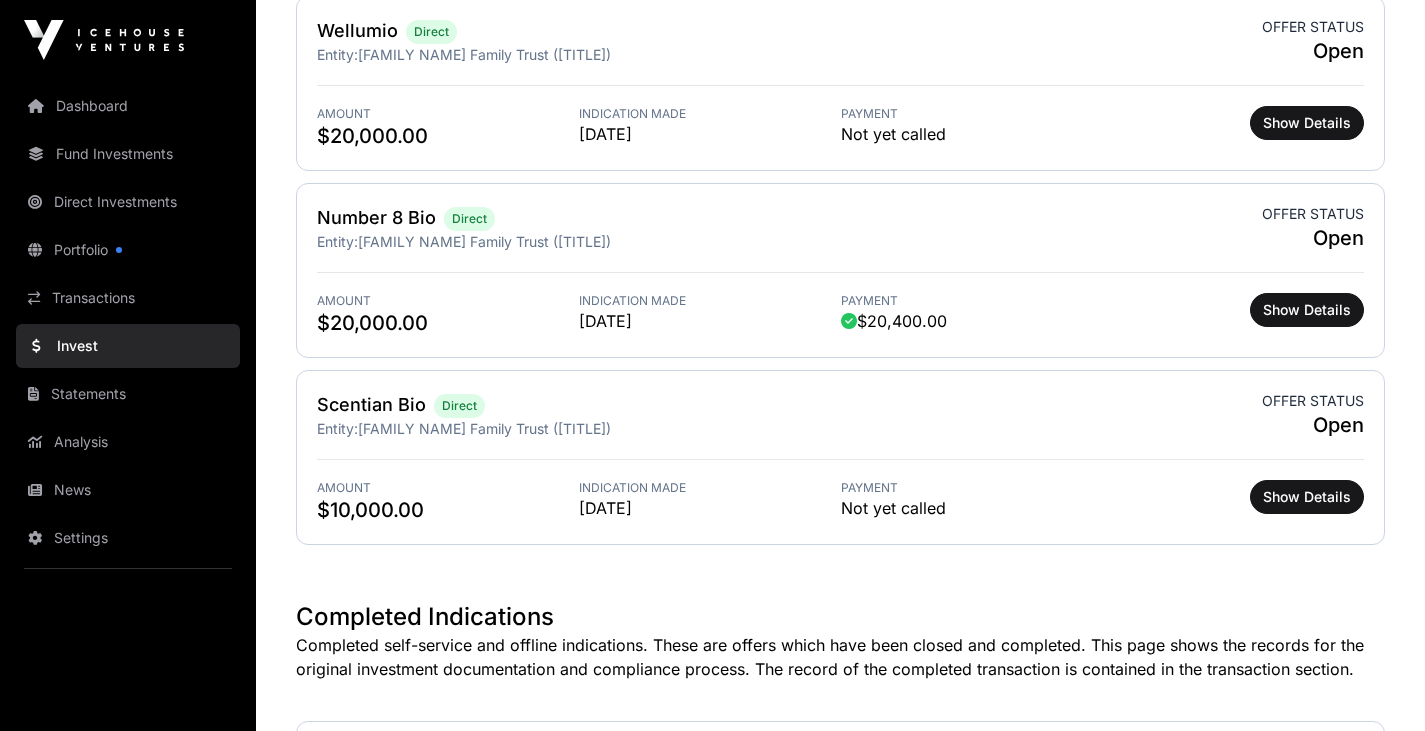 scroll, scrollTop: 1098, scrollLeft: 0, axis: vertical 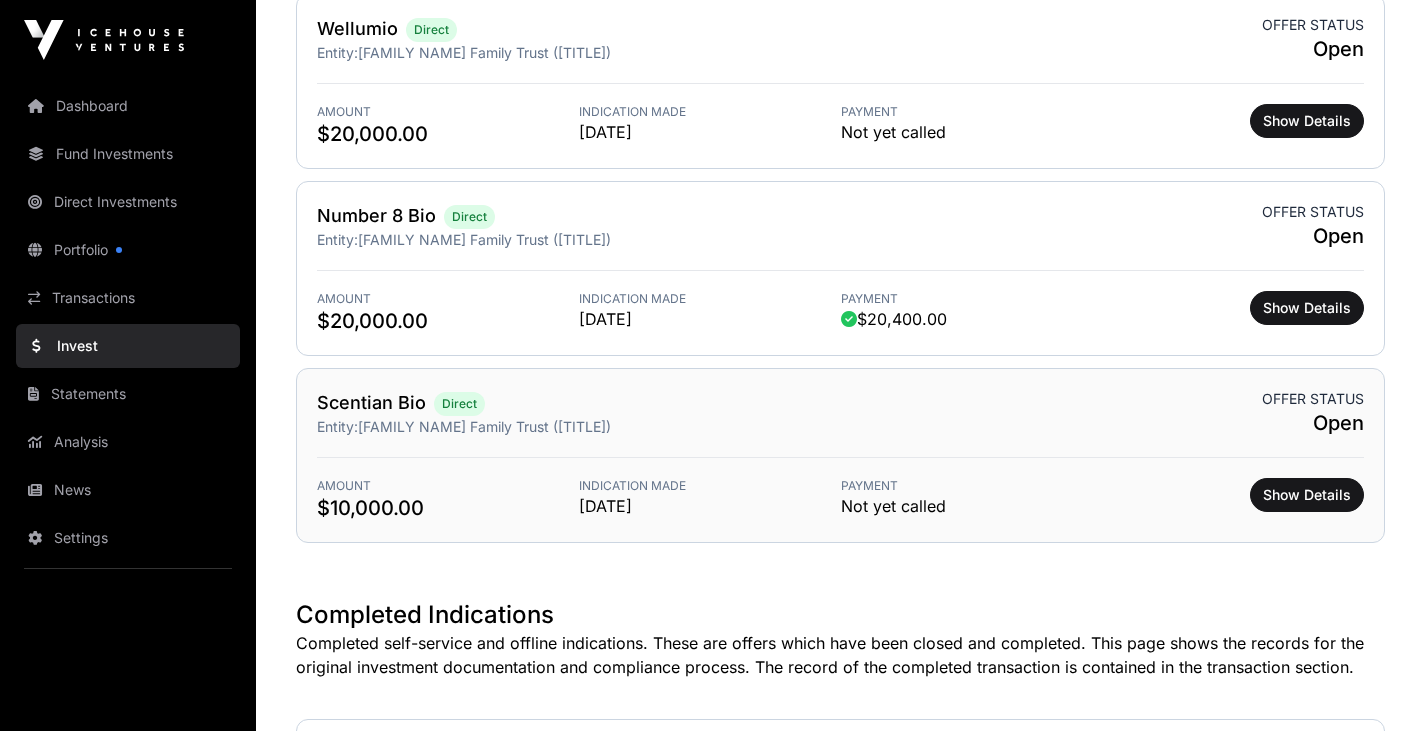 click on "Scentian Bio" 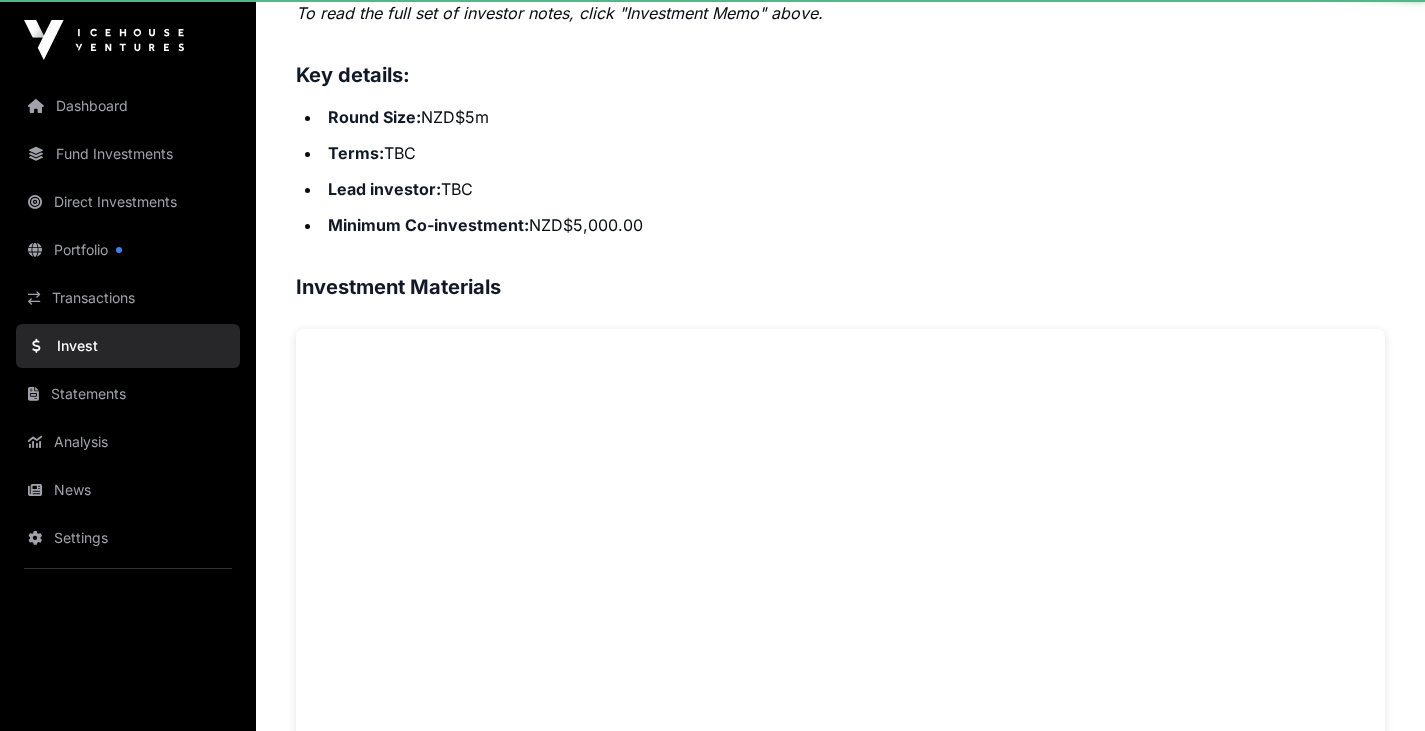 scroll, scrollTop: 0, scrollLeft: 0, axis: both 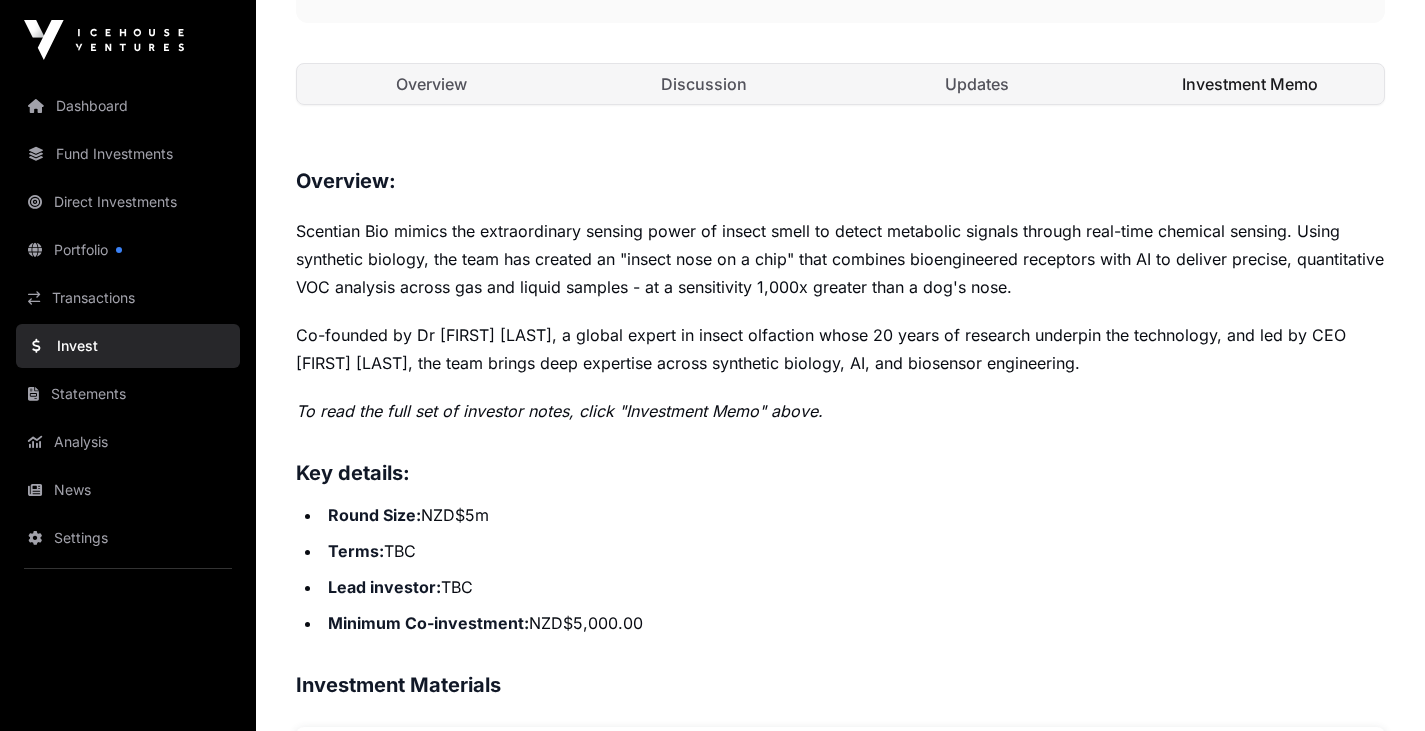 click on "Investment Memo" 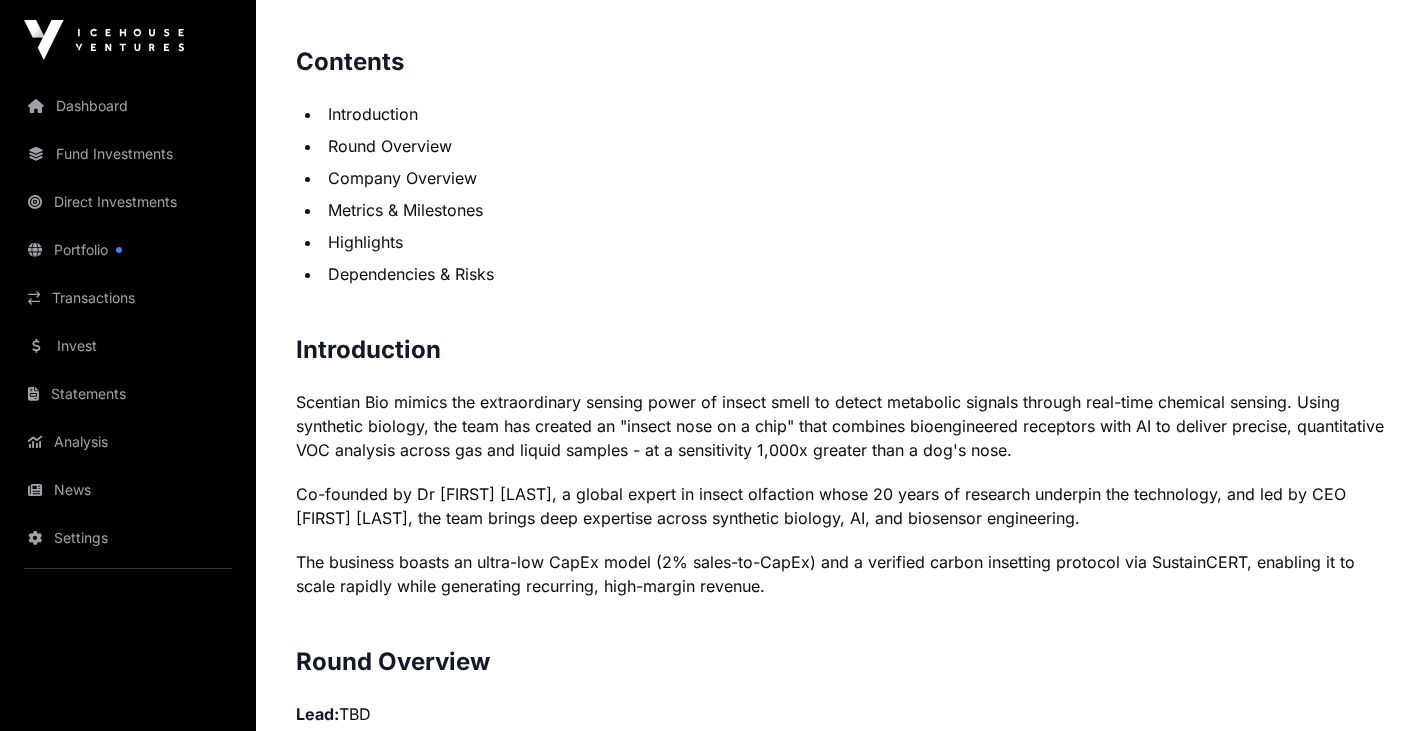 scroll, scrollTop: 0, scrollLeft: 0, axis: both 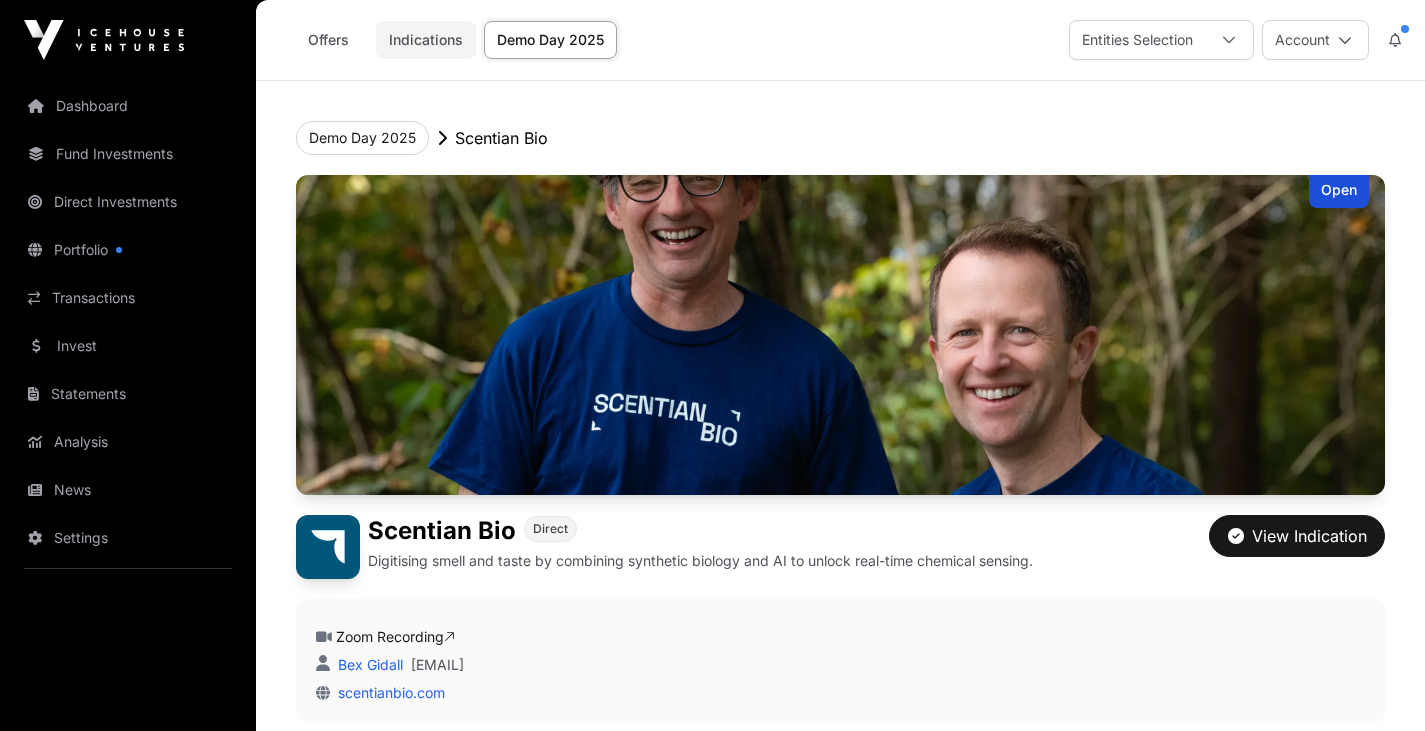 click on "Indications" 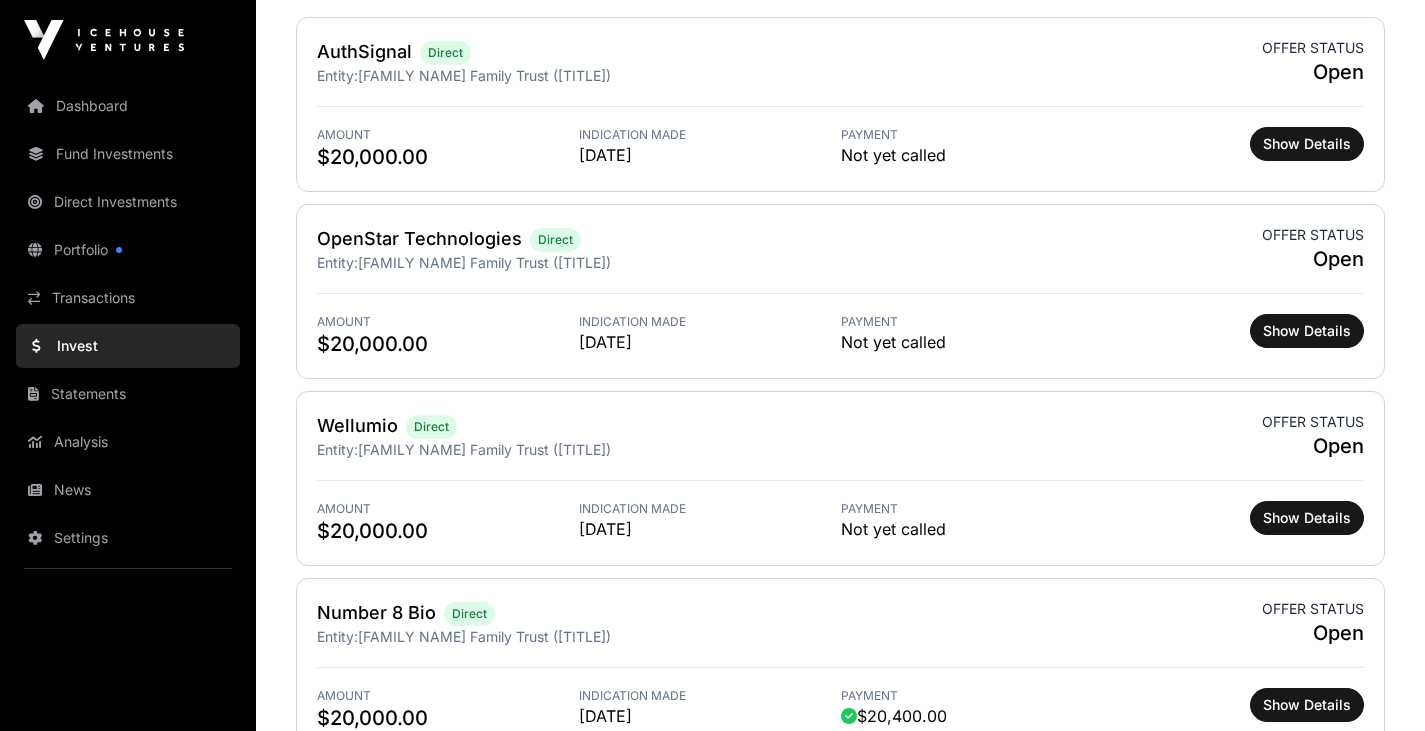 scroll, scrollTop: 689, scrollLeft: 0, axis: vertical 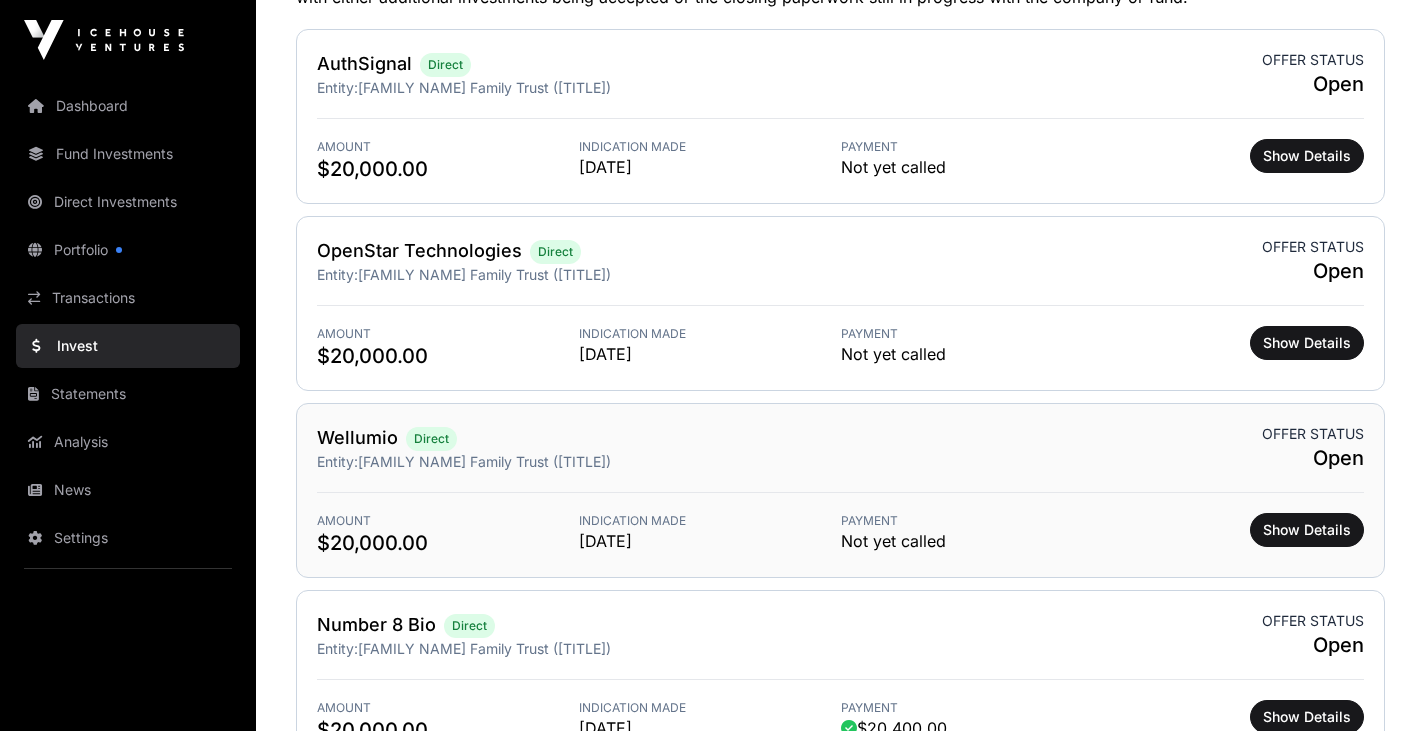 click on "Wellumio" 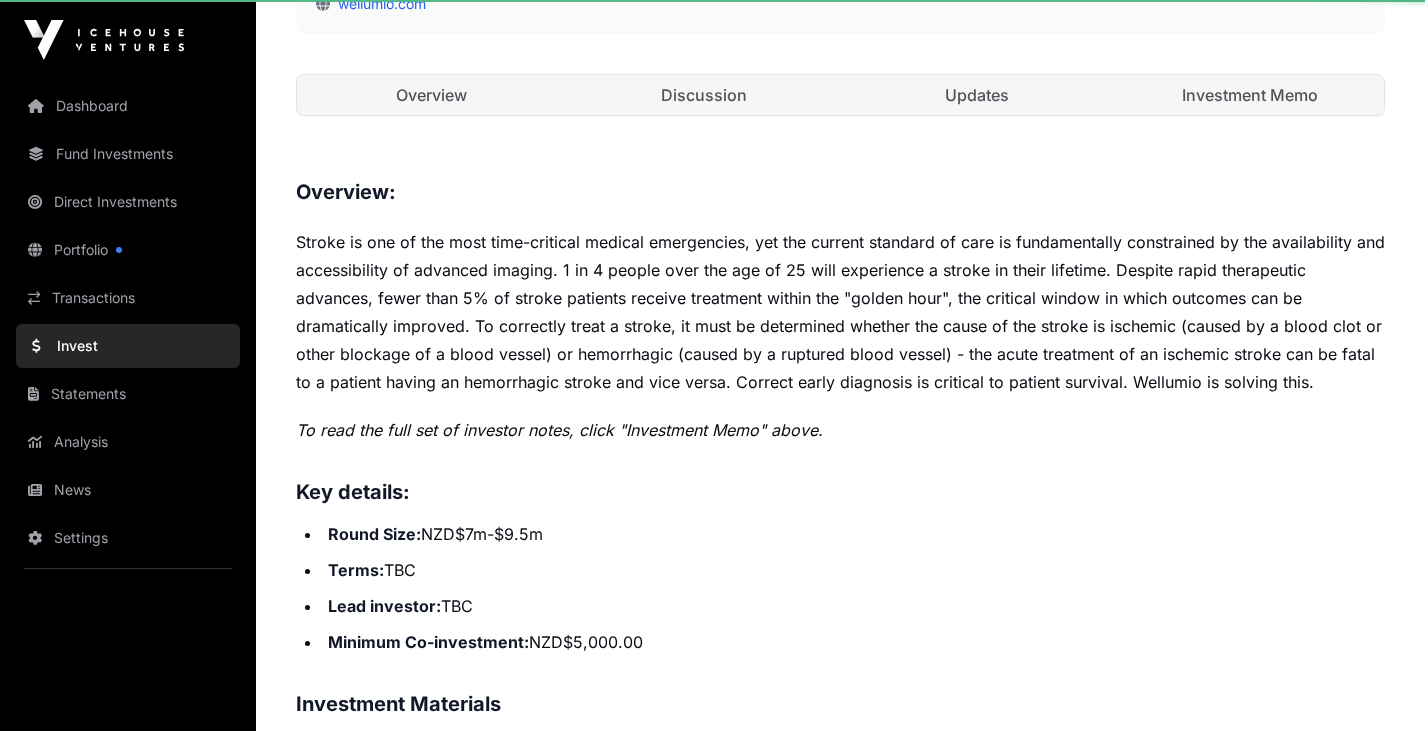 scroll, scrollTop: 0, scrollLeft: 0, axis: both 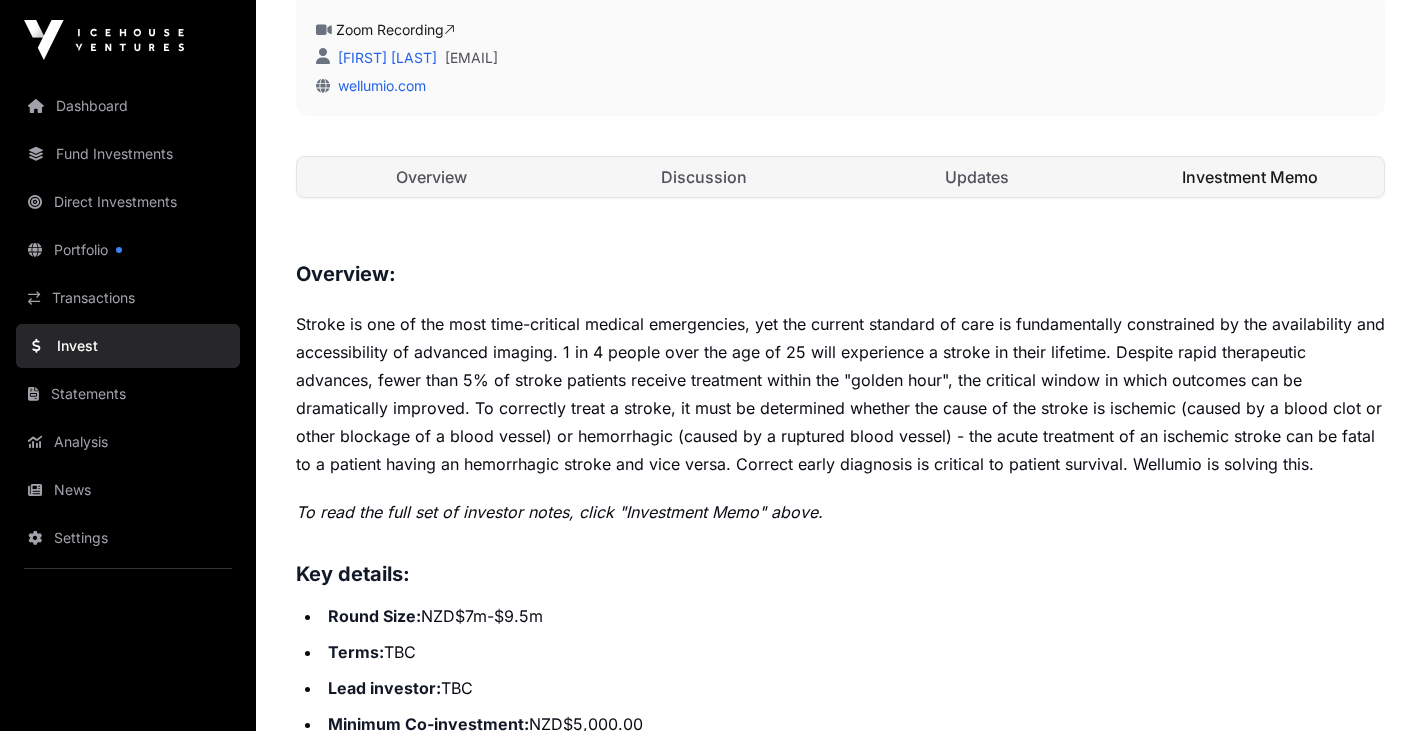 click on "Investment Memo" 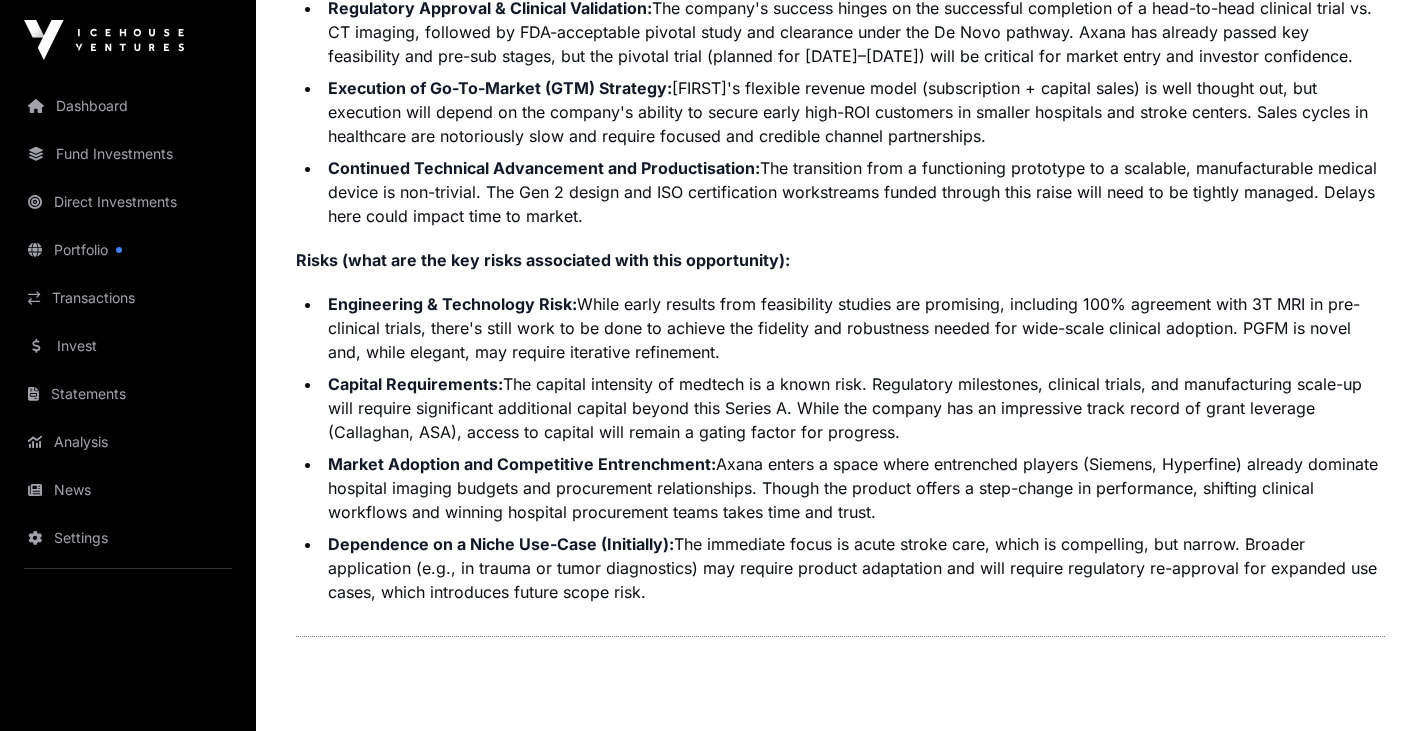 scroll, scrollTop: 5414, scrollLeft: 0, axis: vertical 